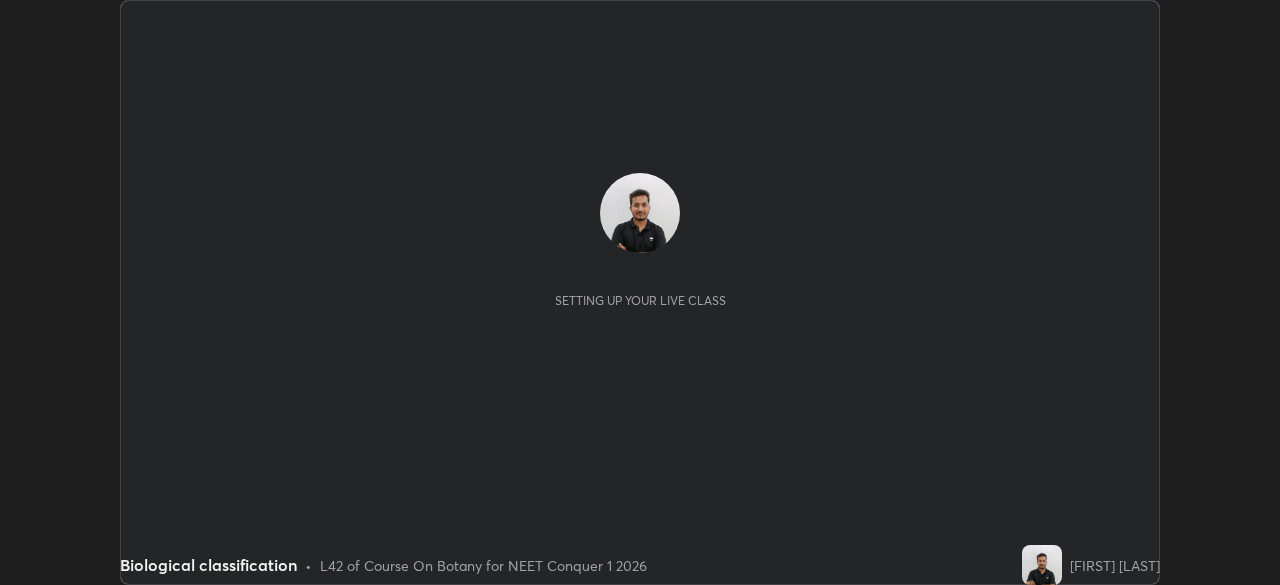 scroll, scrollTop: 0, scrollLeft: 0, axis: both 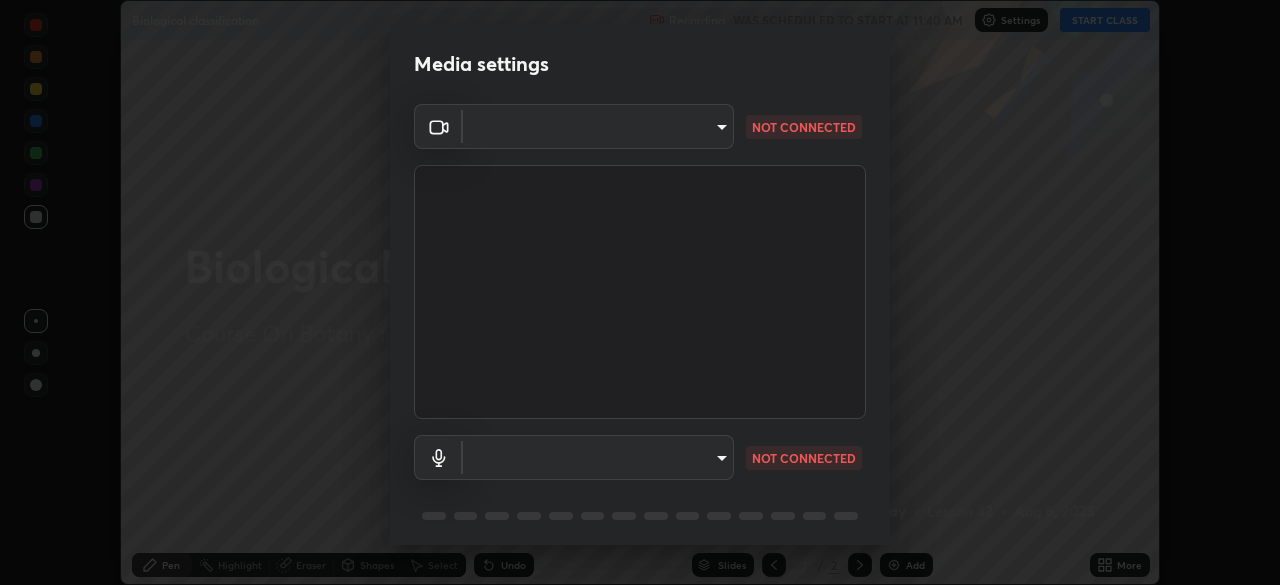 type on "b98531ccb291fb31e3b89e40f042c7c38db18d895562f17e0e36bfb5aca72fd8" 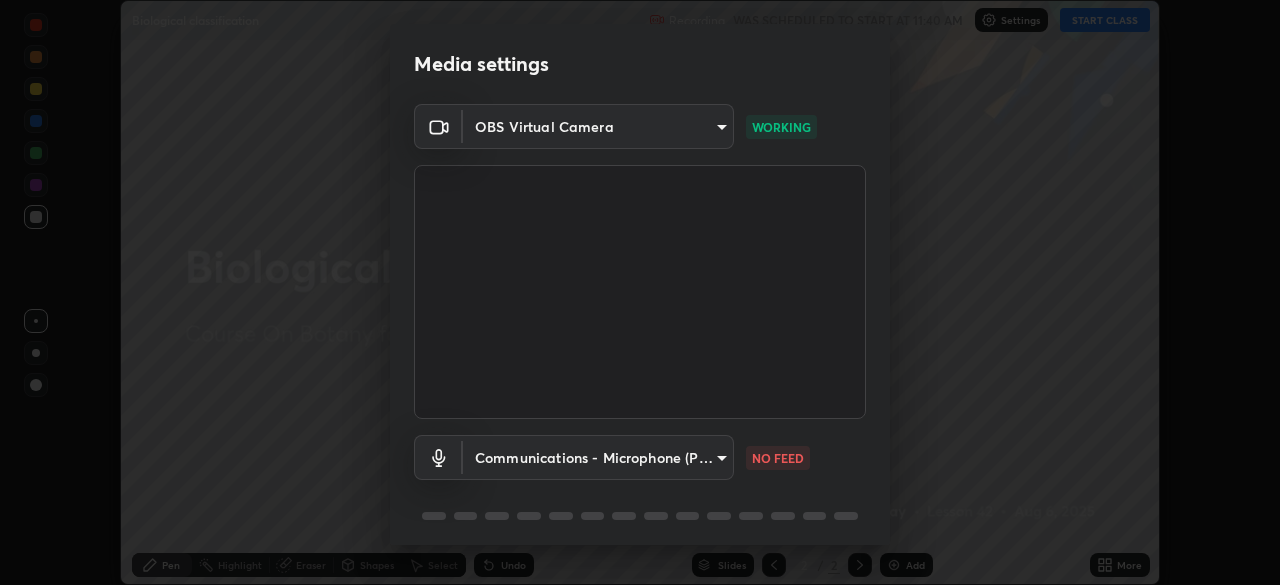 click on "Erase all Biological classification Recording WAS SCHEDULED TO START AT 11:40 AM Settings START CLASS Setting up your live class Biological classification • L42 of Course On Botany for NEET Conquer 1 2026 [FIRST] [LAST] Pen Highlight Eraser Shapes Select Undo Slides 2 / 2 Add More No doubts shared Encourage your learners to ask a doubt for better clarity Report an issue Reason for reporting Buffering Chat not working Audio - Video sync issue Educator video quality low ​ Attach an image Report Media settings OBS Virtual Camera [HASH] WORKING Communications - Microphone (POROSVOC) communications NO FEED 1 / 5 Next" at bounding box center [640, 292] 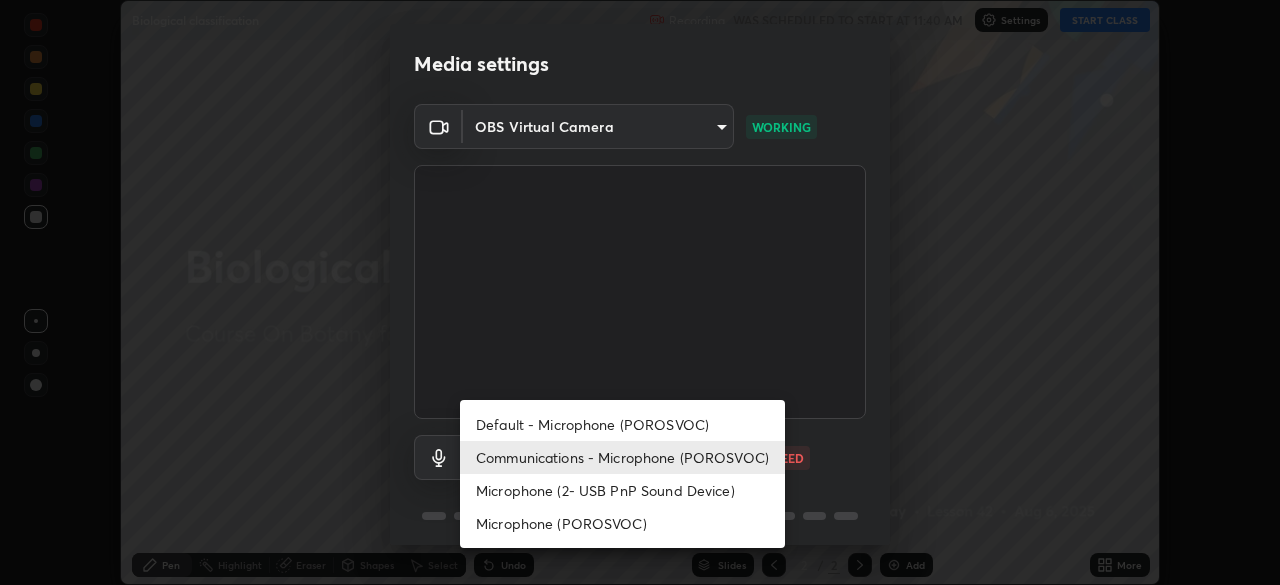 click on "Communications - Microphone (POROSVOC)" at bounding box center [622, 457] 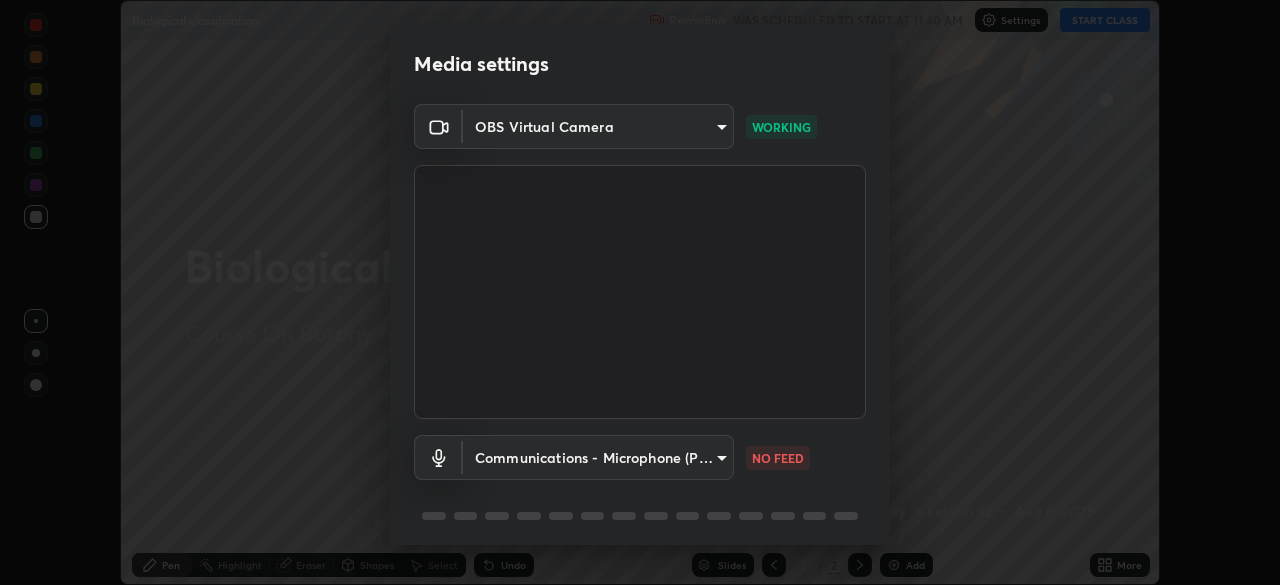click on "Erase all Biological classification Recording WAS SCHEDULED TO START AT 11:40 AM Settings START CLASS Setting up your live class Biological classification • L42 of Course On Botany for NEET Conquer 1 2026 [FIRST] [LAST] Pen Highlight Eraser Shapes Select Undo Slides 2 / 2 Add More No doubts shared Encourage your learners to ask a doubt for better clarity Report an issue Reason for reporting Buffering Chat not working Audio - Video sync issue Educator video quality low ​ Attach an image Report Media settings OBS Virtual Camera [HASH] WORKING Communications - Microphone (POROSVOC) communications NO FEED 1 / 5 Next" at bounding box center [640, 292] 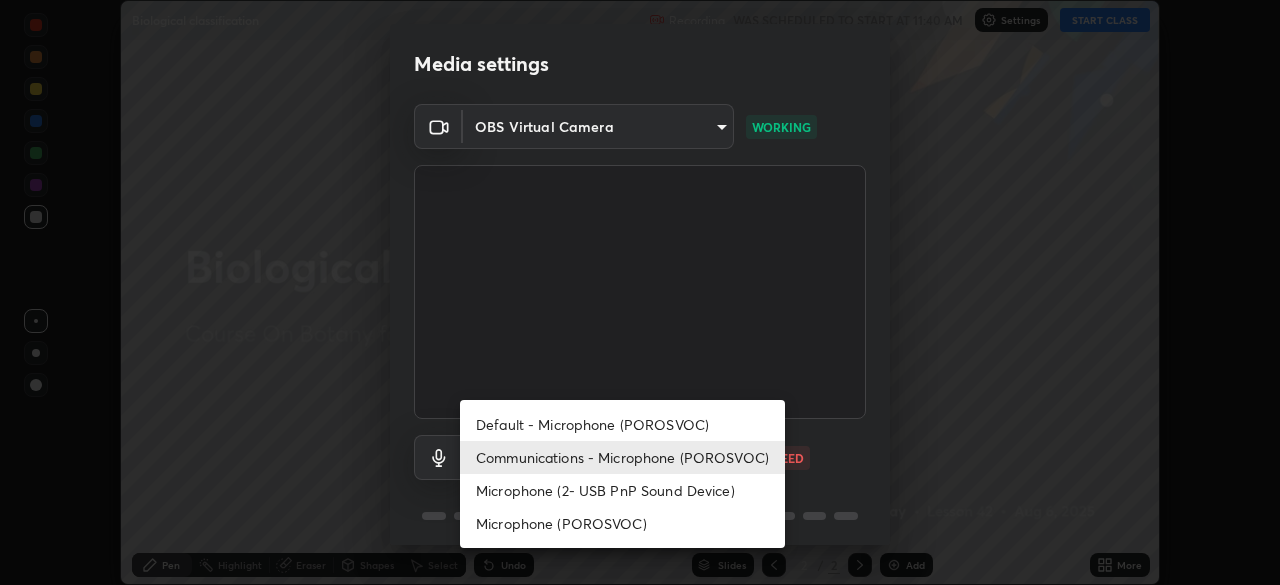 click on "Default - Microphone (POROSVOC)" at bounding box center (622, 424) 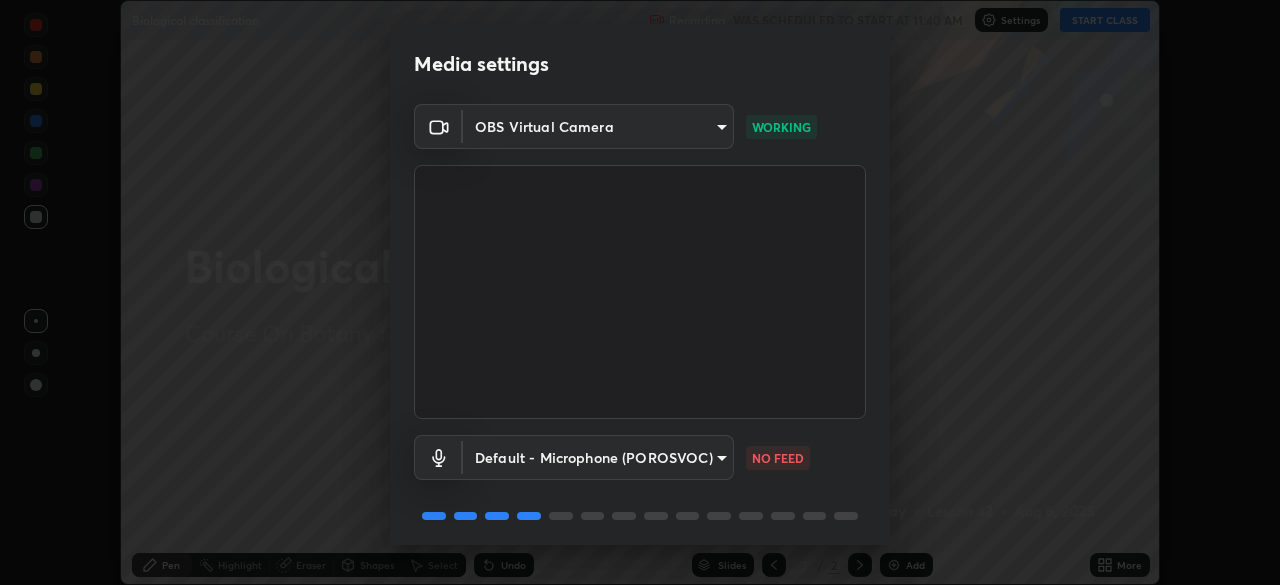 scroll, scrollTop: 71, scrollLeft: 0, axis: vertical 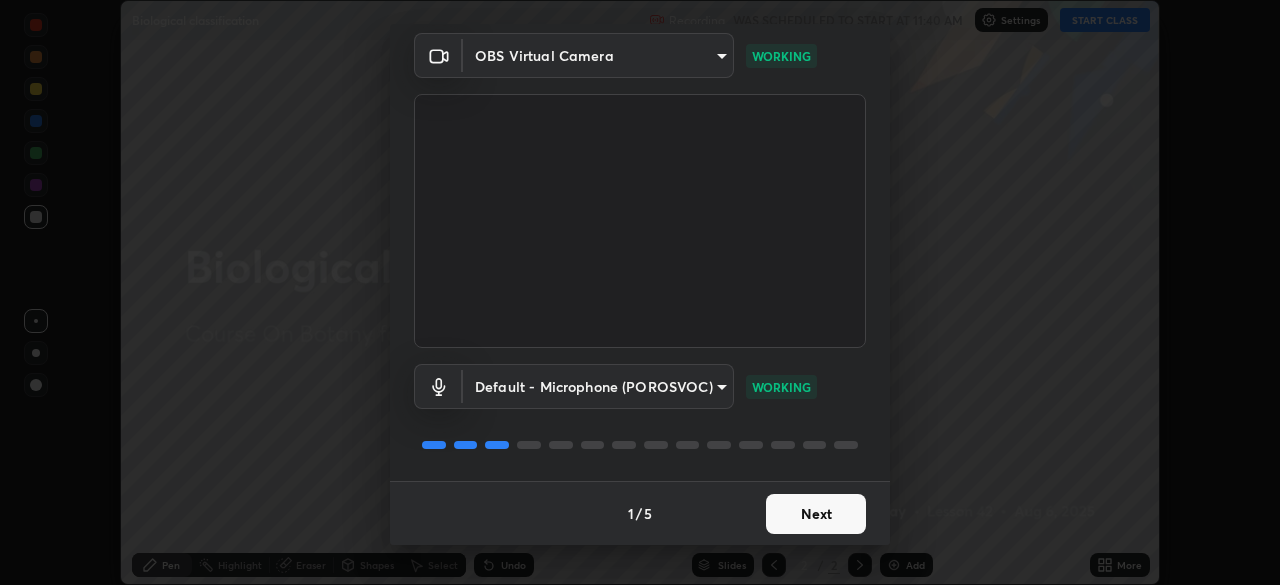 click on "Next" at bounding box center [816, 514] 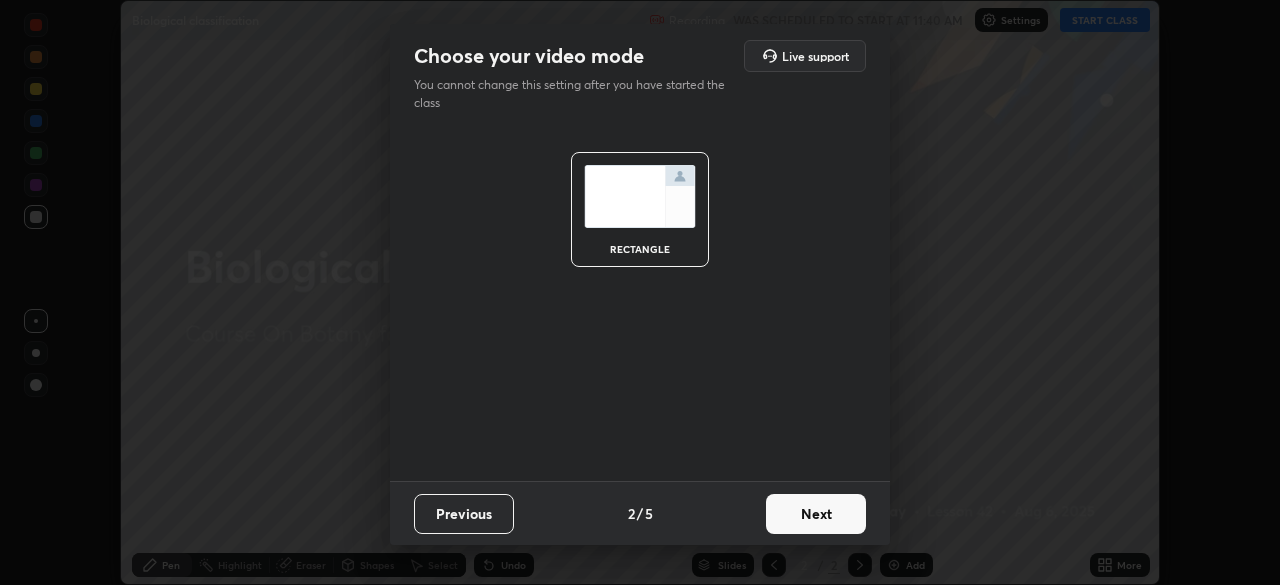 scroll, scrollTop: 0, scrollLeft: 0, axis: both 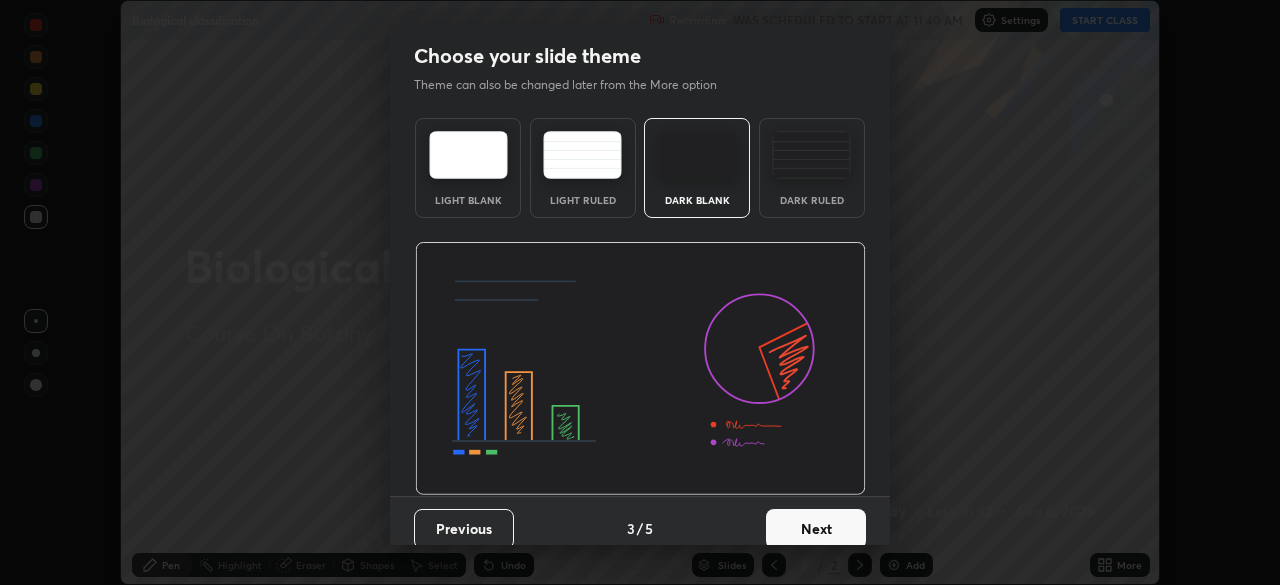 click on "Next" at bounding box center [816, 529] 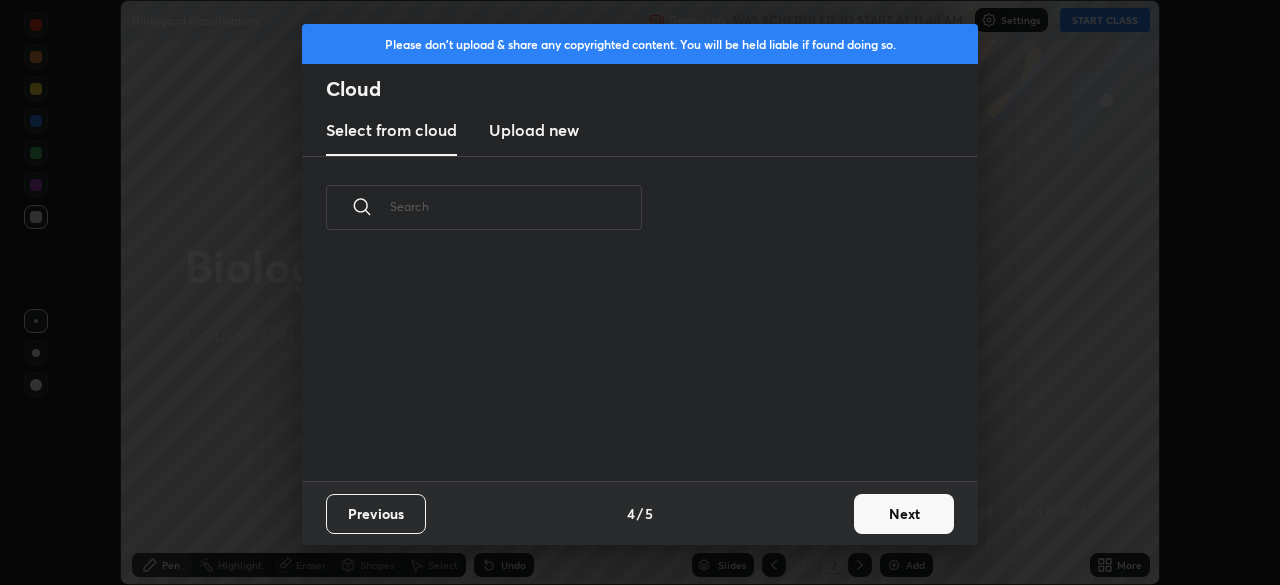 click on "Next" at bounding box center (904, 514) 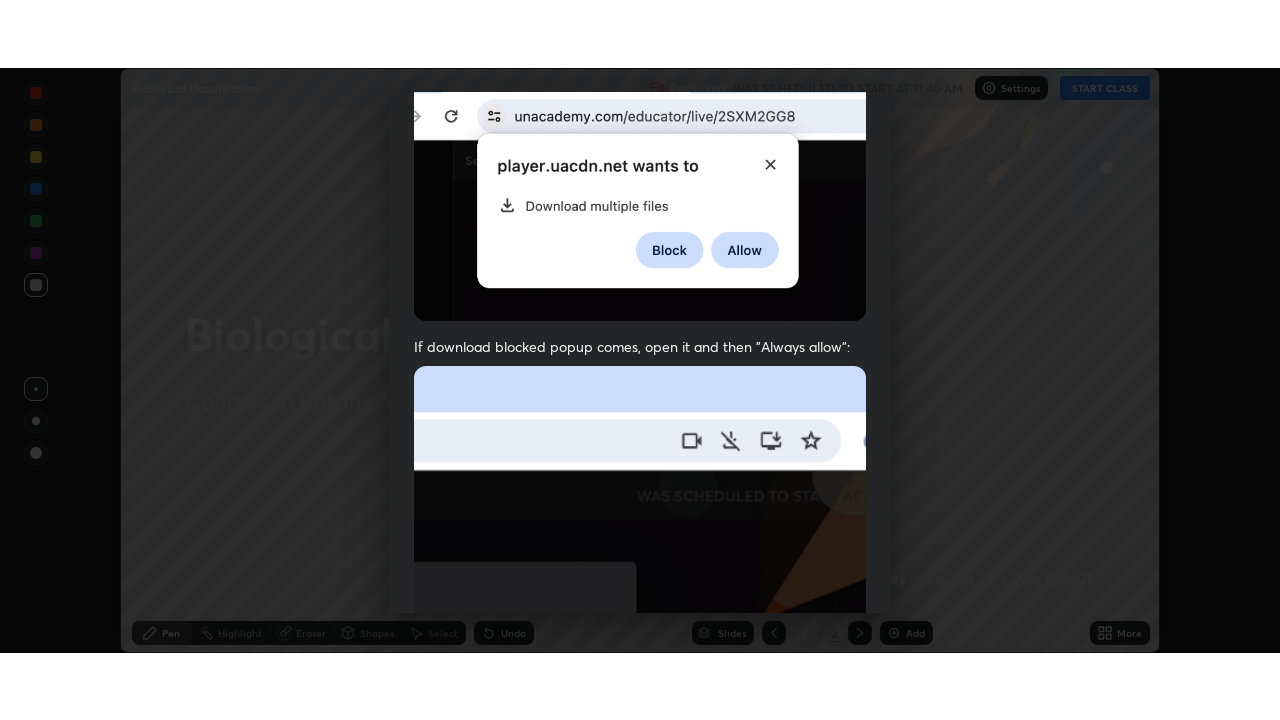 scroll, scrollTop: 479, scrollLeft: 0, axis: vertical 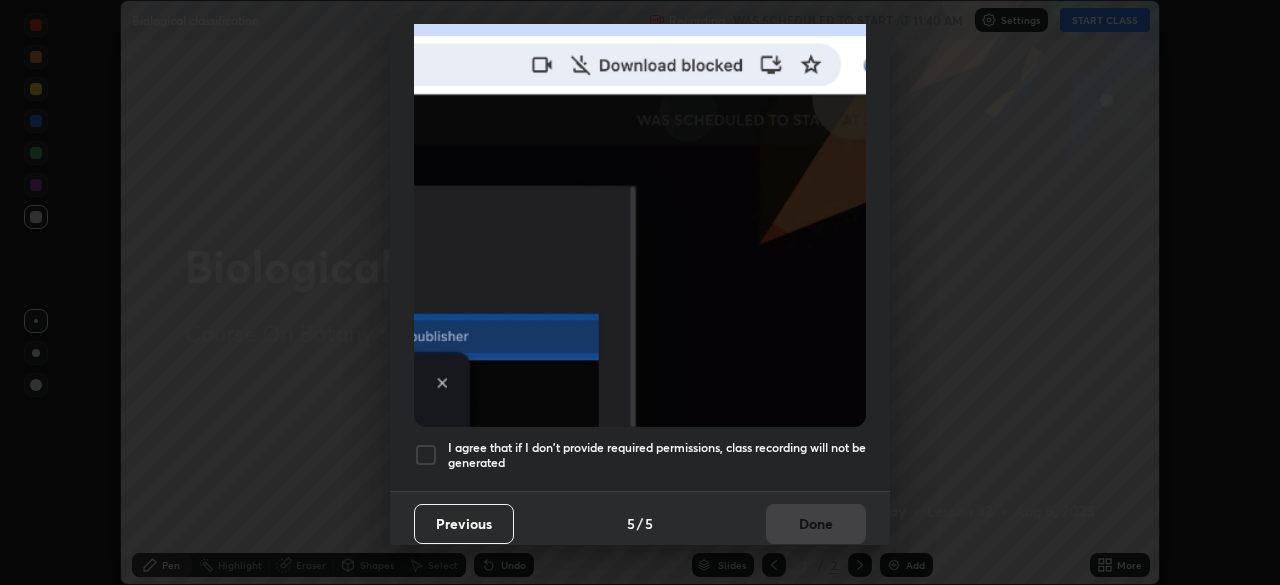 click at bounding box center (426, 455) 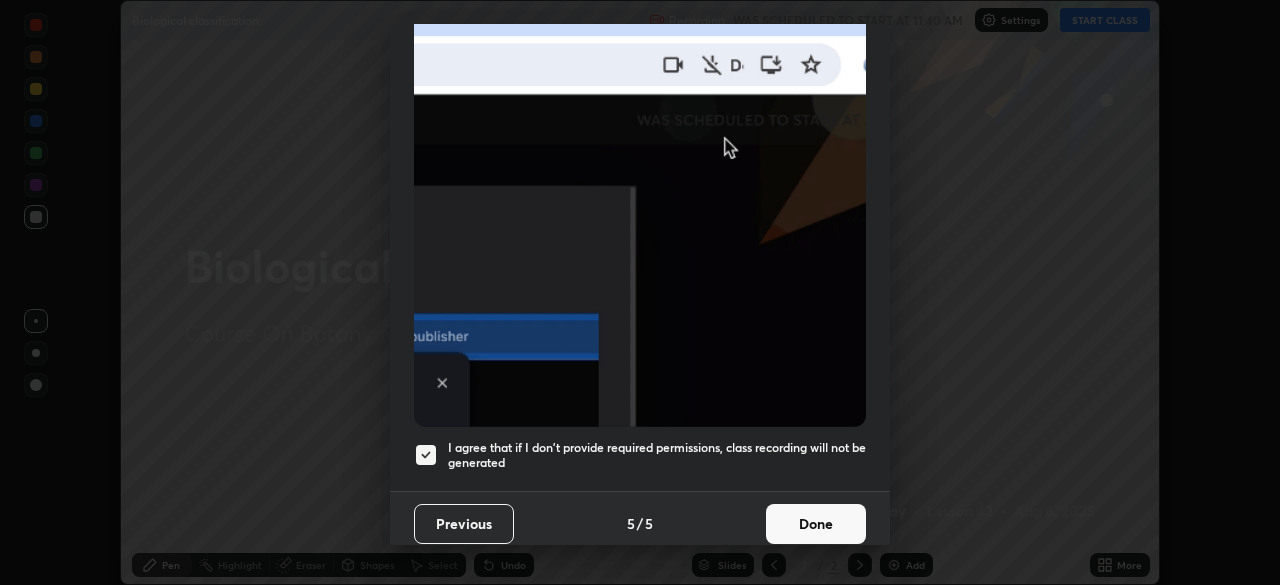 click on "Done" at bounding box center [816, 524] 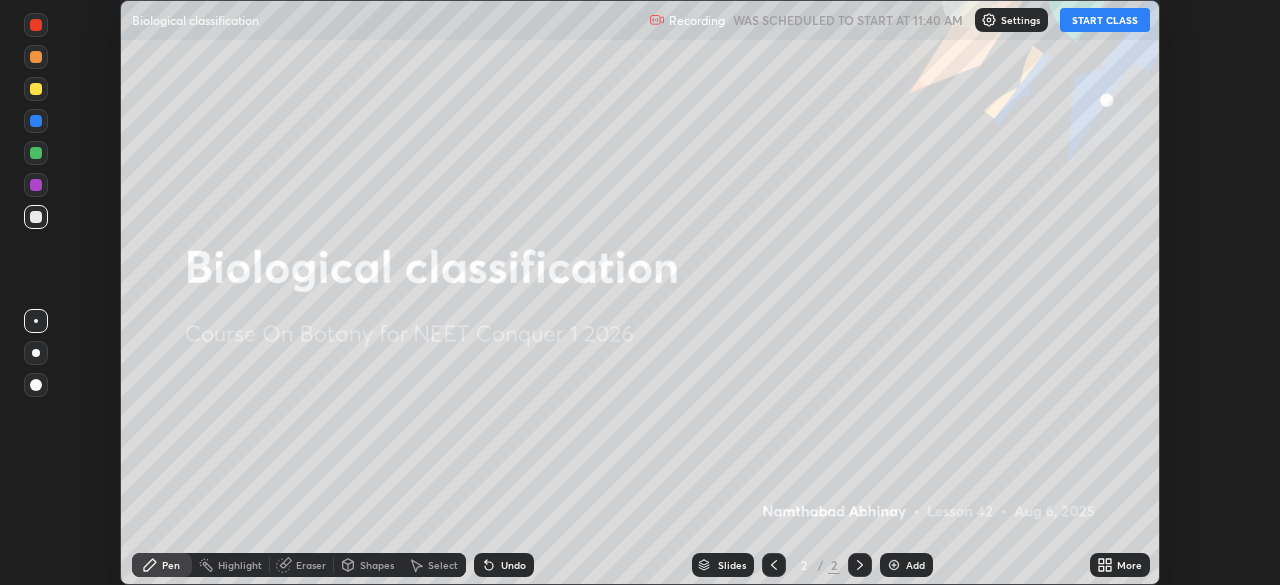 click on "START CLASS" at bounding box center [1105, 20] 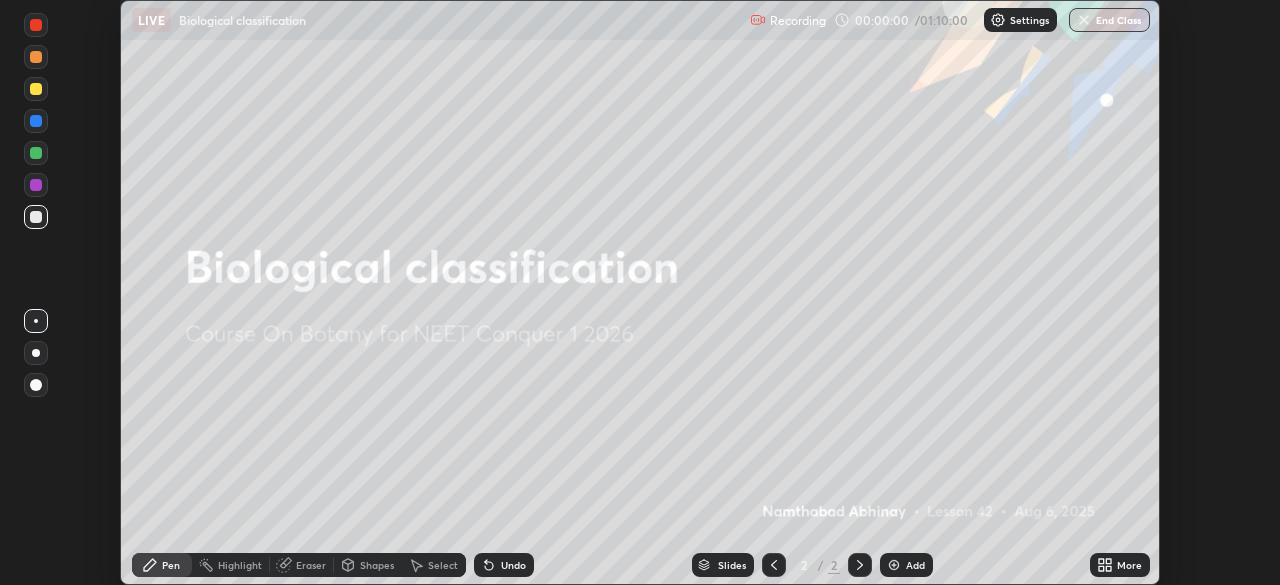 click 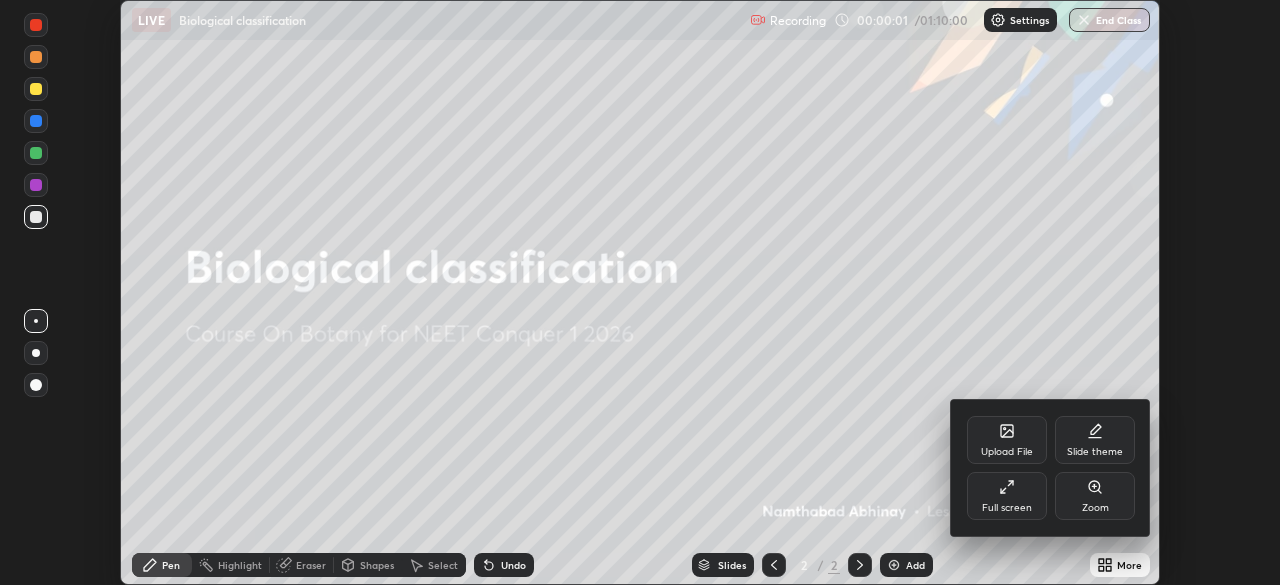 click on "Full screen" at bounding box center [1007, 508] 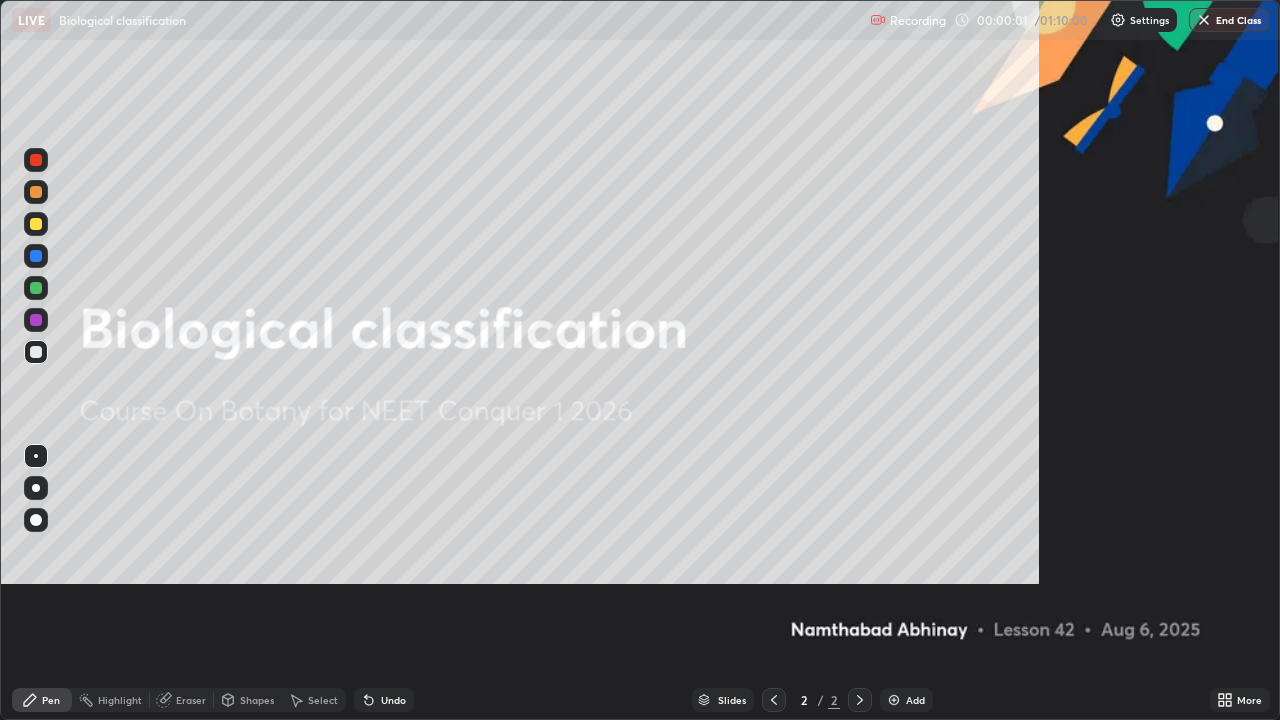 scroll, scrollTop: 99280, scrollLeft: 98720, axis: both 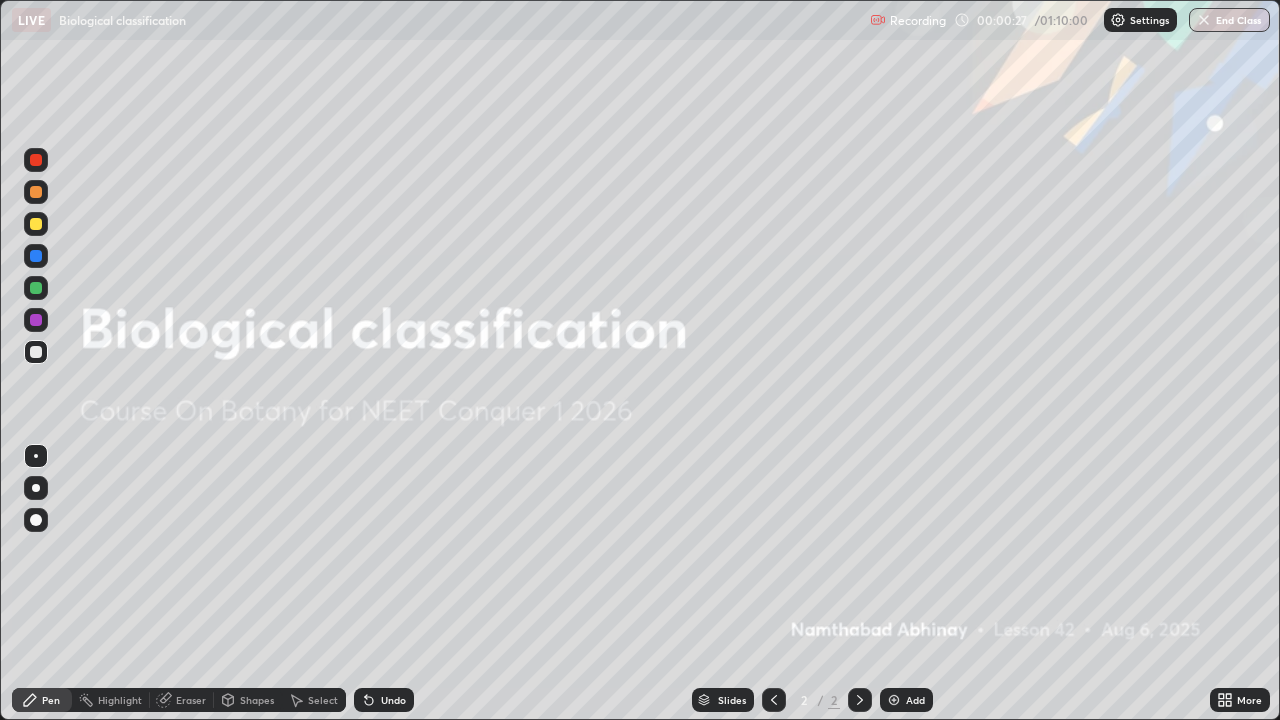 click on "More" at bounding box center [1249, 700] 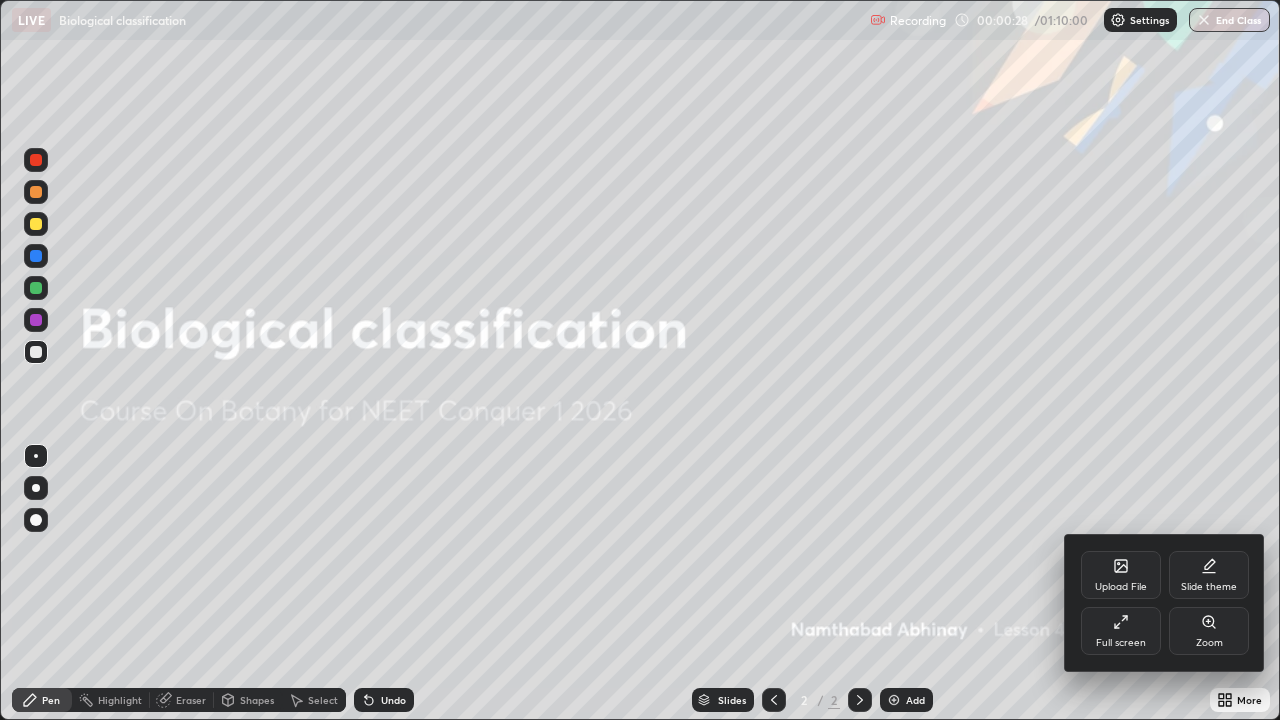 click on "Upload File" at bounding box center [1121, 575] 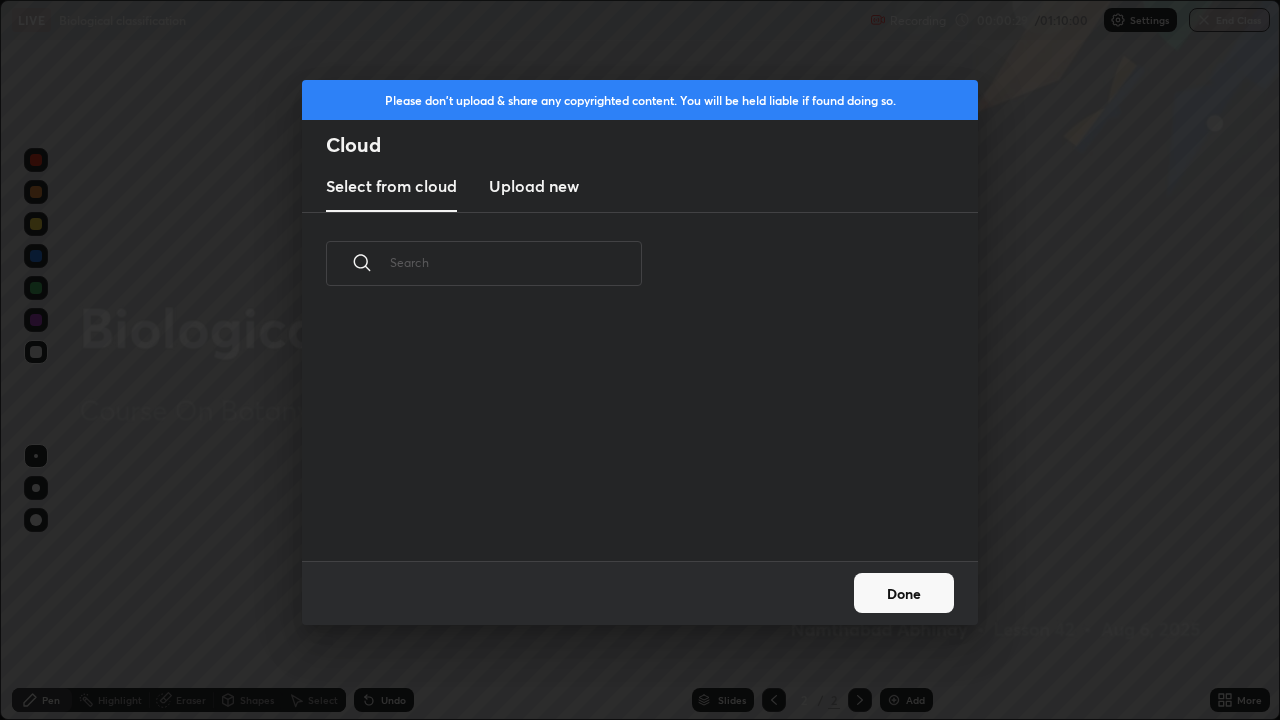 scroll, scrollTop: 7, scrollLeft: 11, axis: both 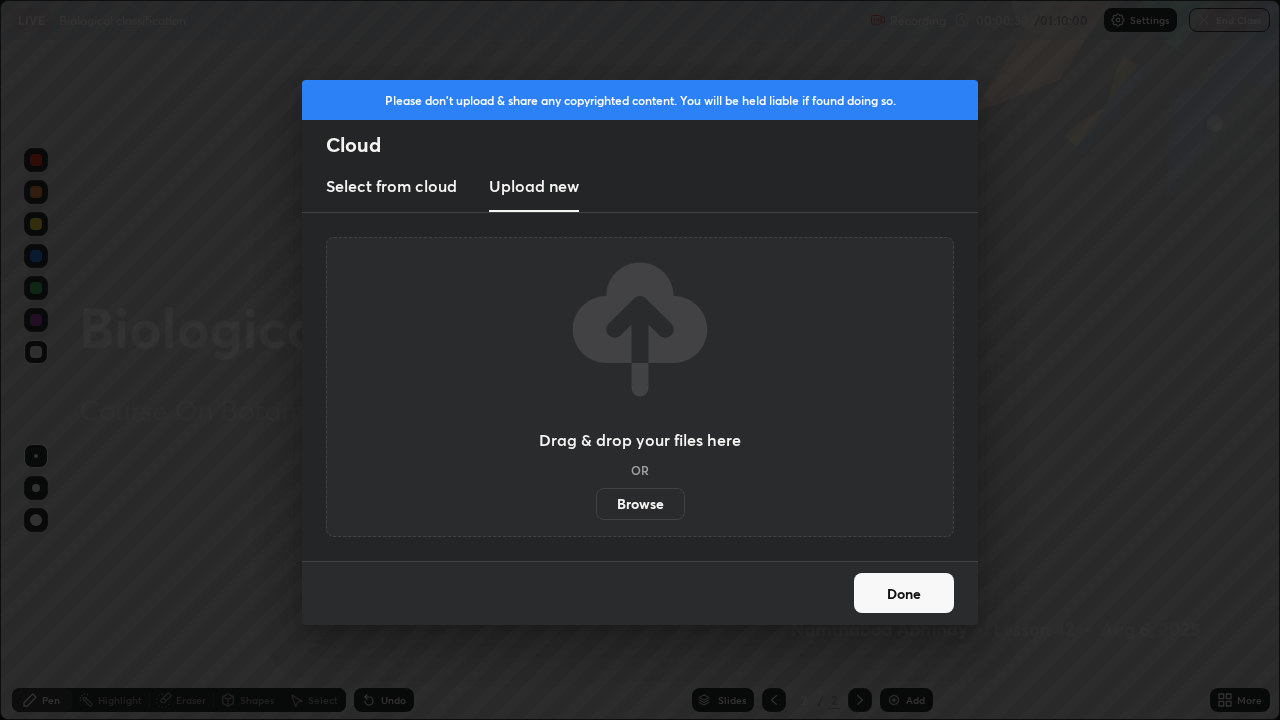 click on "Browse" at bounding box center [640, 504] 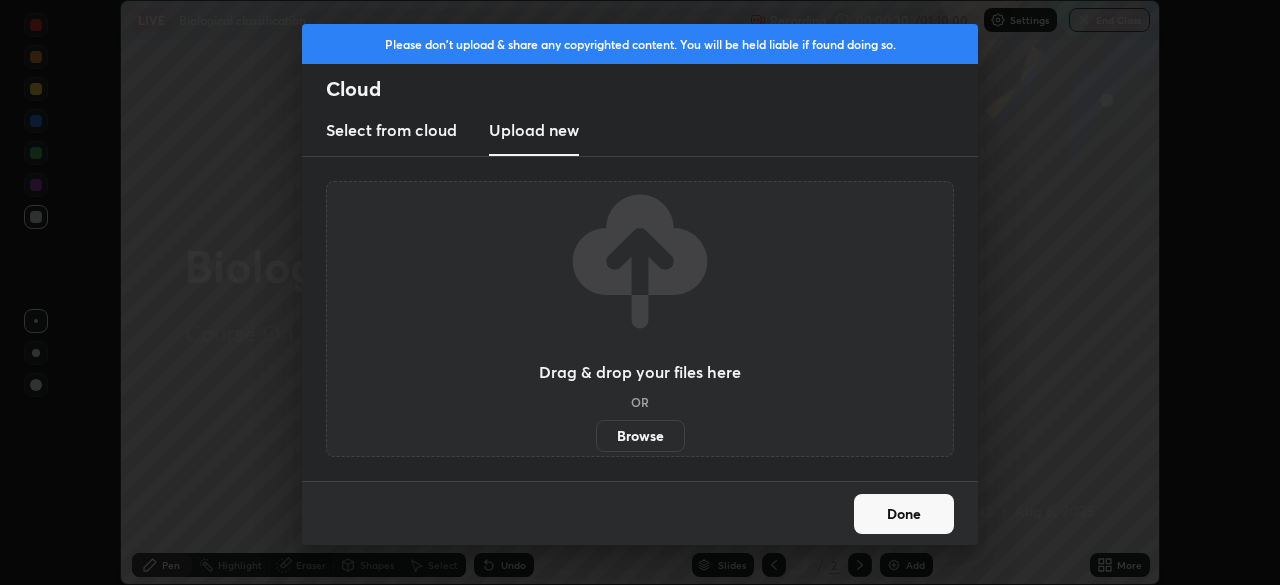 scroll, scrollTop: 585, scrollLeft: 1280, axis: both 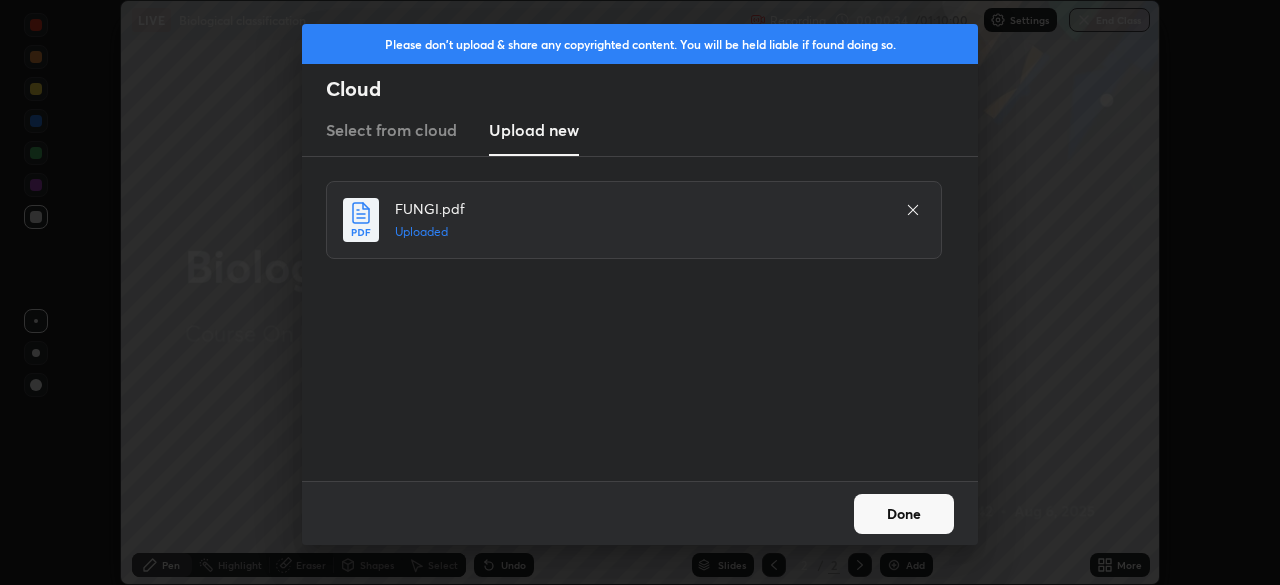 click on "Done" at bounding box center [904, 514] 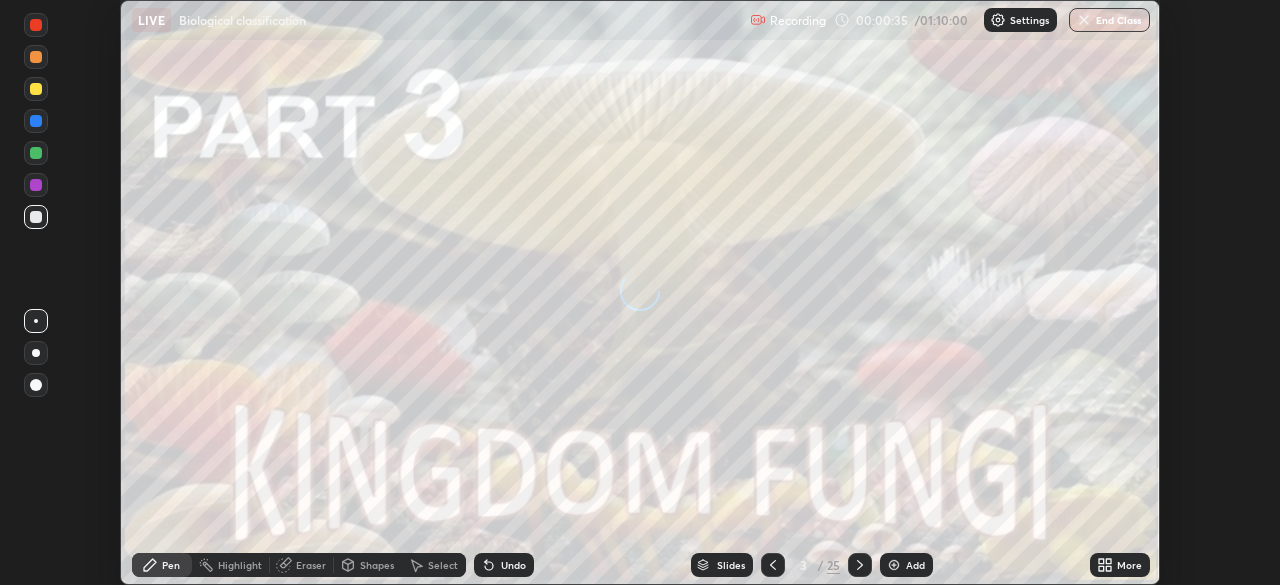 click on "More" at bounding box center [1120, 565] 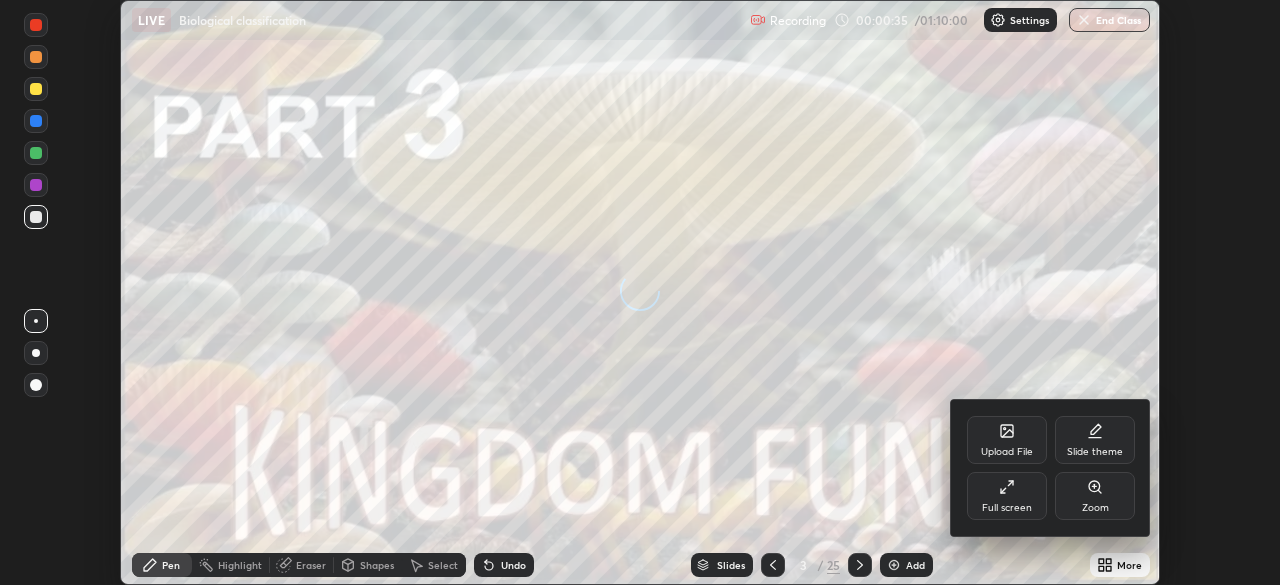 click 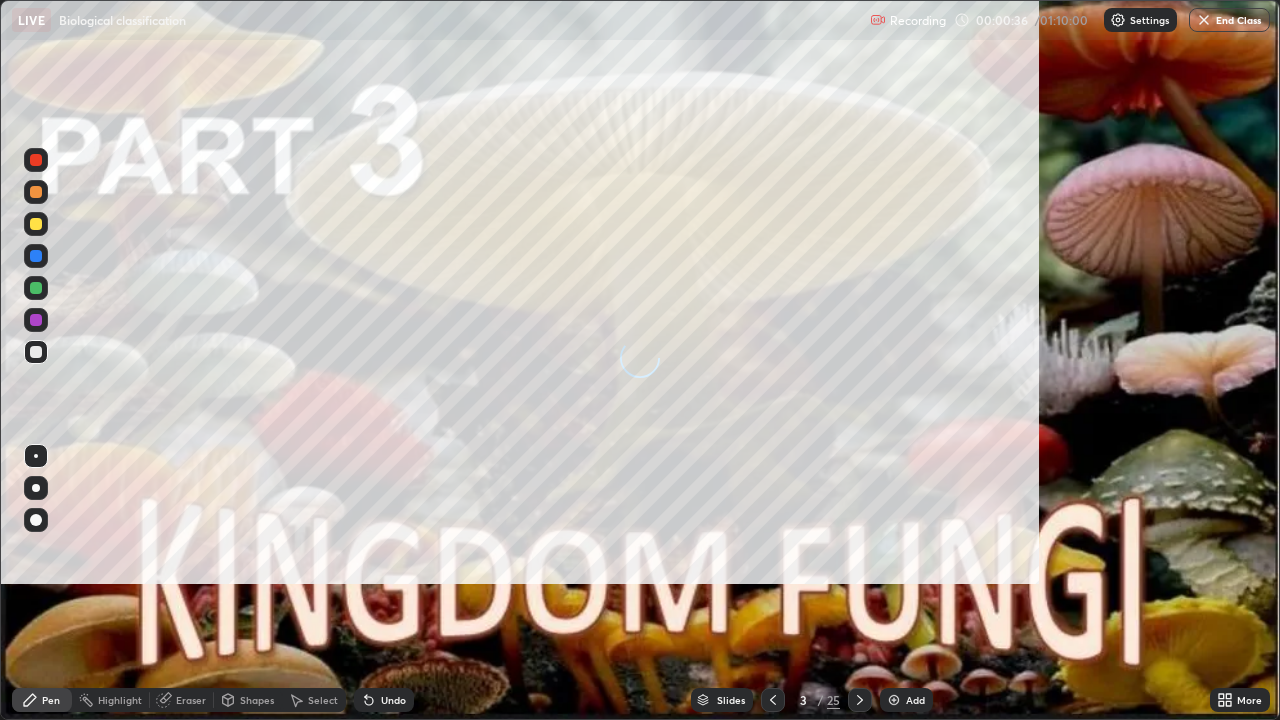 scroll, scrollTop: 99280, scrollLeft: 98720, axis: both 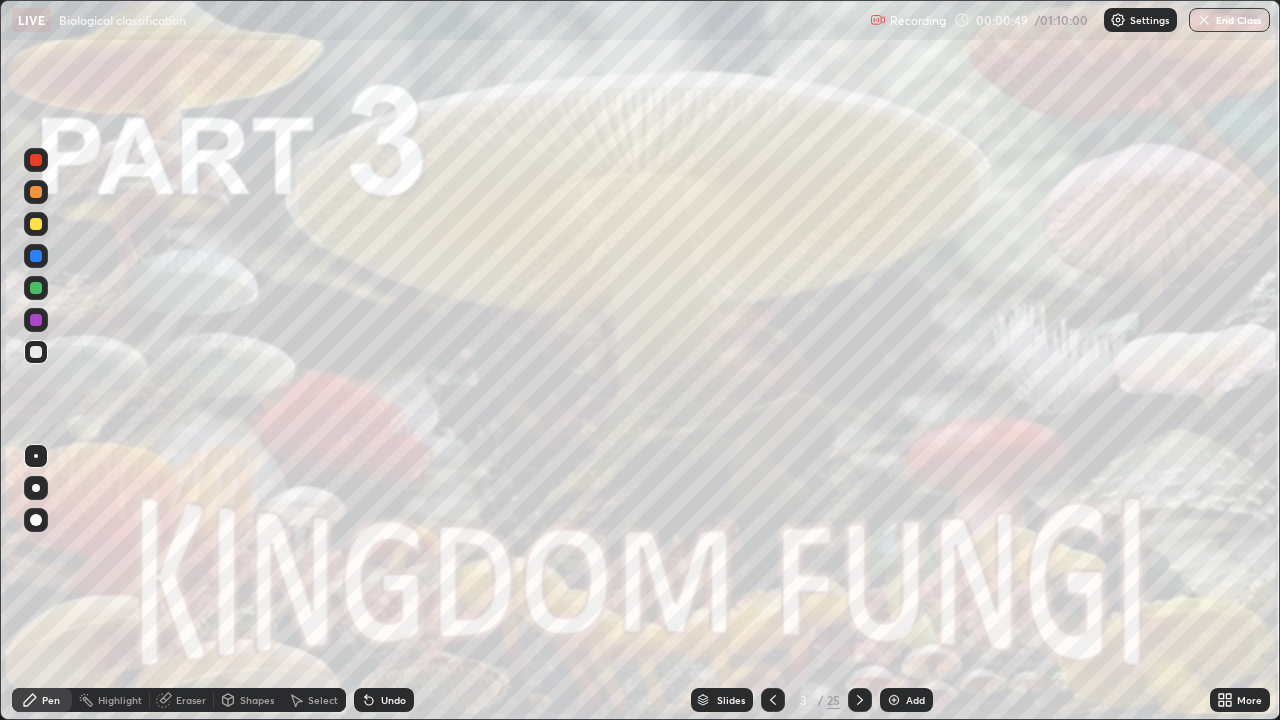 click on "Slides" at bounding box center (731, 700) 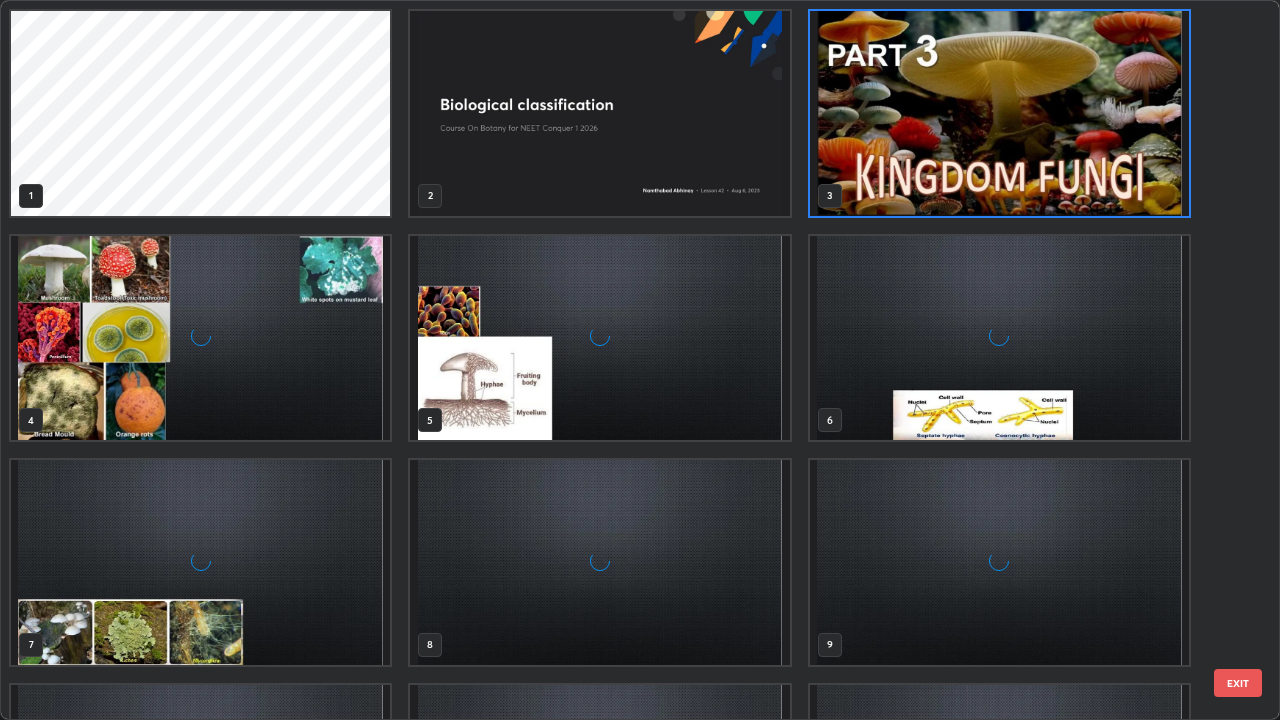 scroll, scrollTop: 7, scrollLeft: 11, axis: both 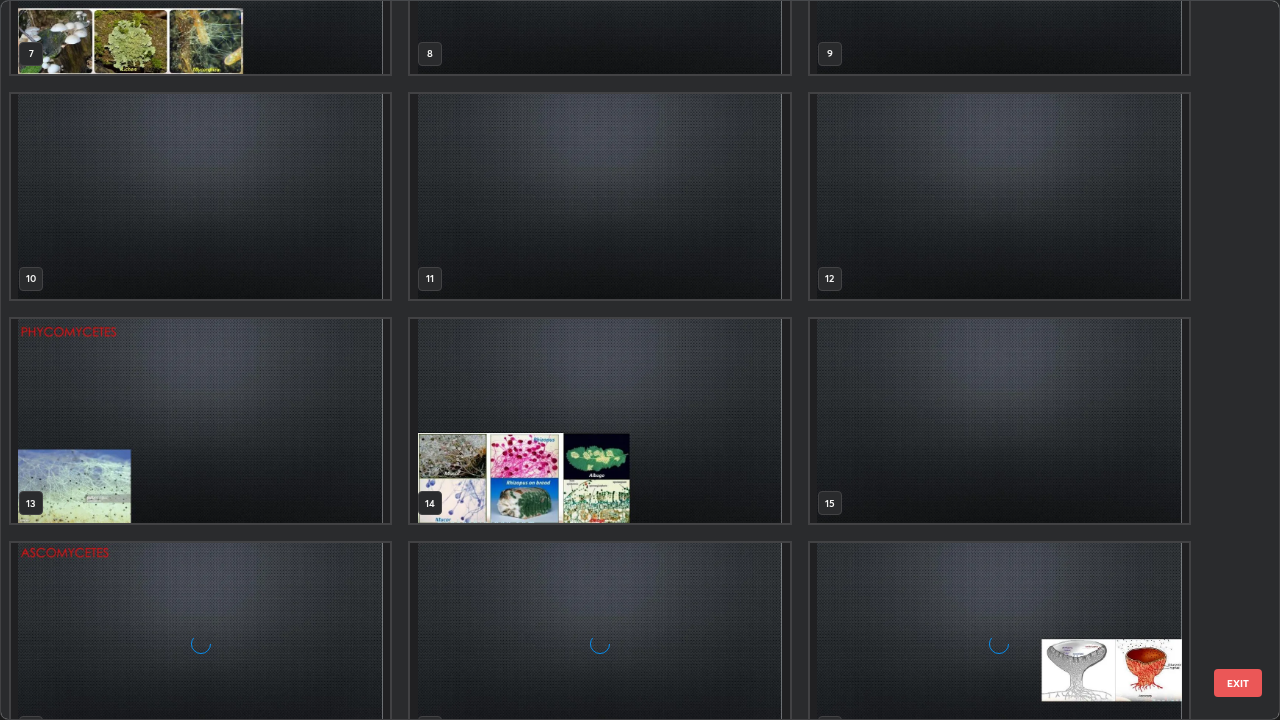 click on "7 8 9 10 11 12 13 14 15 16 17 18 19 20 21" at bounding box center [622, 360] 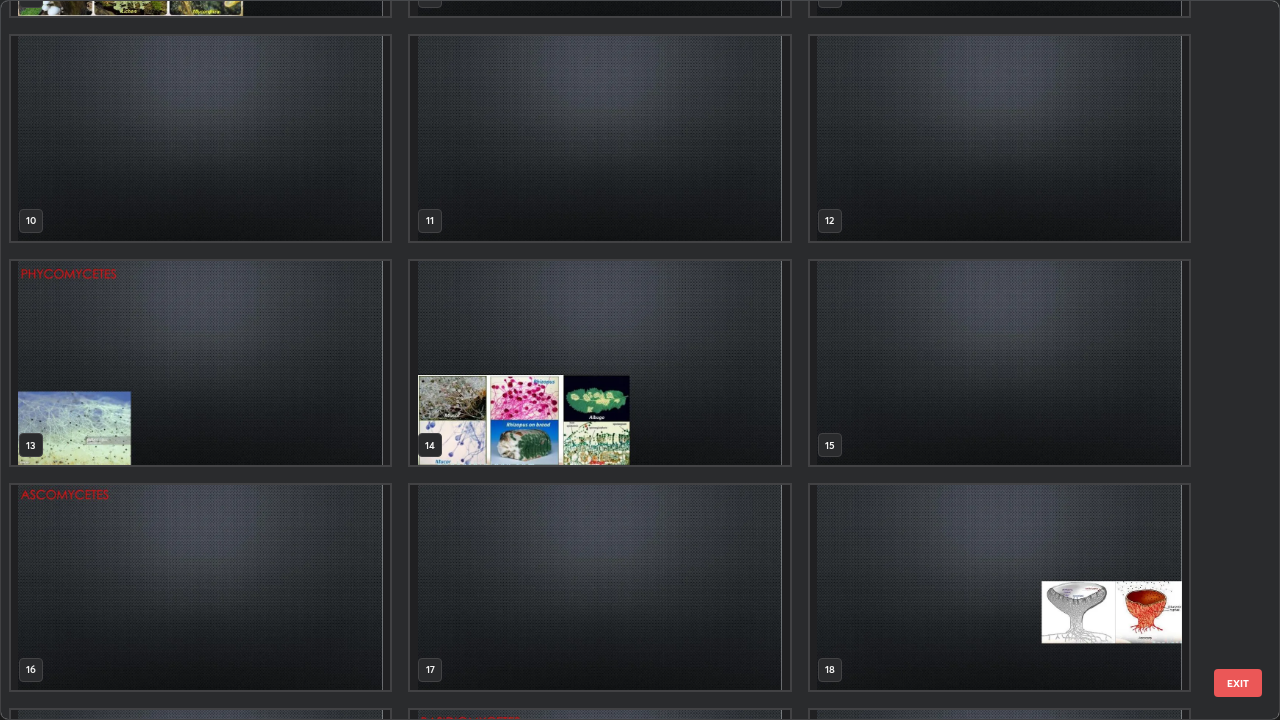 scroll, scrollTop: 650, scrollLeft: 0, axis: vertical 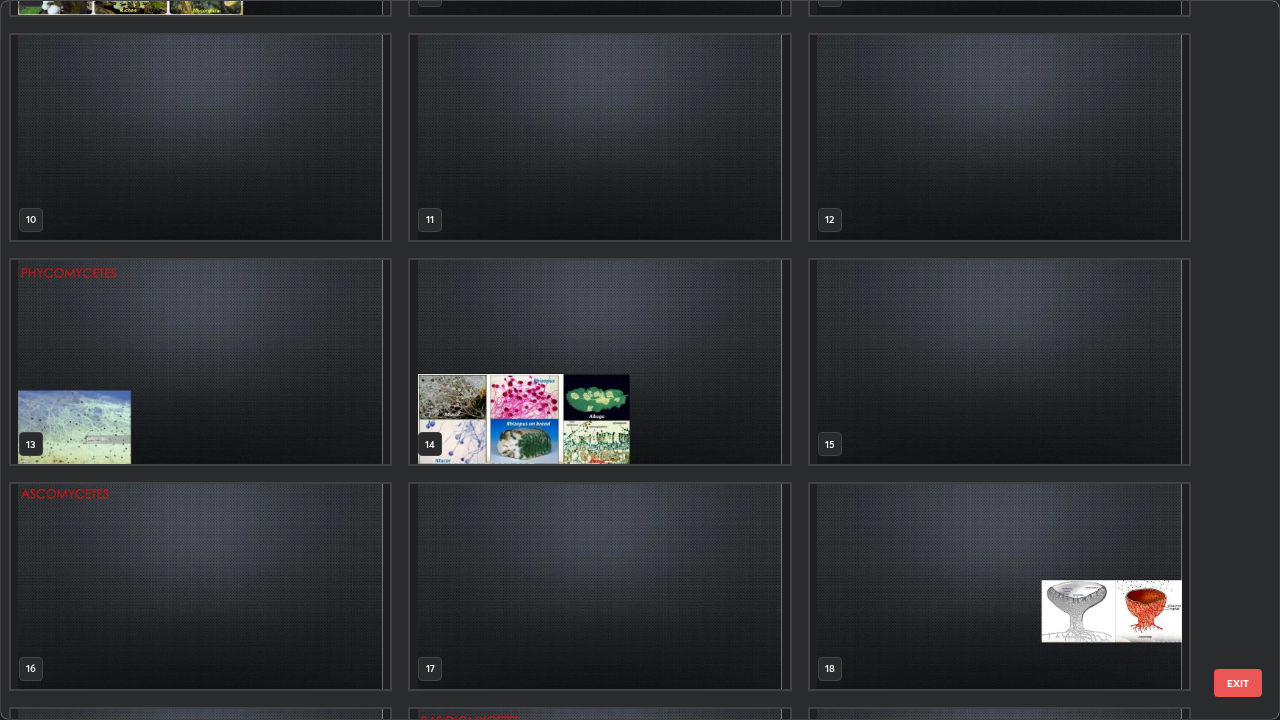 click at bounding box center (999, 137) 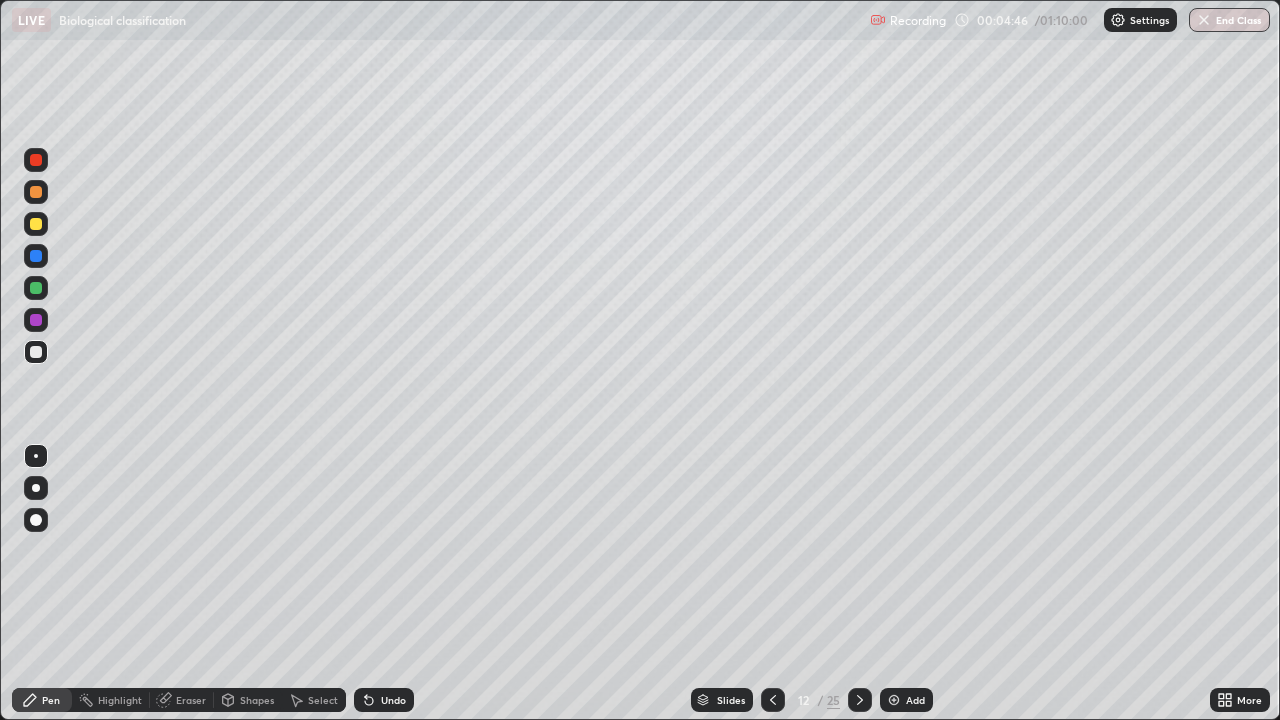 click at bounding box center [36, 160] 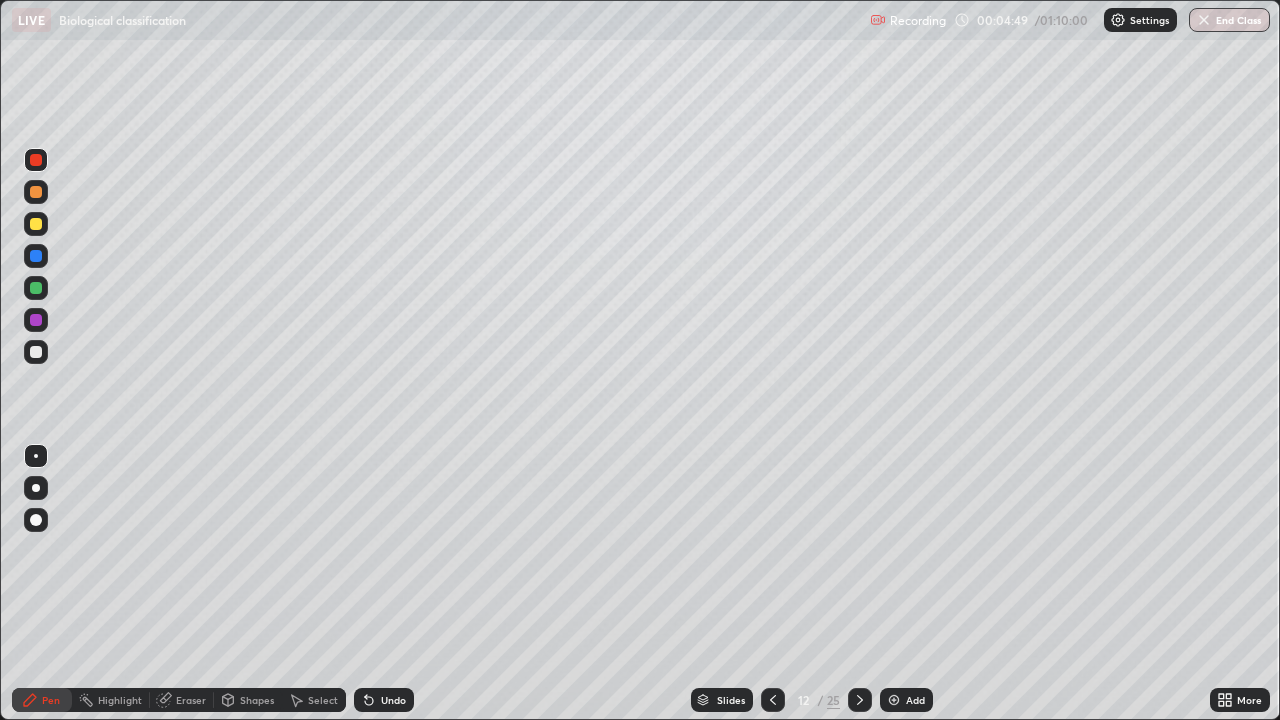 click at bounding box center (36, 488) 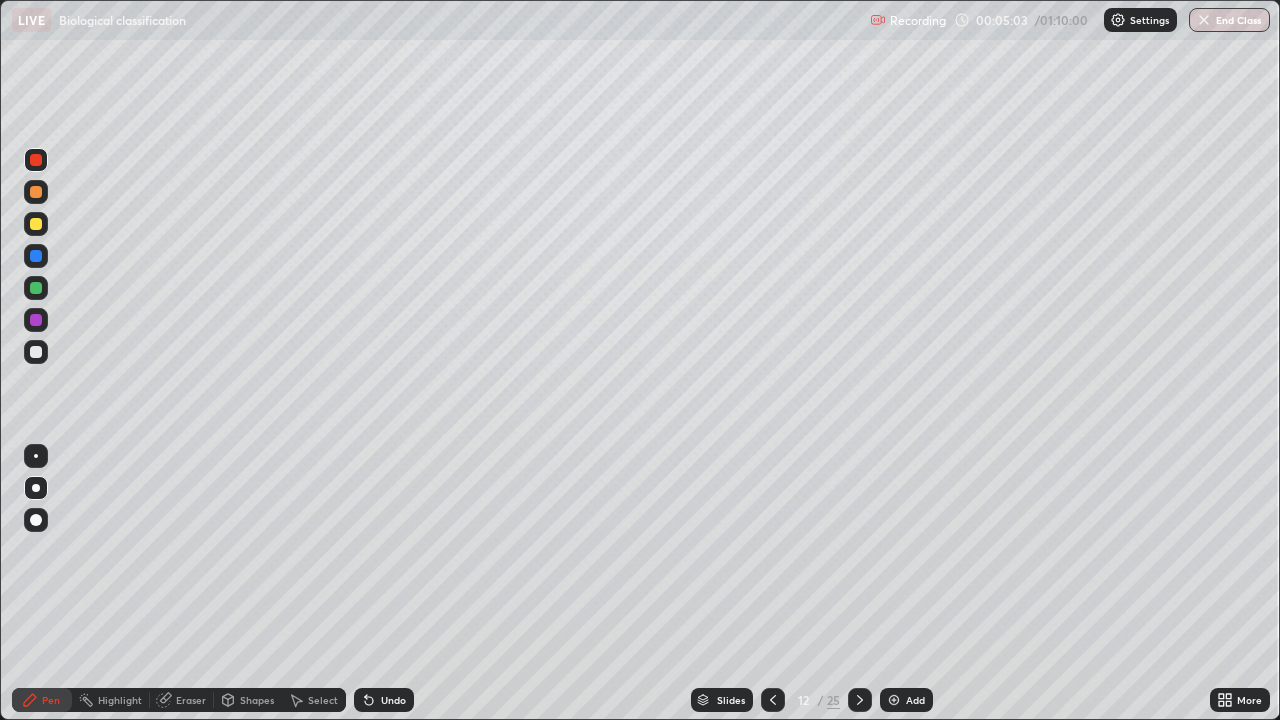 click at bounding box center (36, 352) 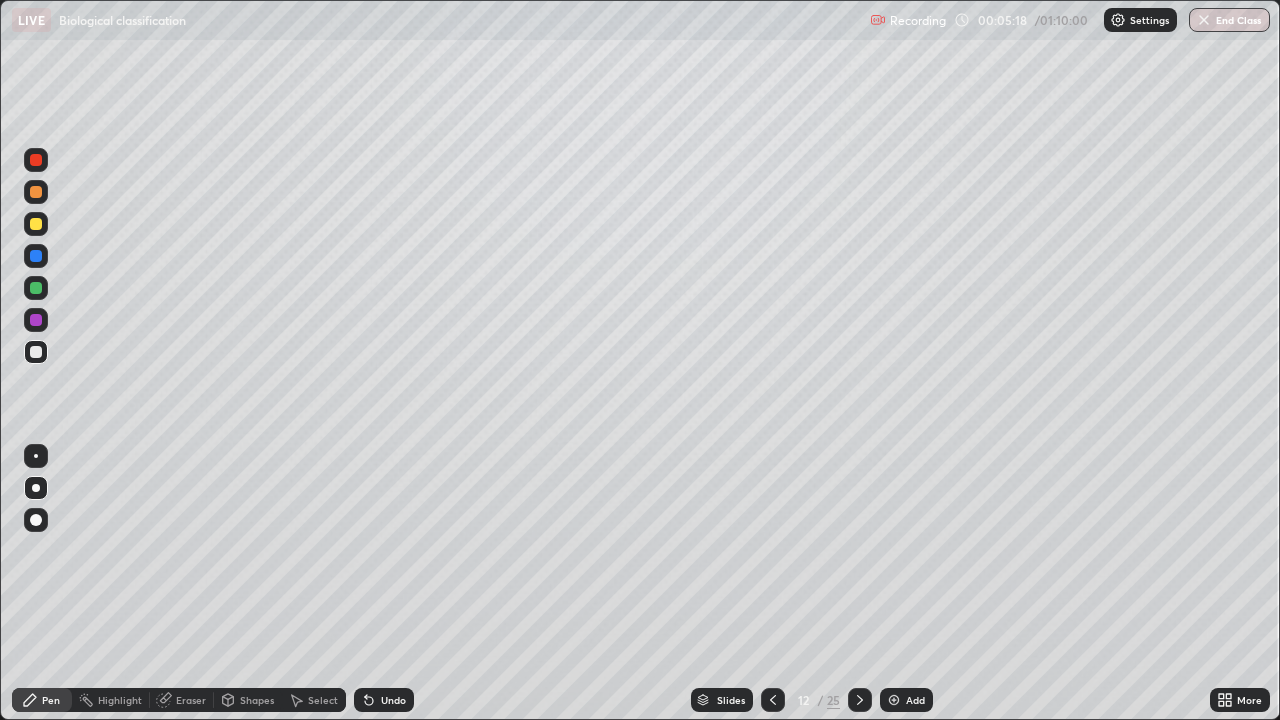 click on "Eraser" at bounding box center (182, 700) 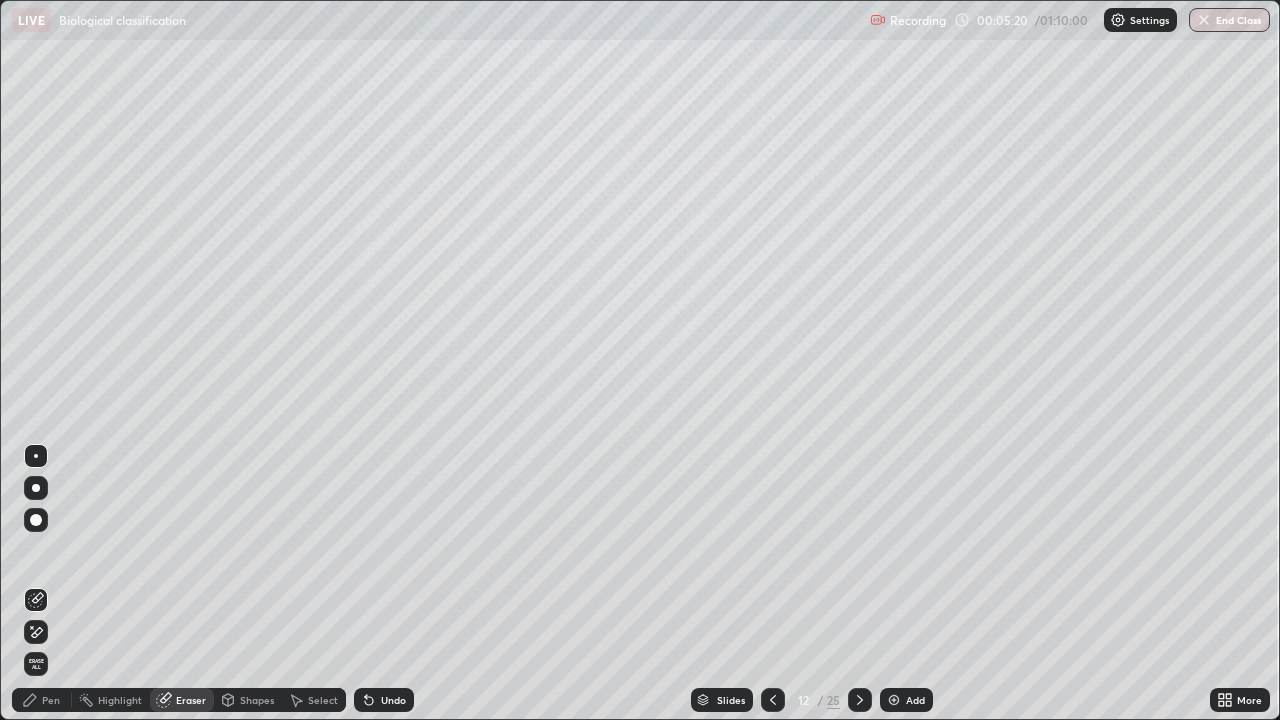 click on "Pen" at bounding box center [42, 700] 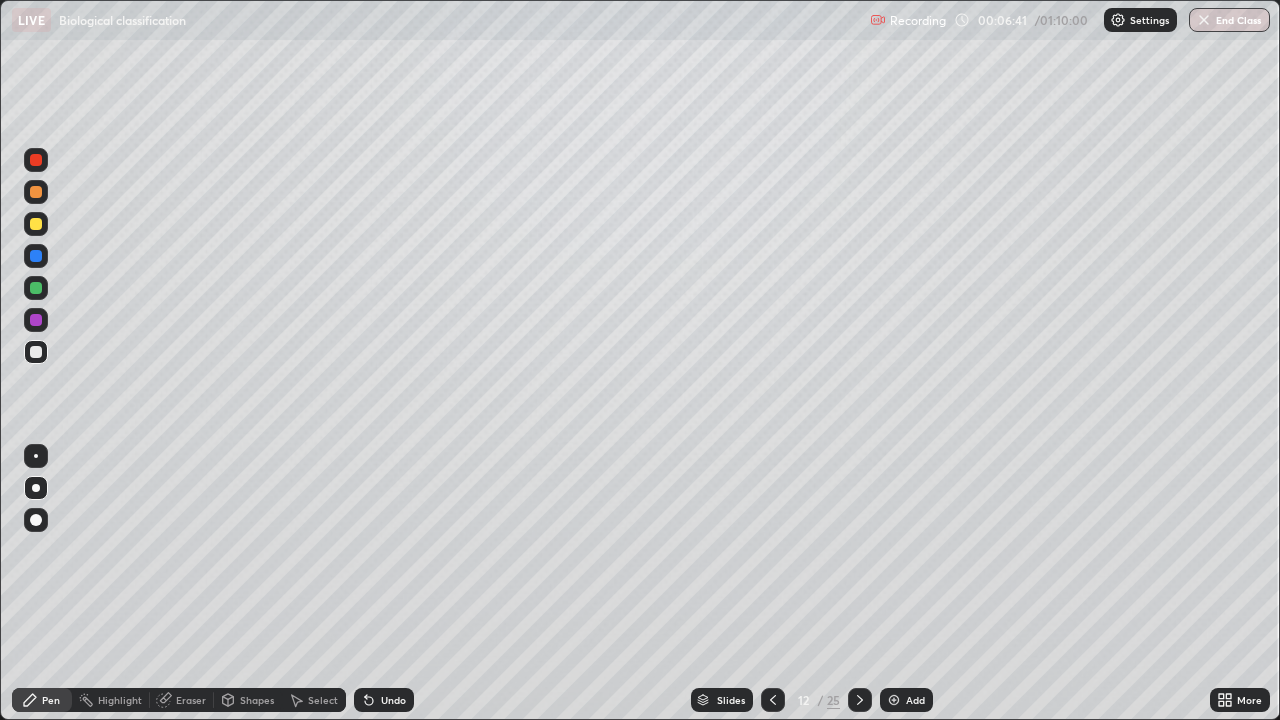 click at bounding box center [36, 224] 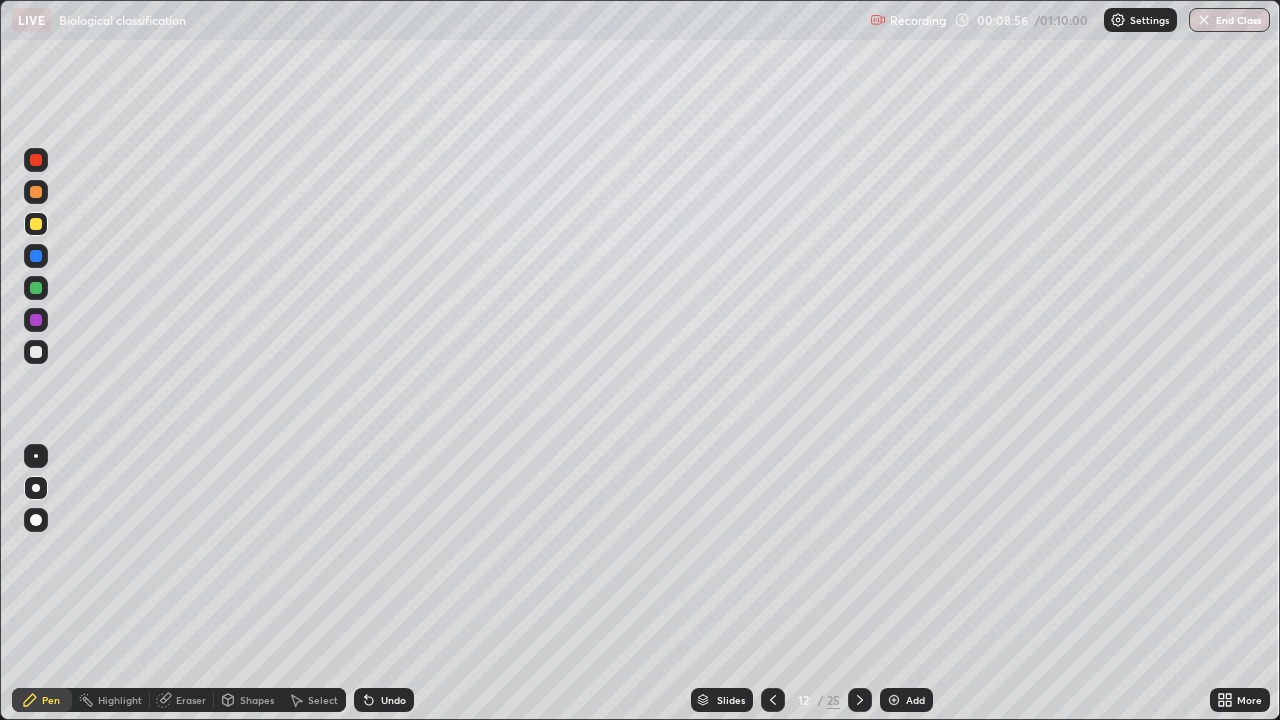 click 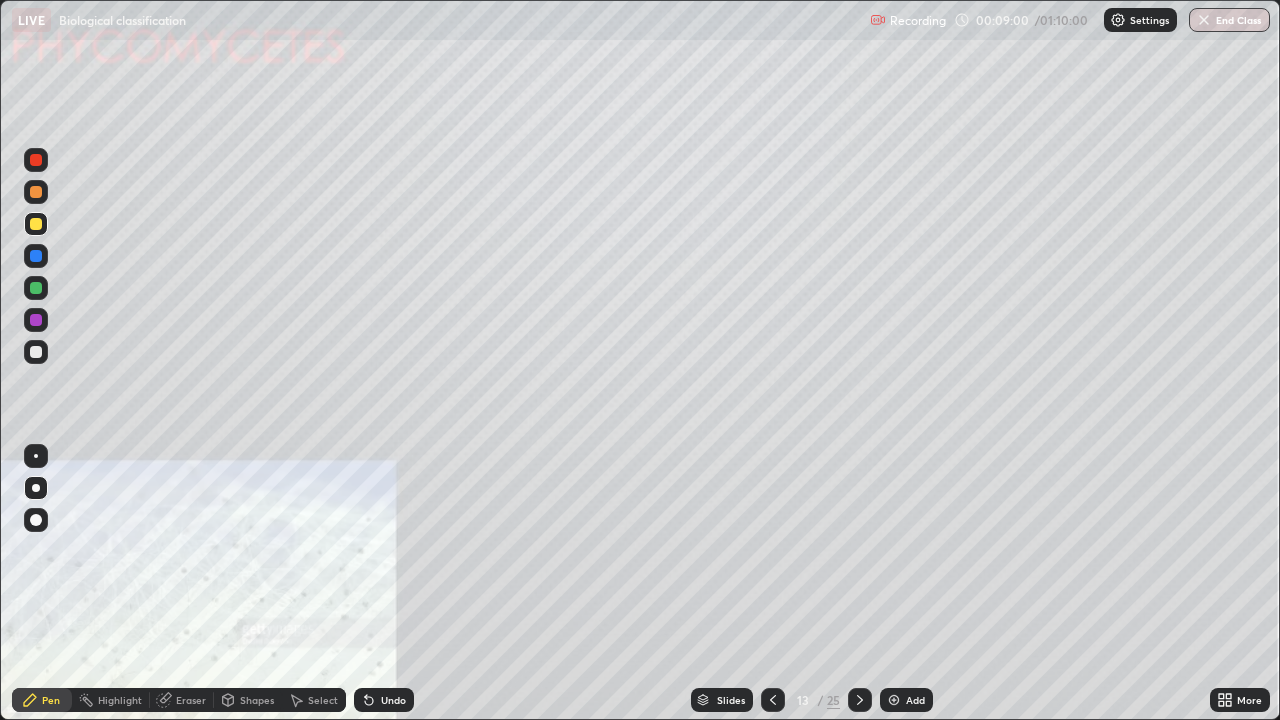 click at bounding box center (36, 160) 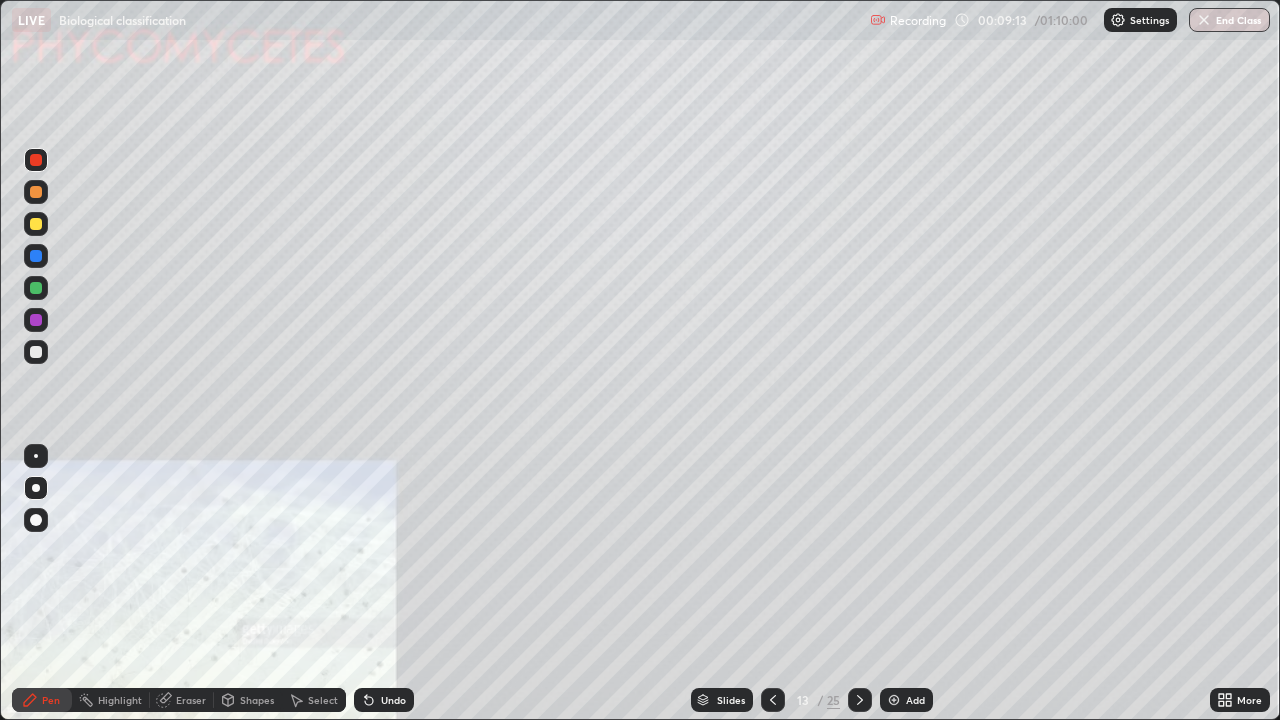 click at bounding box center (36, 352) 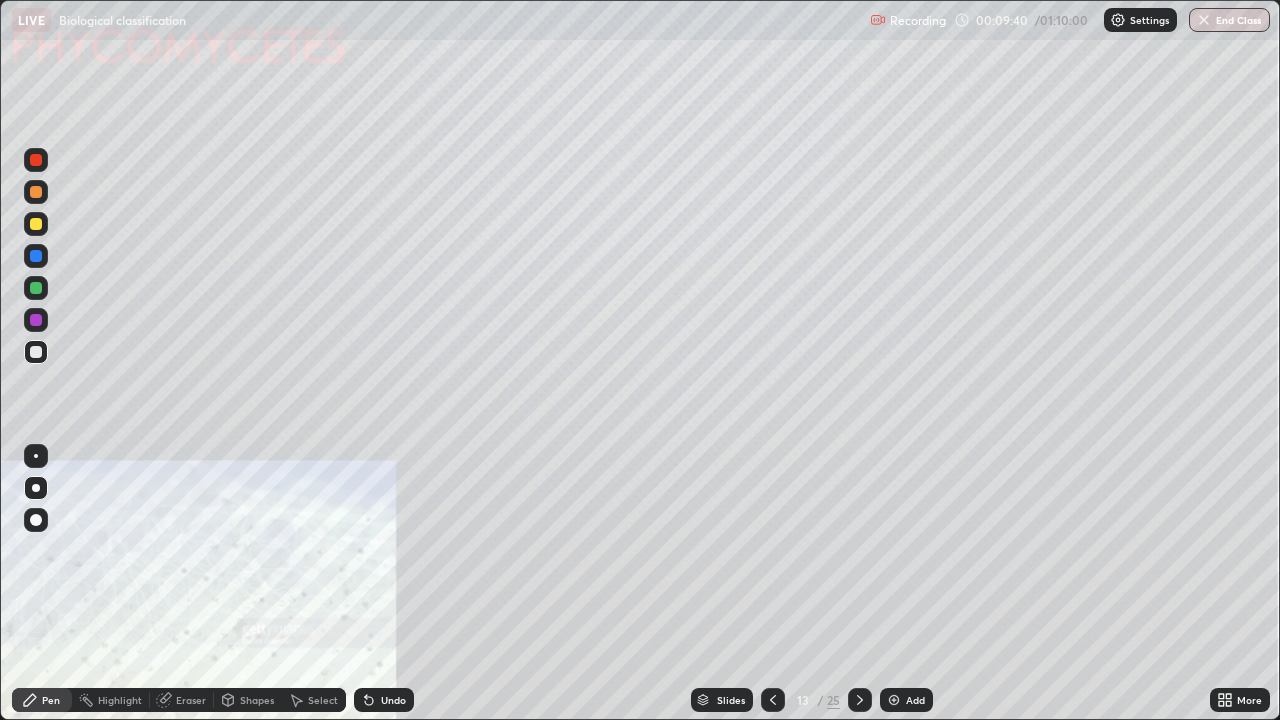 click at bounding box center [36, 288] 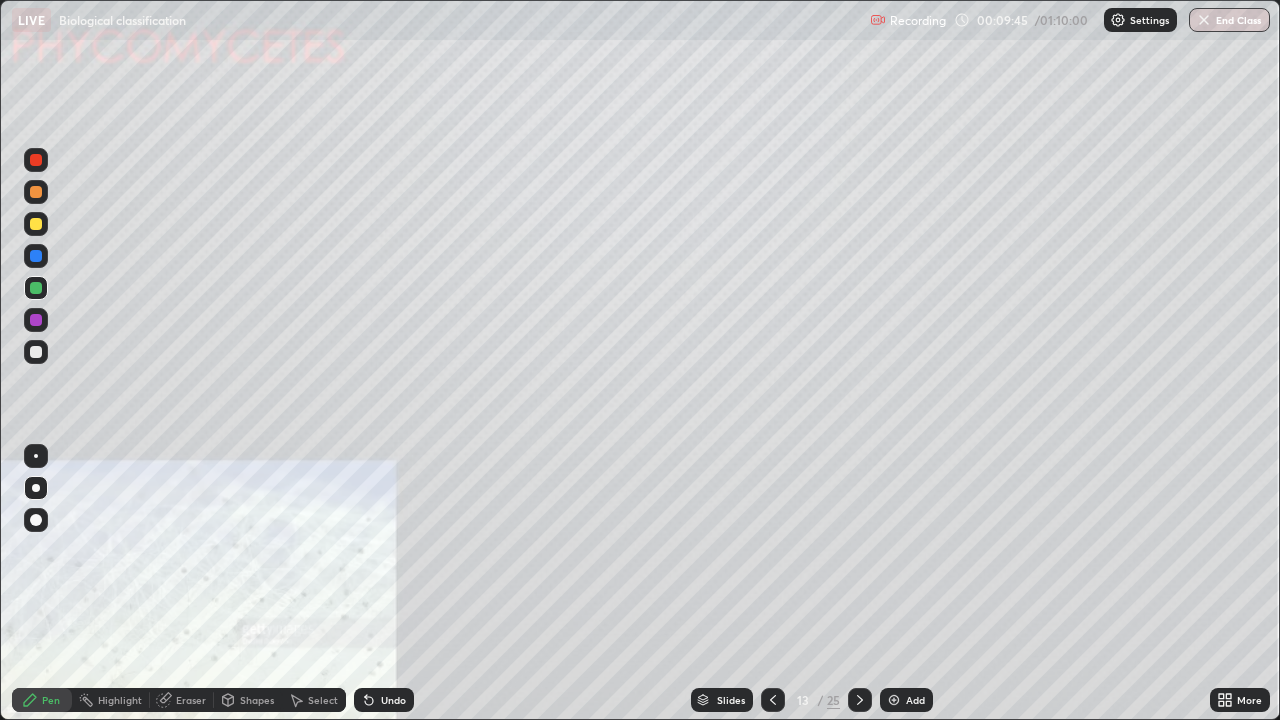 click on "Eraser" at bounding box center [191, 700] 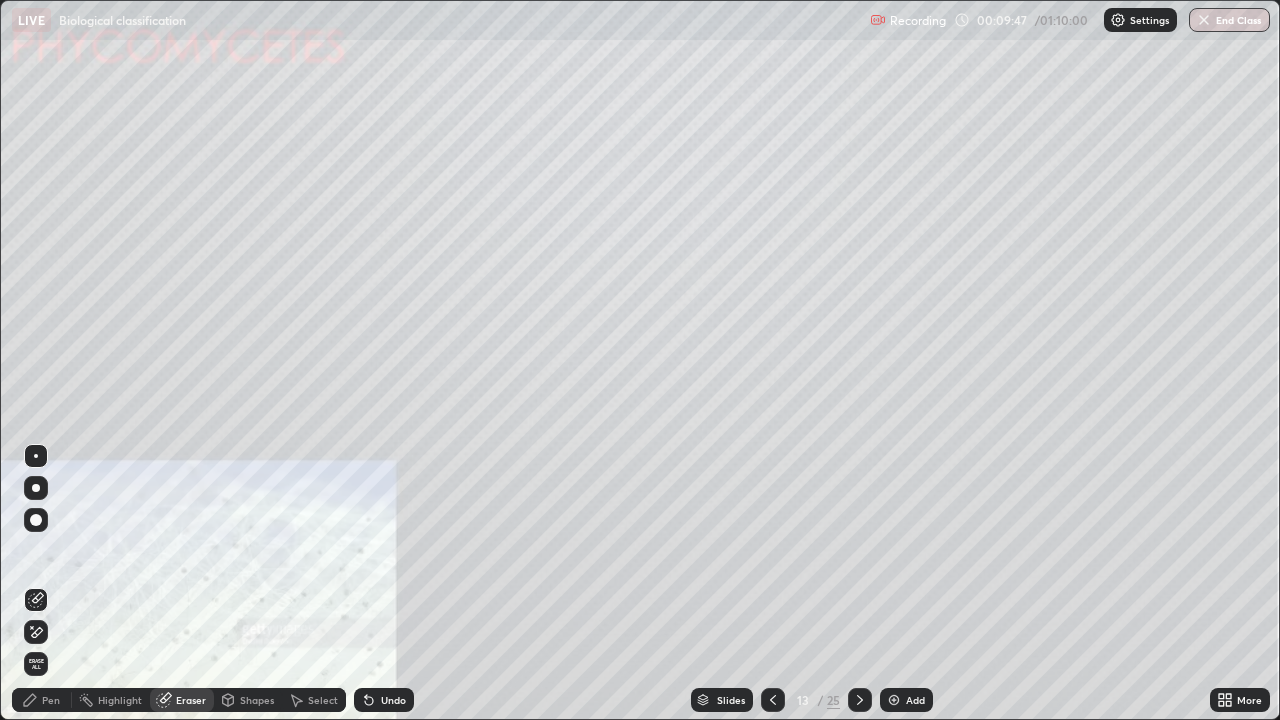 click on "Pen" at bounding box center [51, 700] 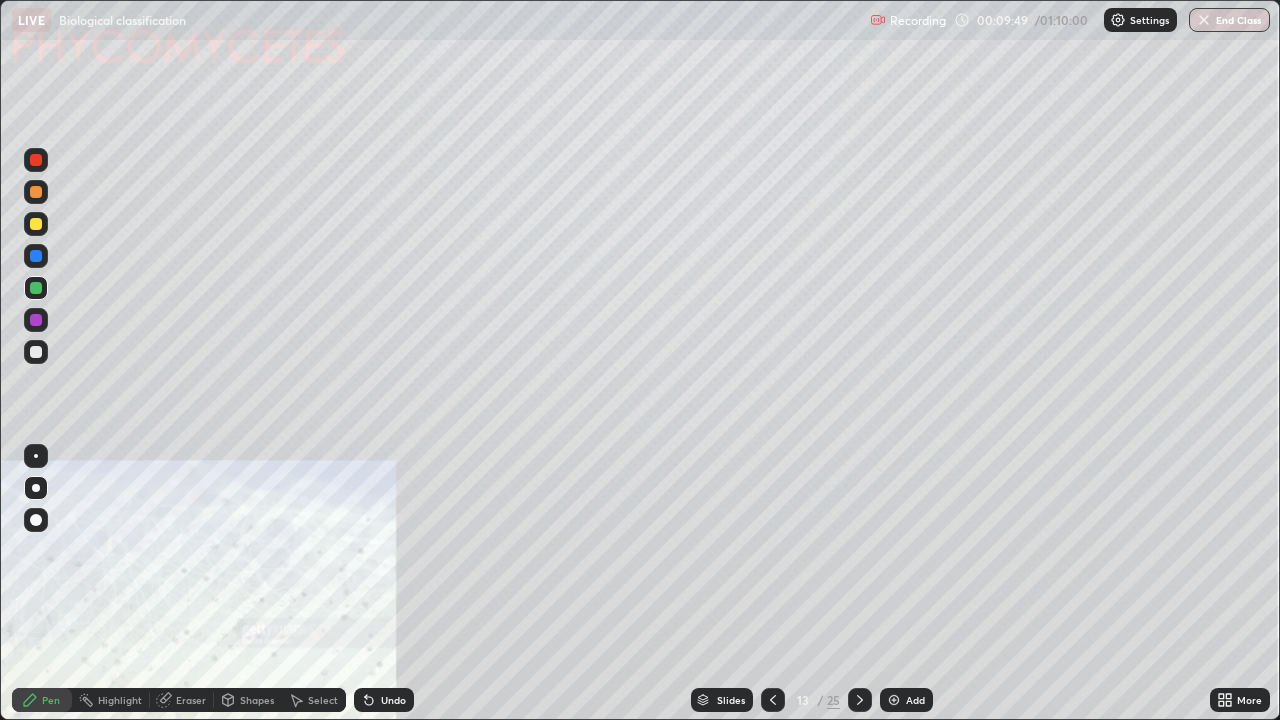 click at bounding box center [36, 224] 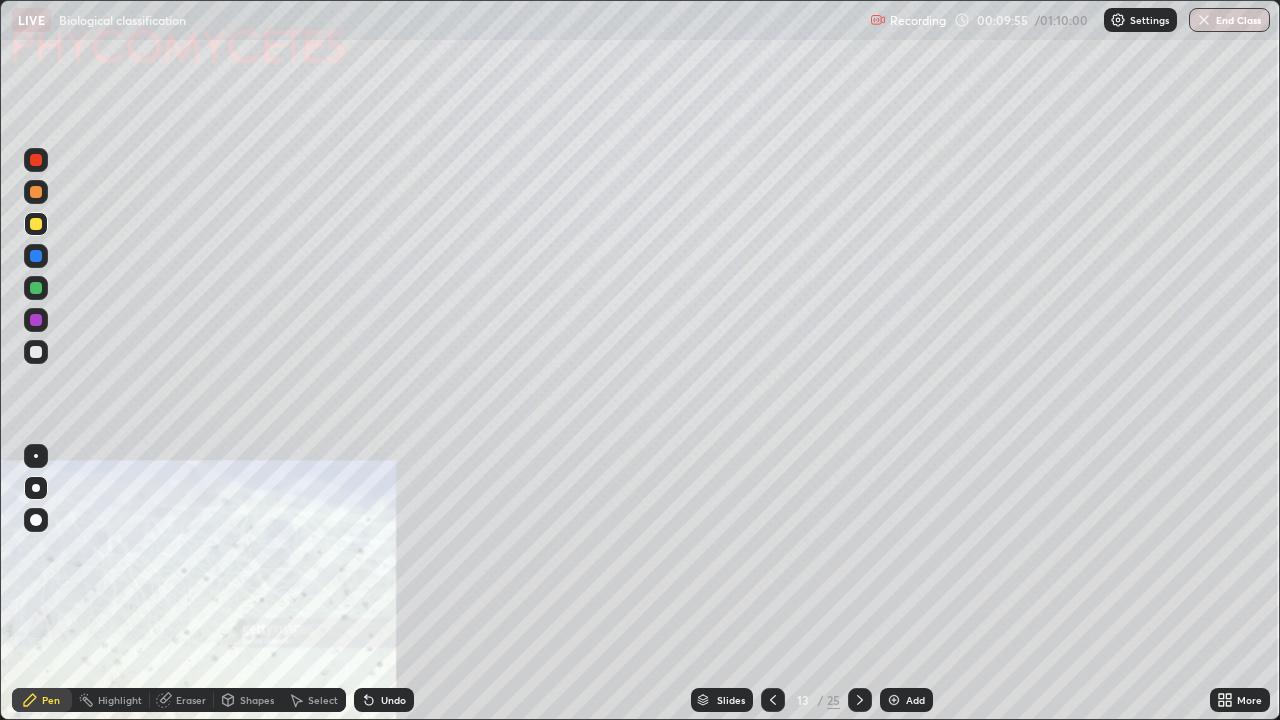 click at bounding box center (36, 352) 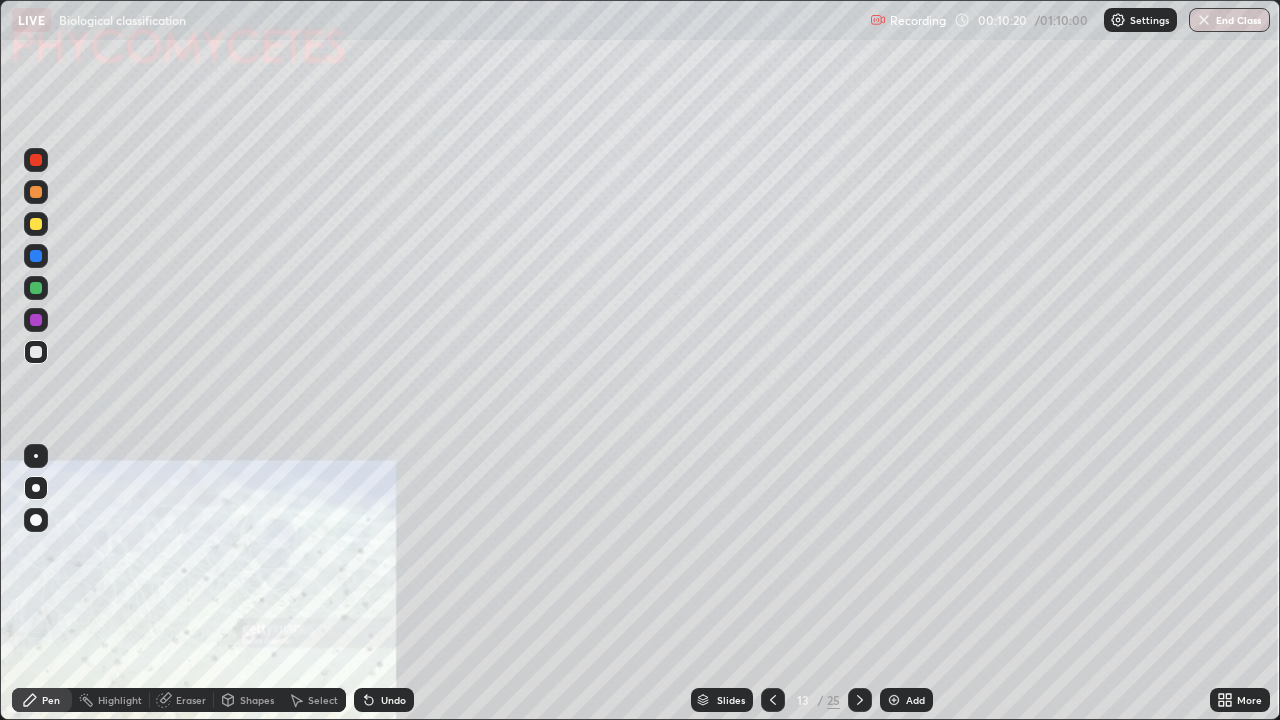 click on "Eraser" at bounding box center (182, 700) 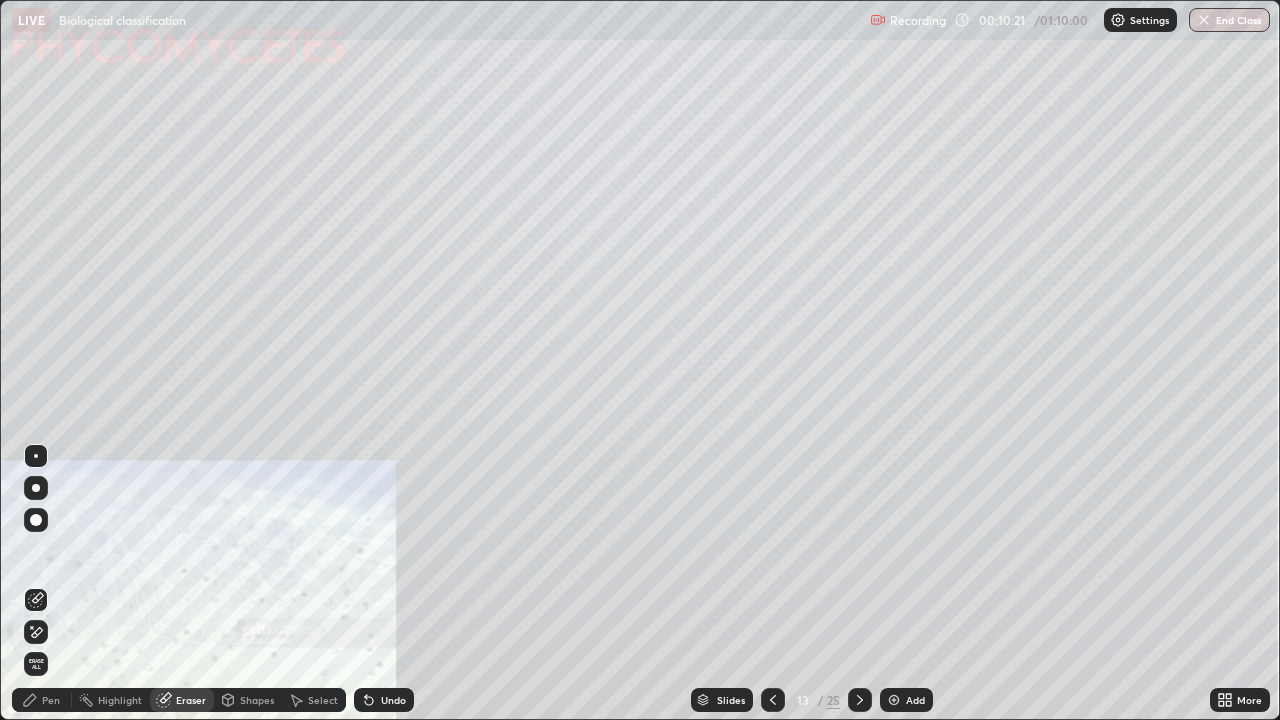 click on "Pen" at bounding box center (51, 700) 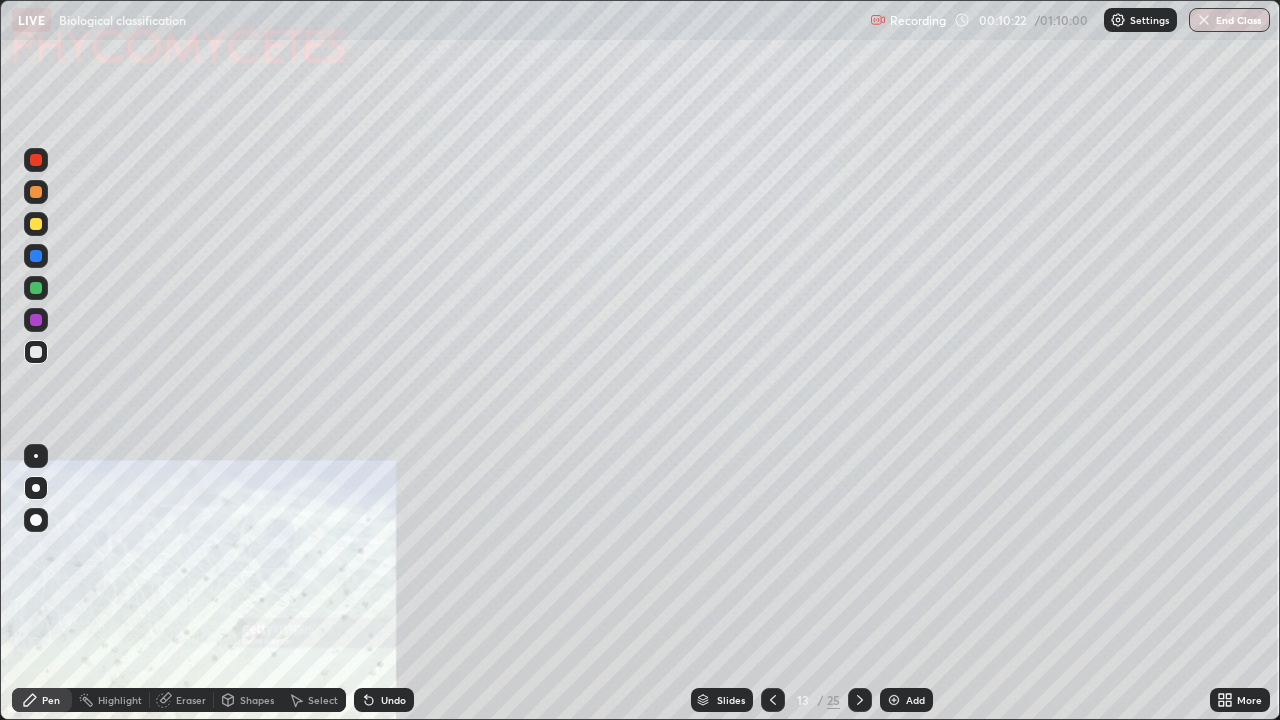 click on "Pen" at bounding box center (51, 700) 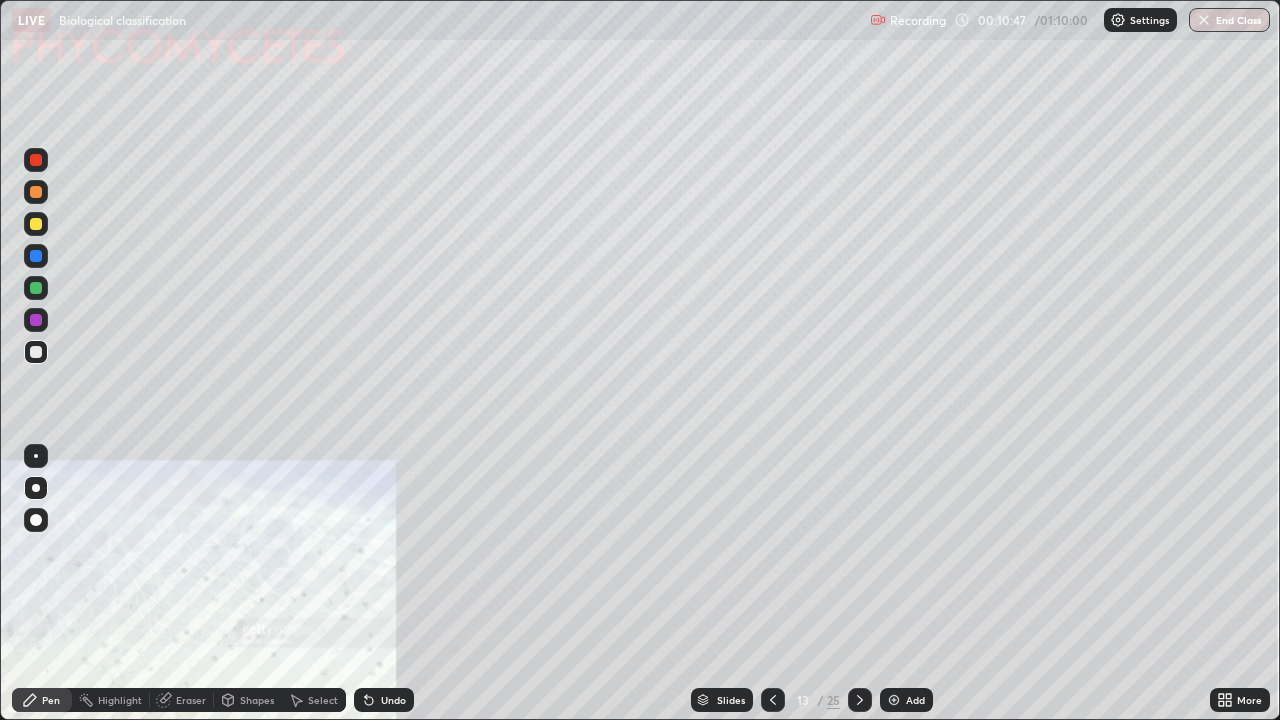 click on "Eraser" at bounding box center (191, 700) 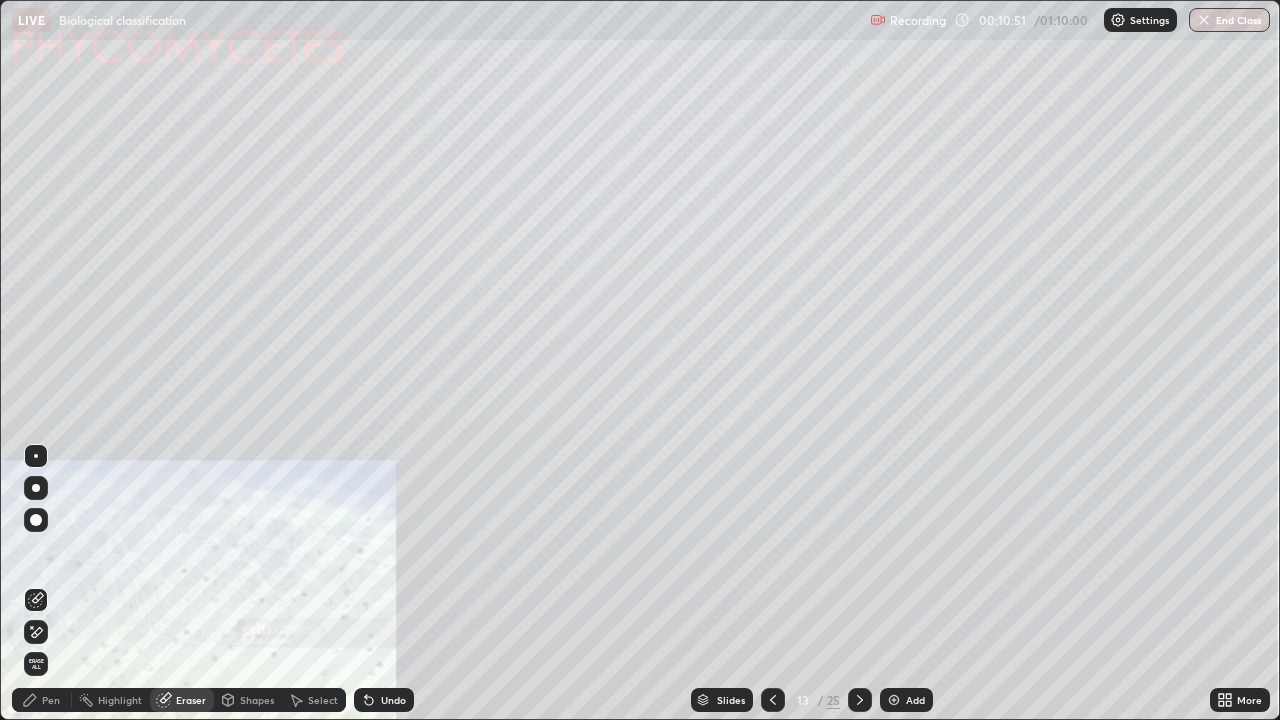 click on "Pen" at bounding box center (51, 700) 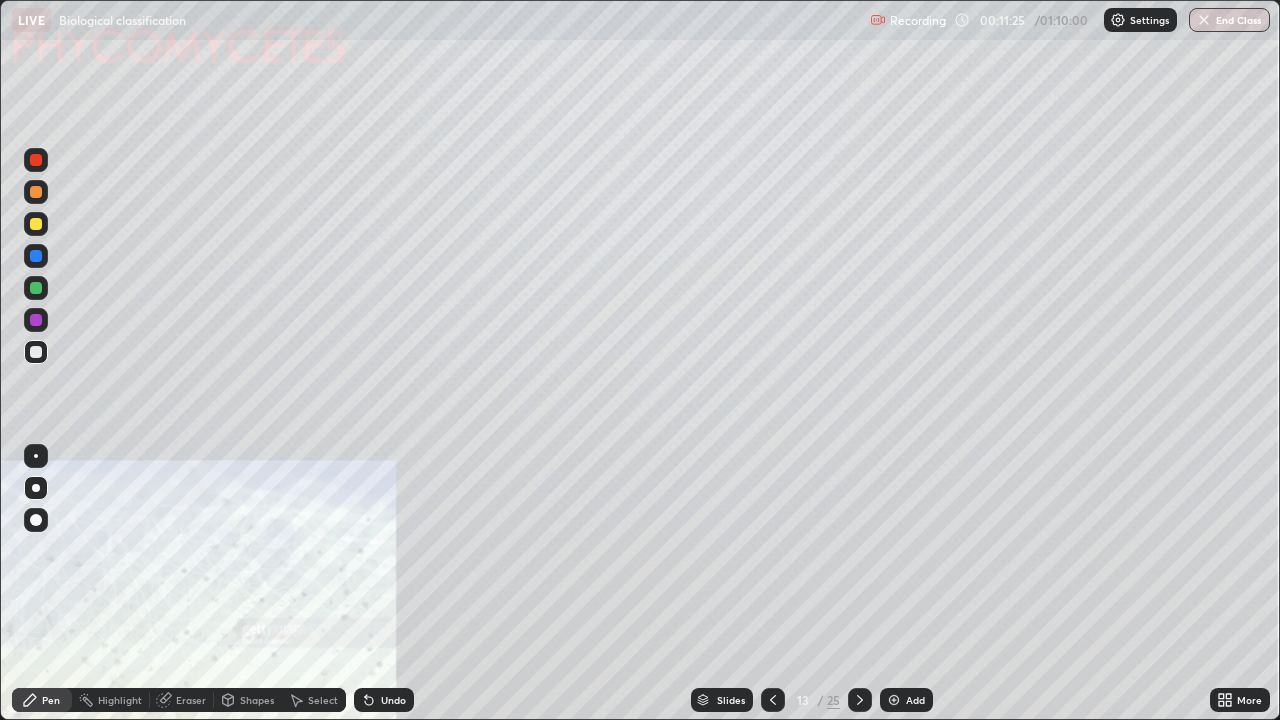 click at bounding box center [36, 224] 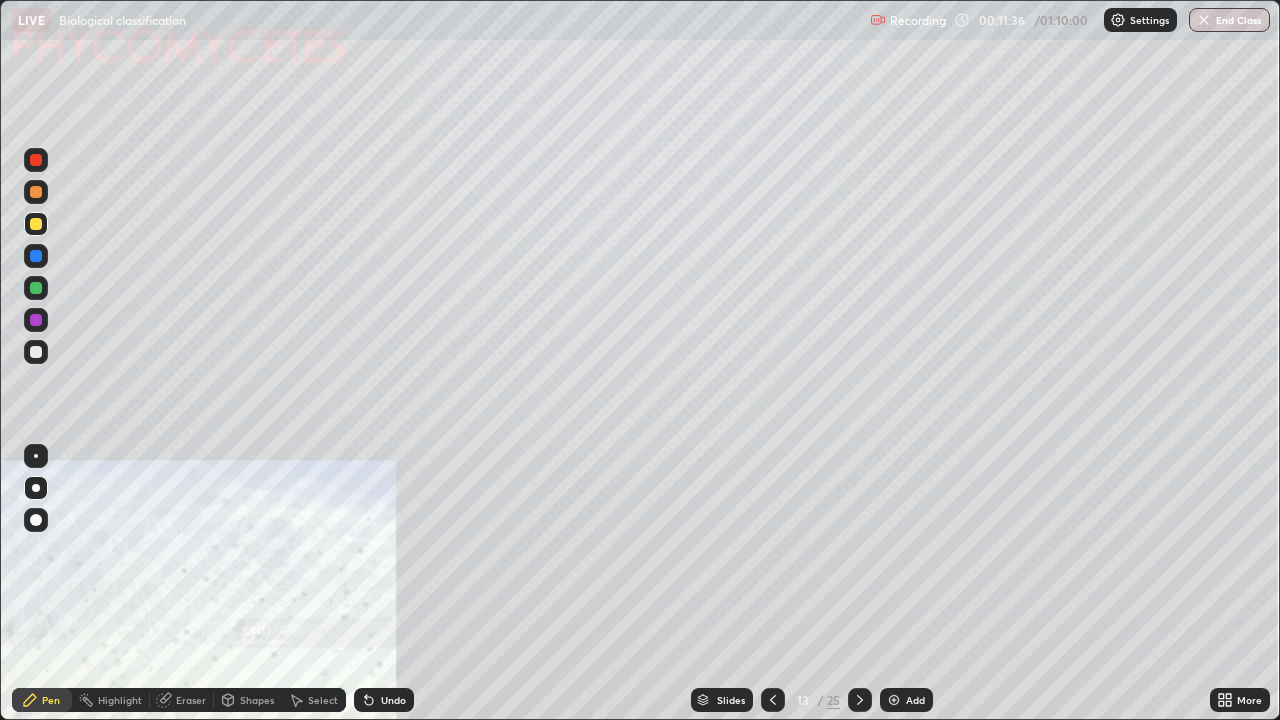 click at bounding box center [36, 352] 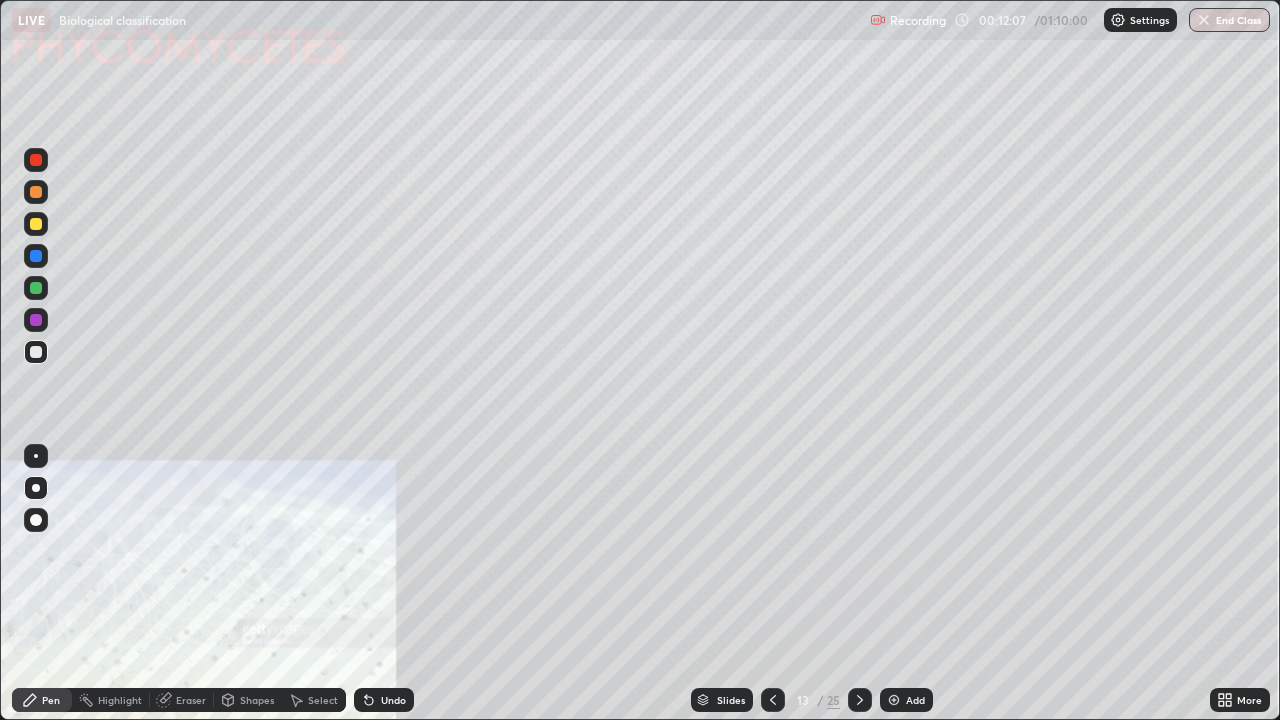 click at bounding box center [36, 160] 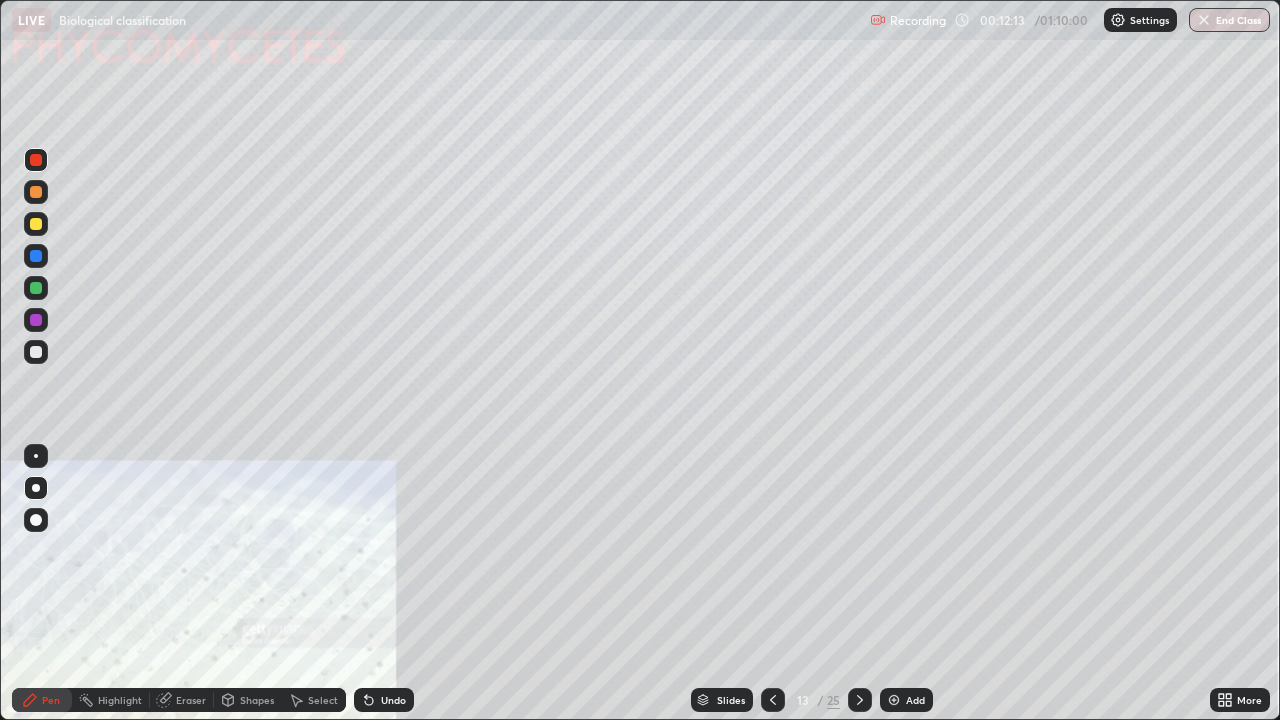 click at bounding box center [36, 352] 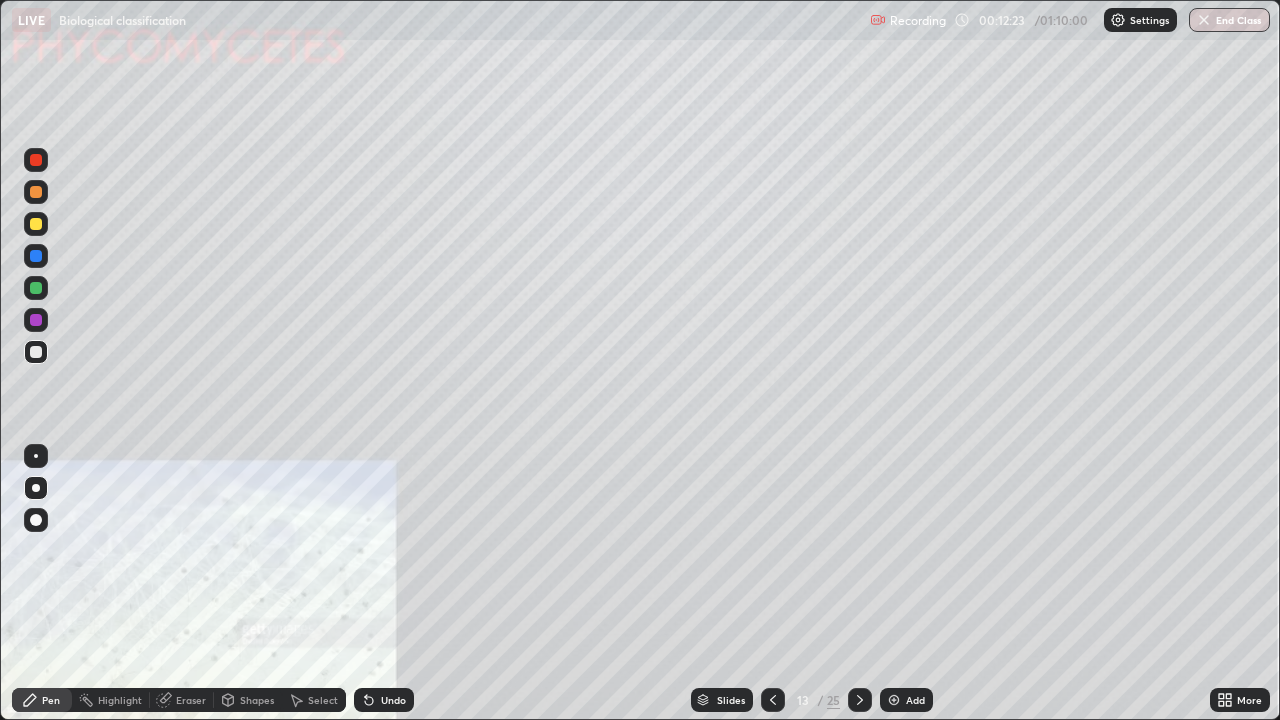 click at bounding box center (36, 352) 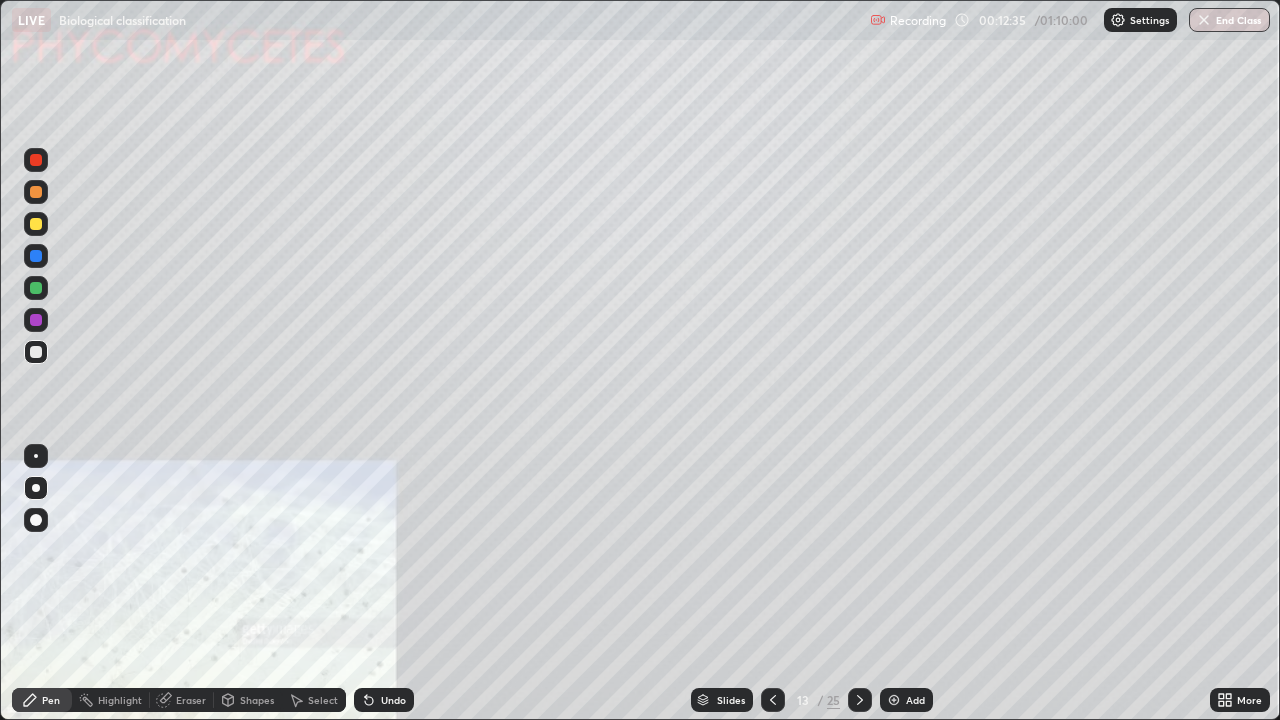 click at bounding box center (36, 224) 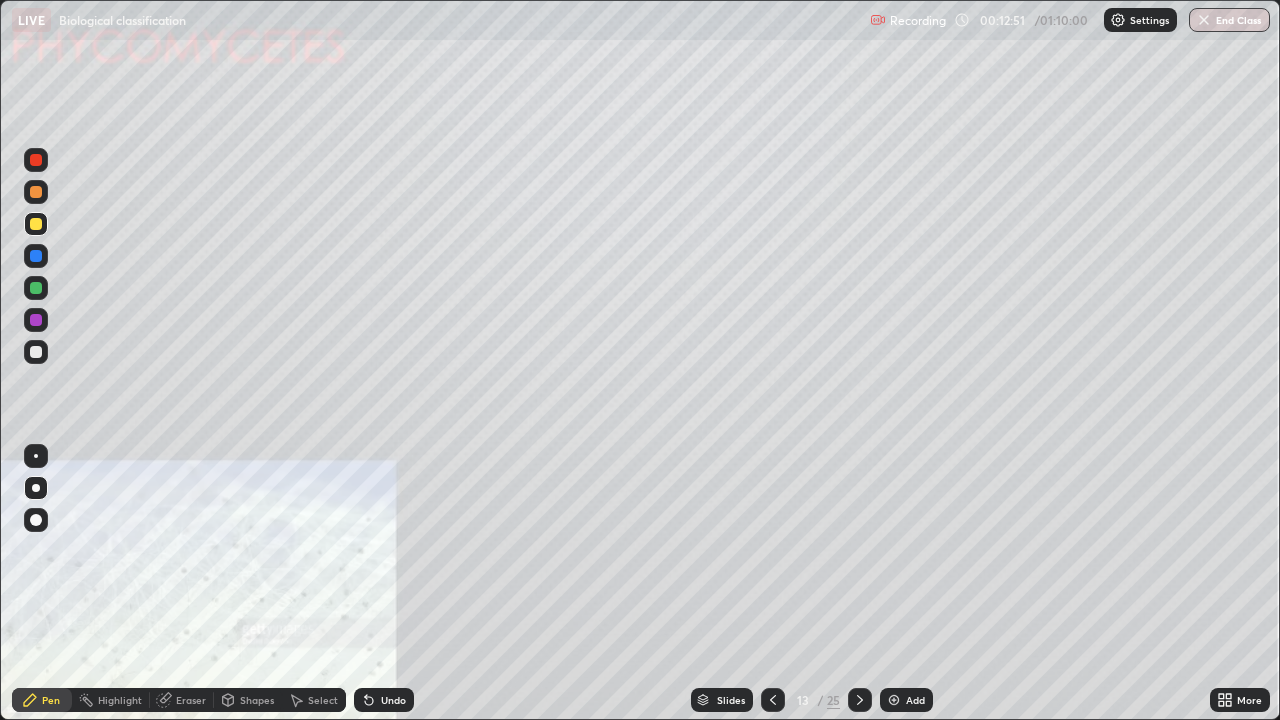 click at bounding box center (36, 160) 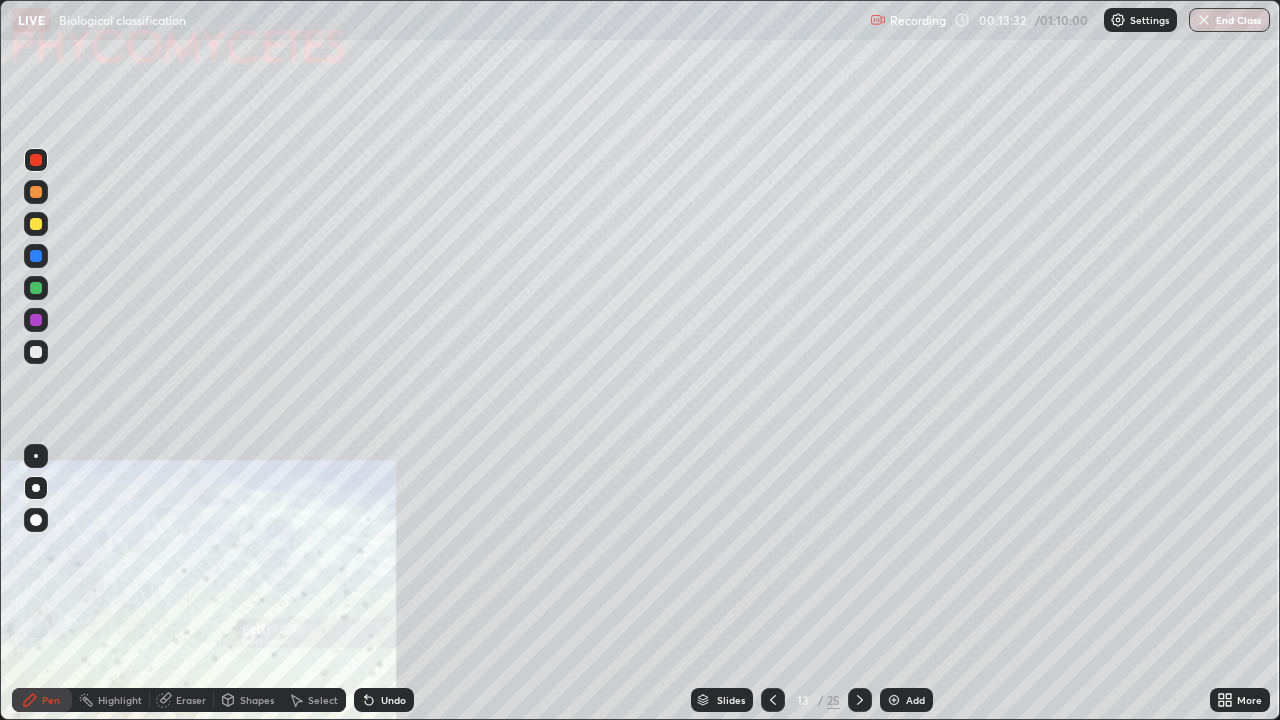click at bounding box center (36, 352) 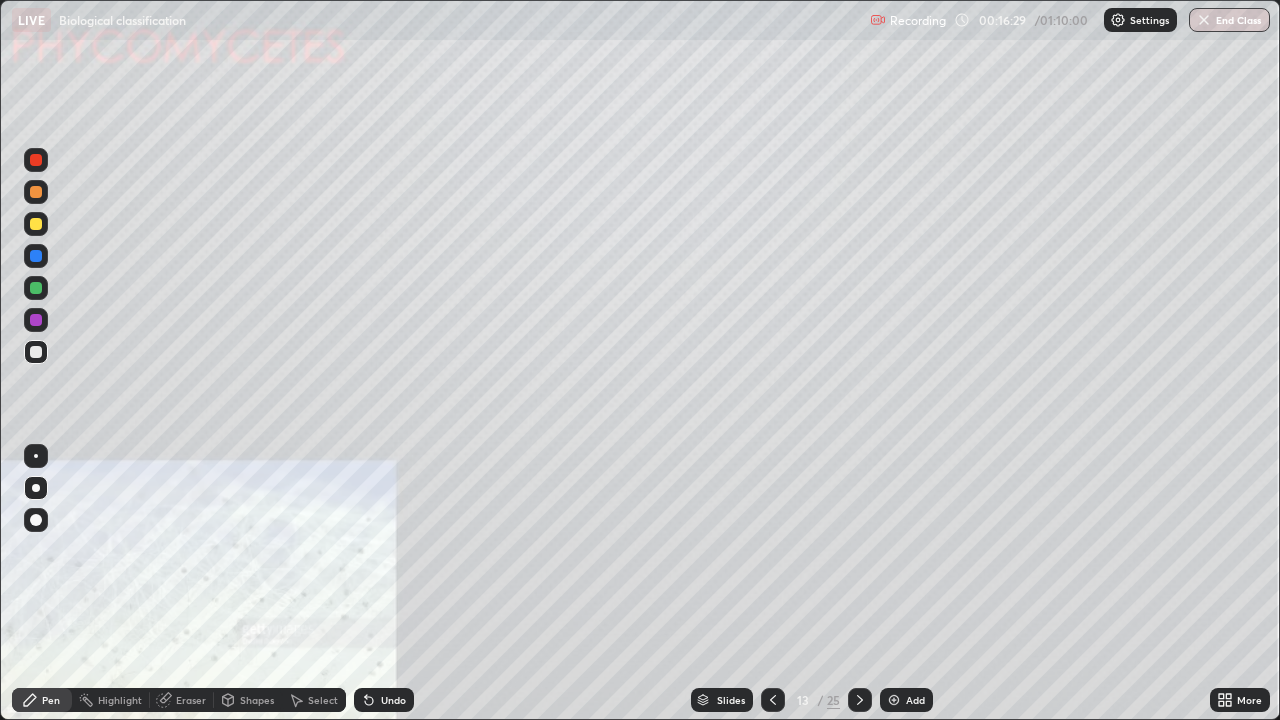 click 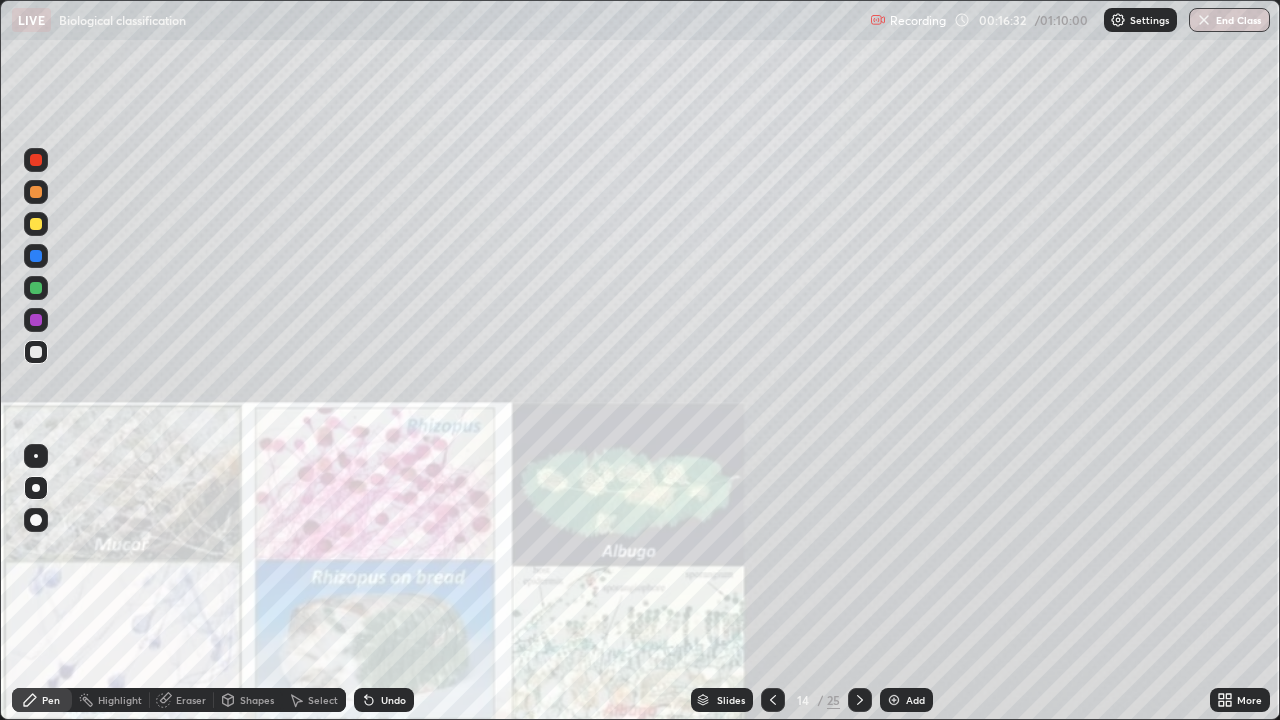 click at bounding box center [36, 160] 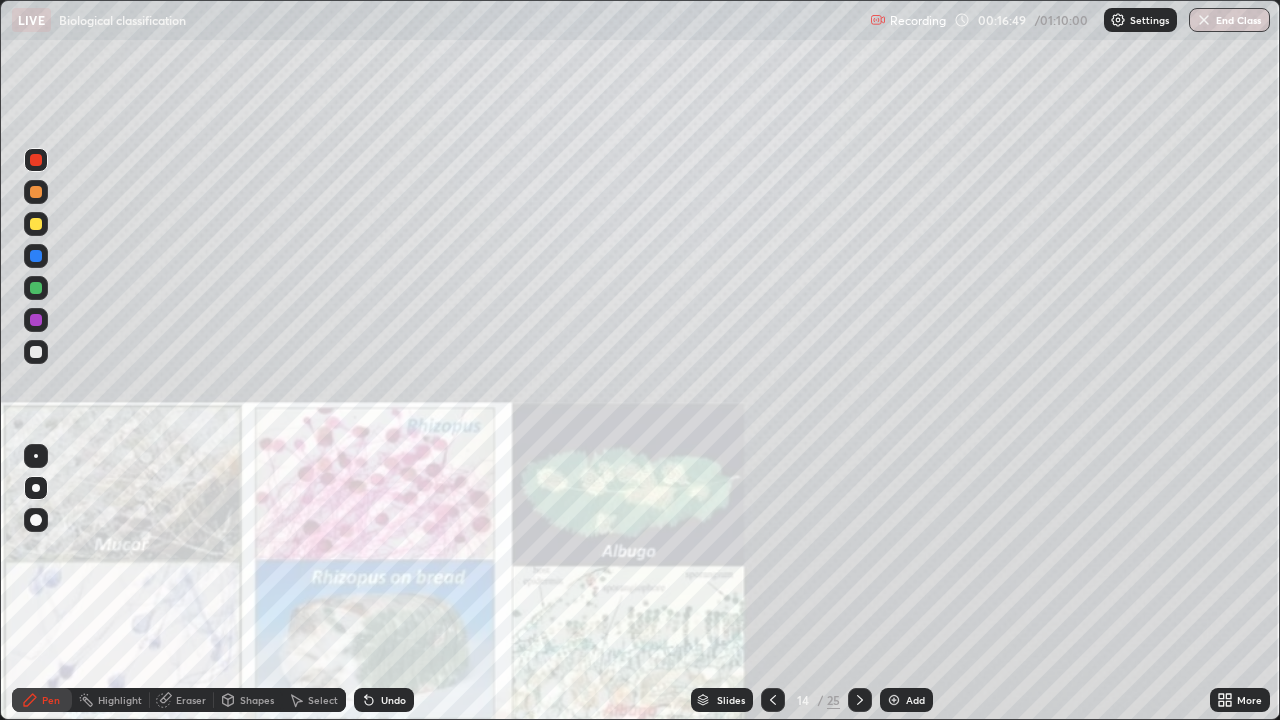 click at bounding box center [36, 352] 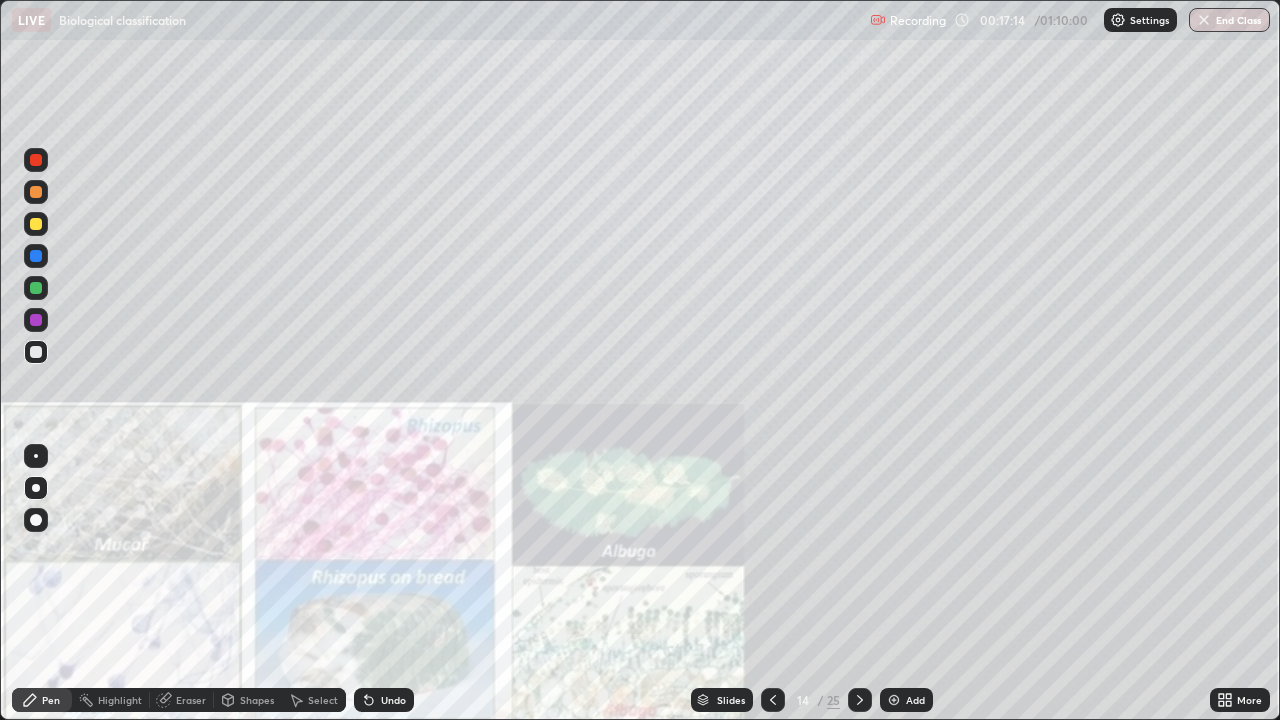 click at bounding box center (36, 224) 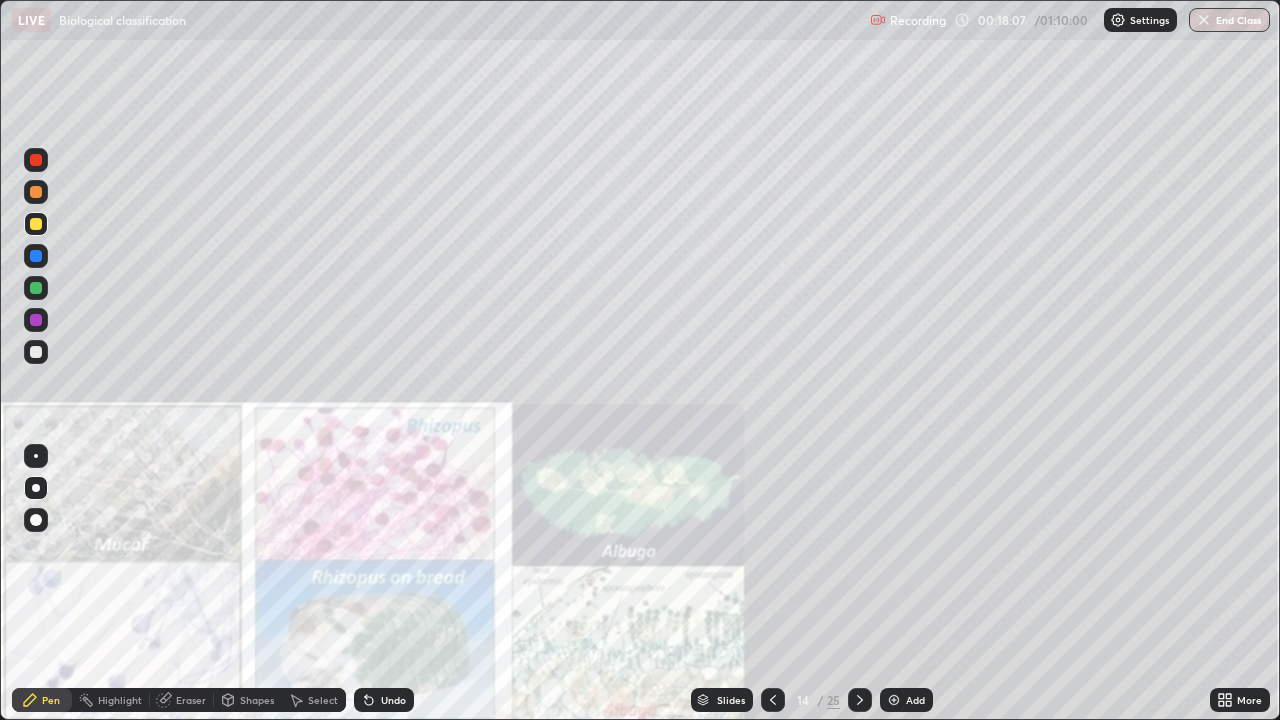 click at bounding box center [36, 160] 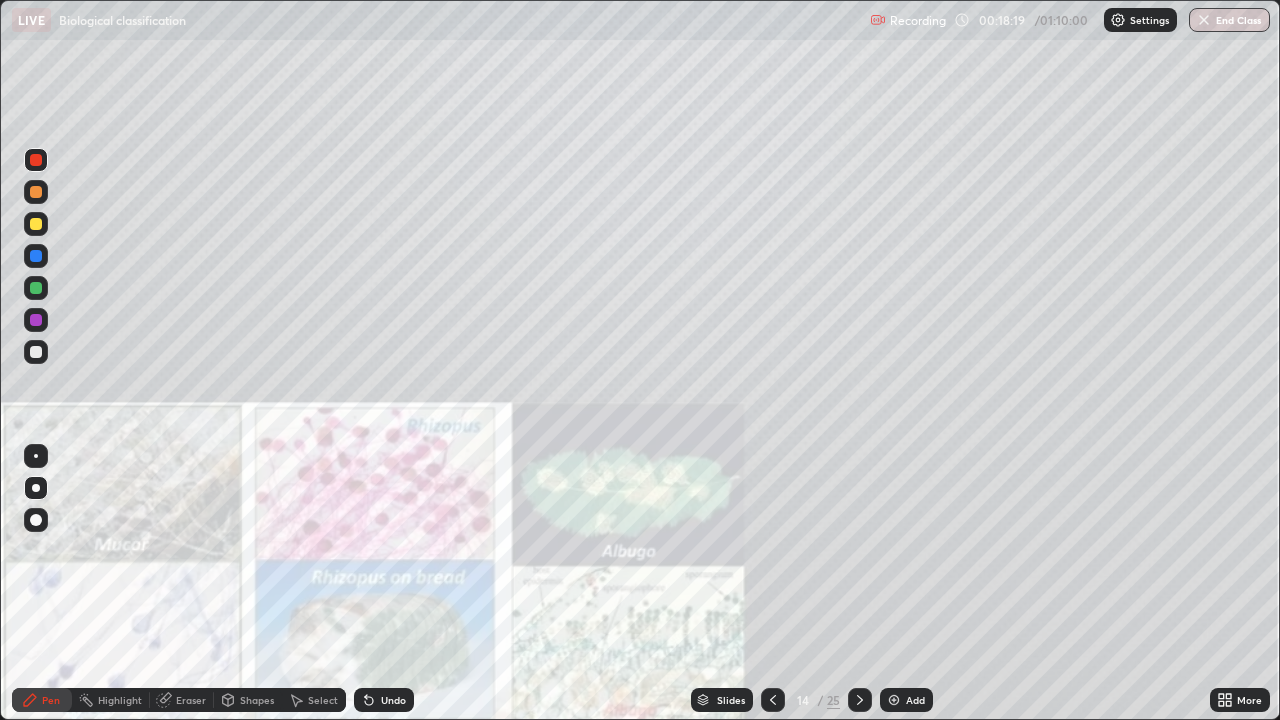 click at bounding box center [36, 224] 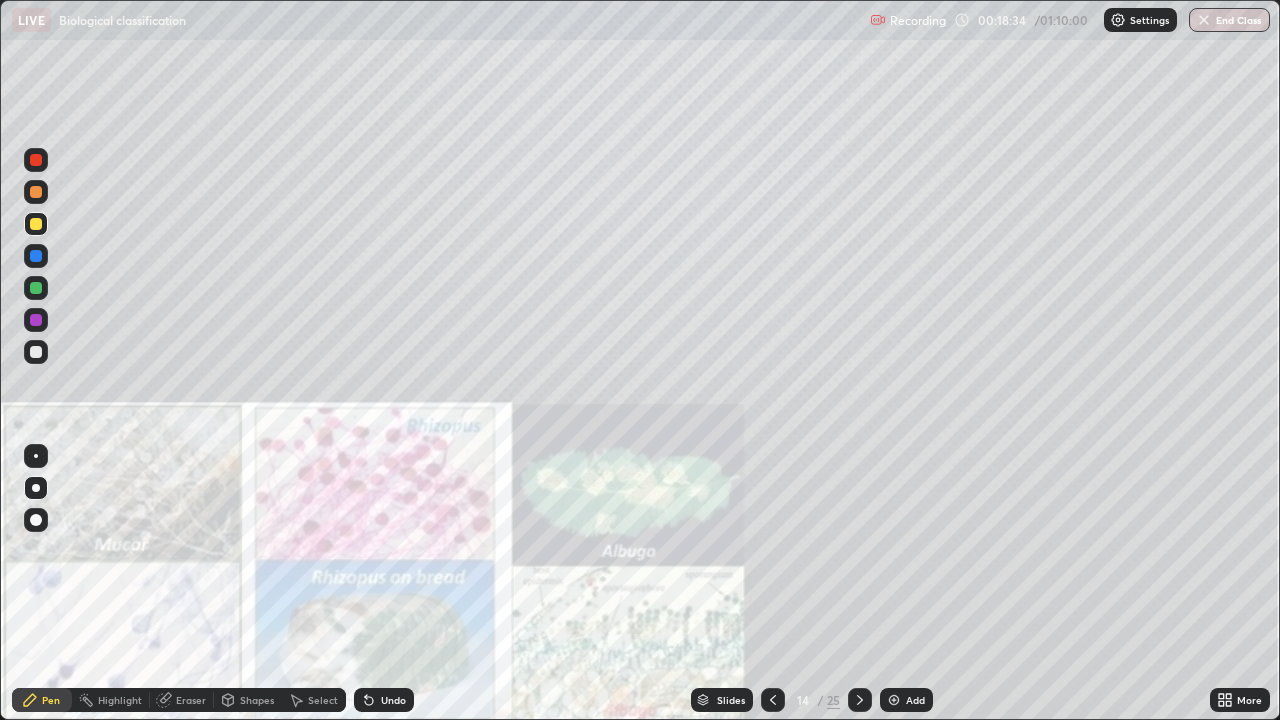 click at bounding box center (36, 288) 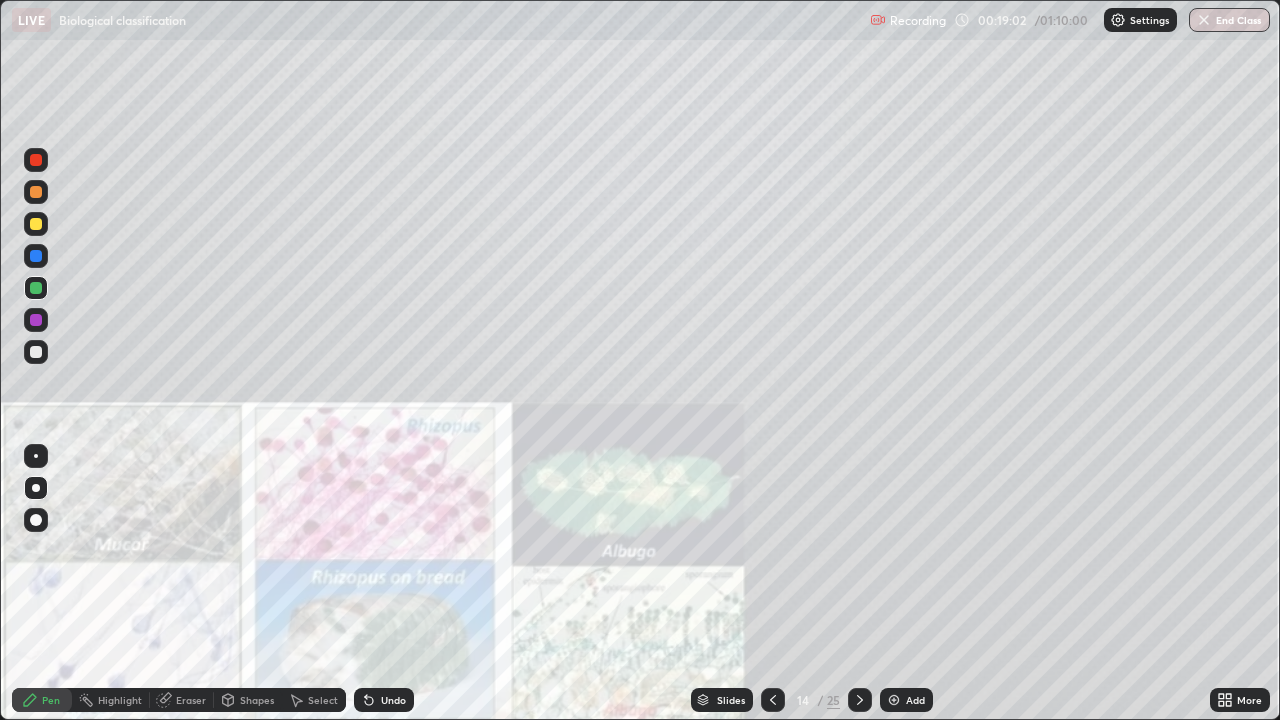 click at bounding box center [36, 352] 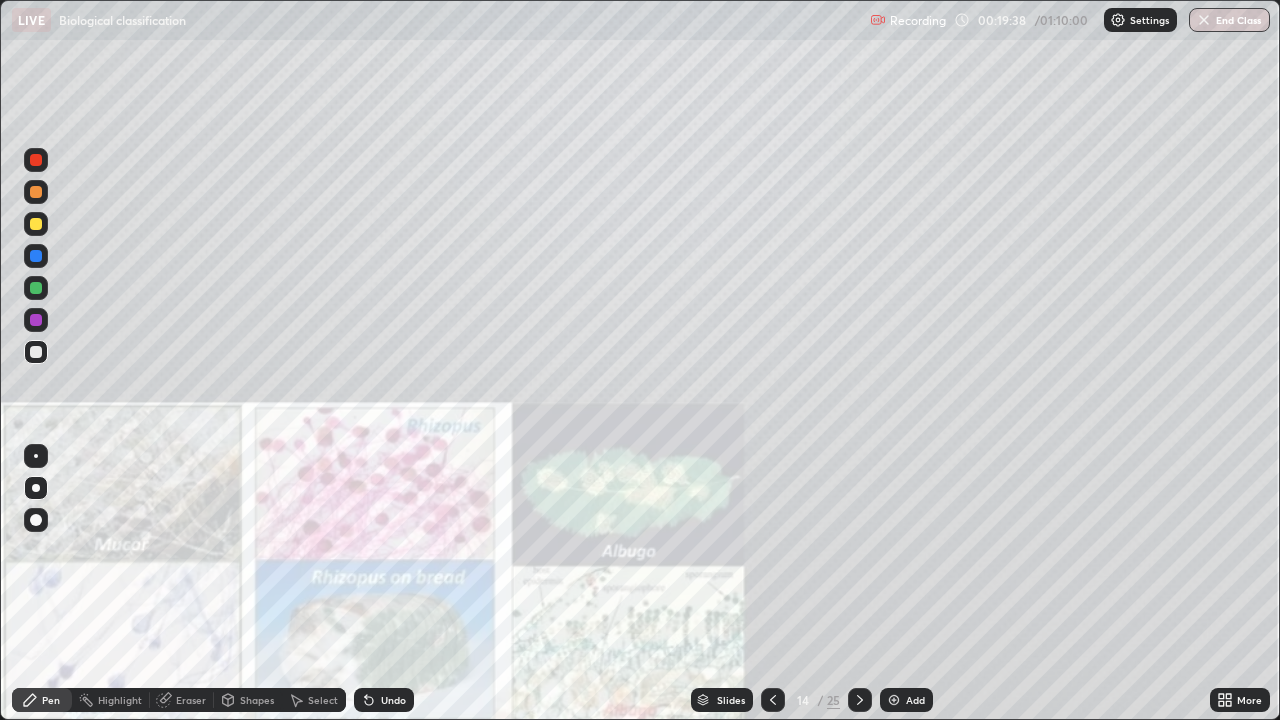 click at bounding box center (36, 160) 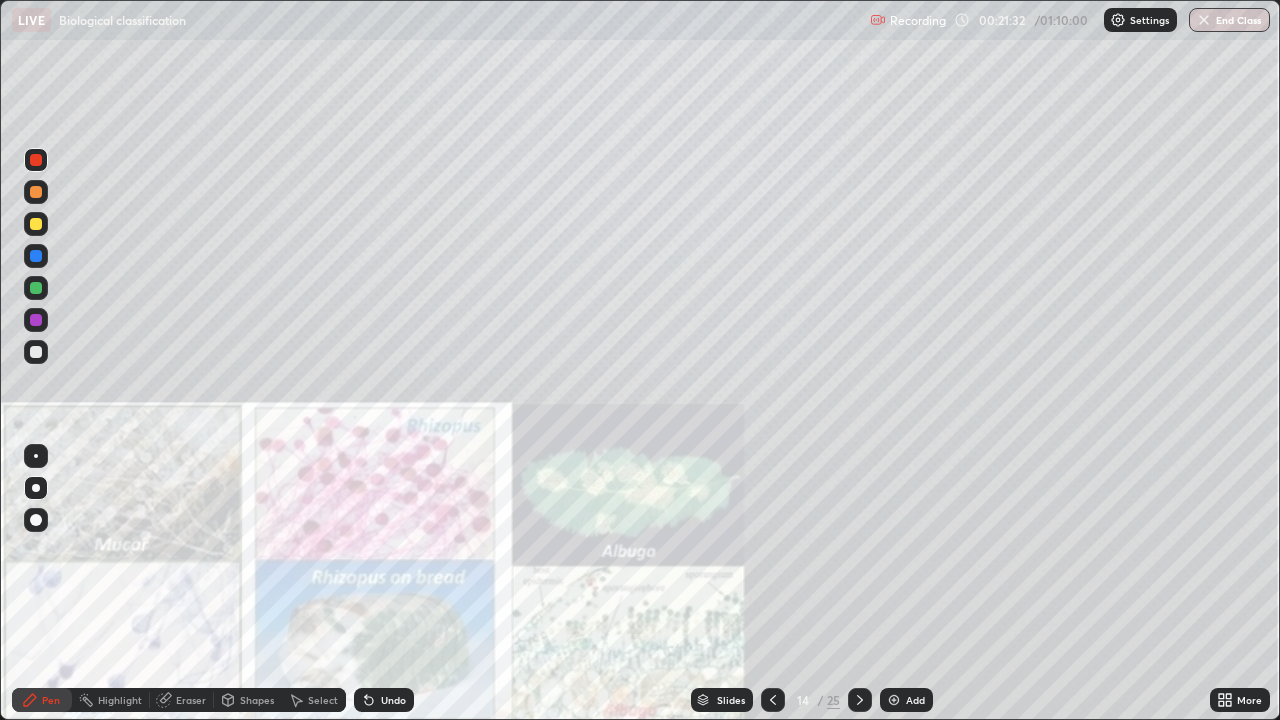 click 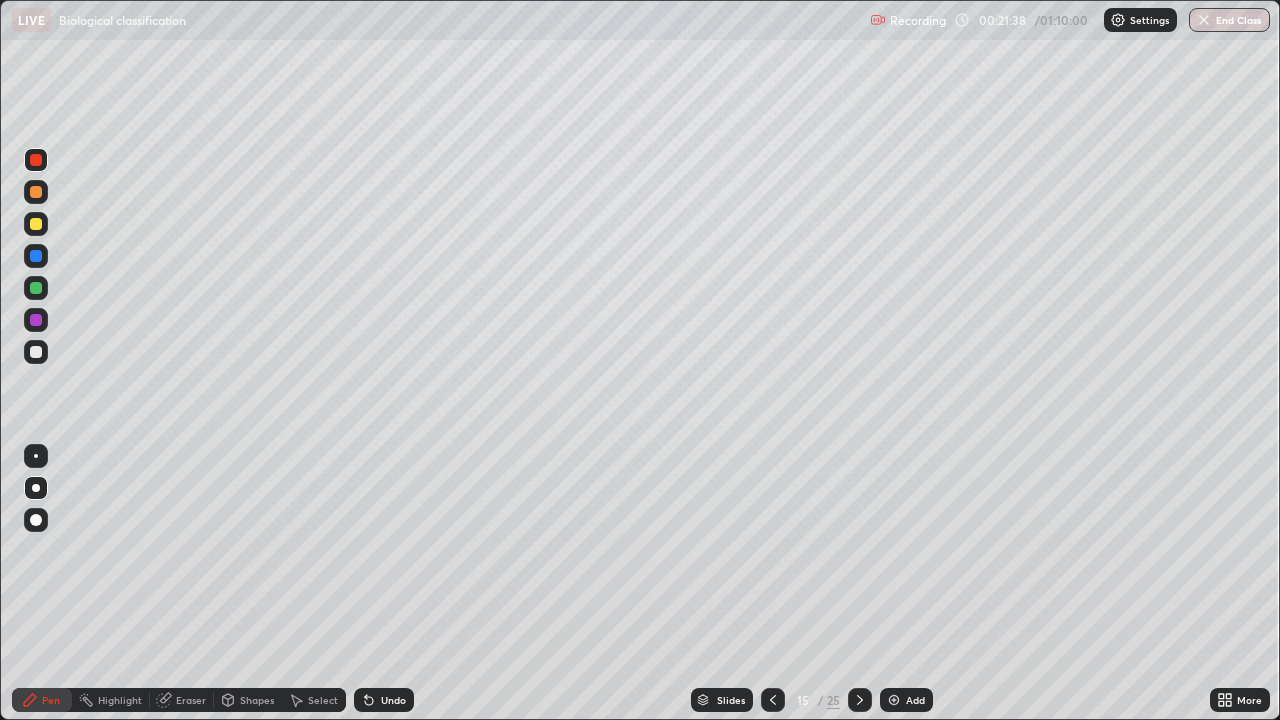 click at bounding box center (36, 160) 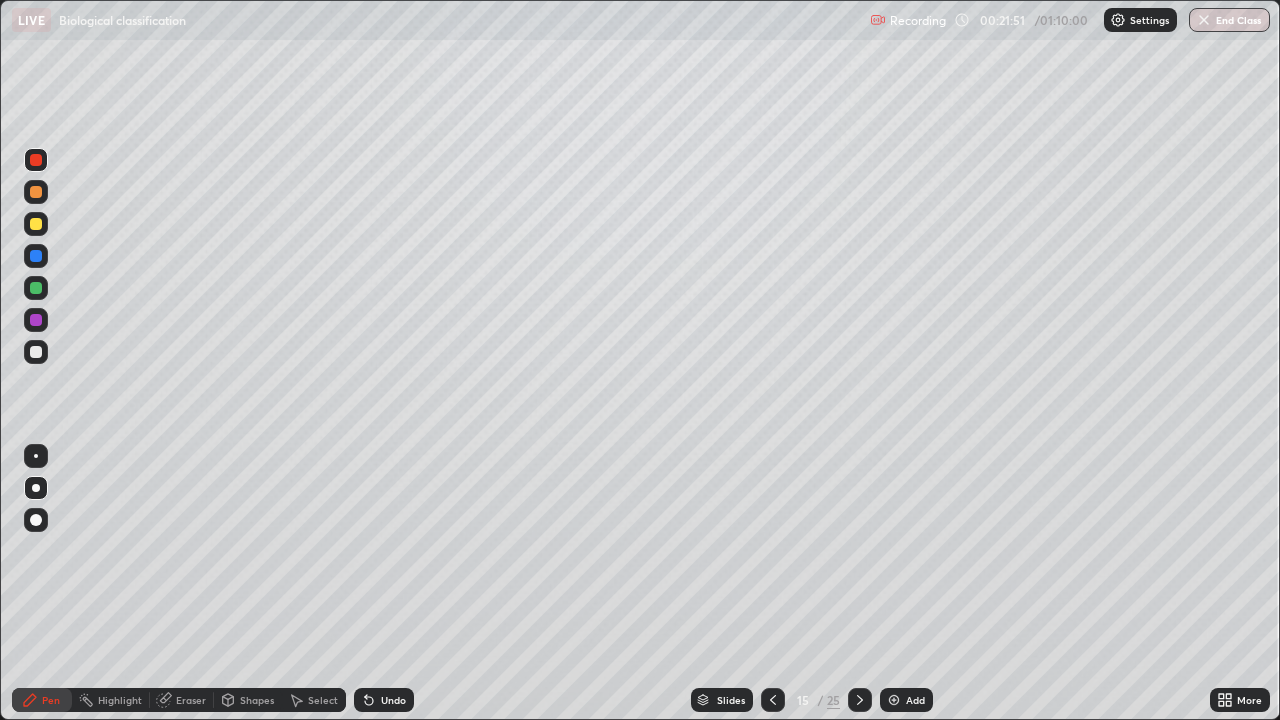 click at bounding box center (36, 352) 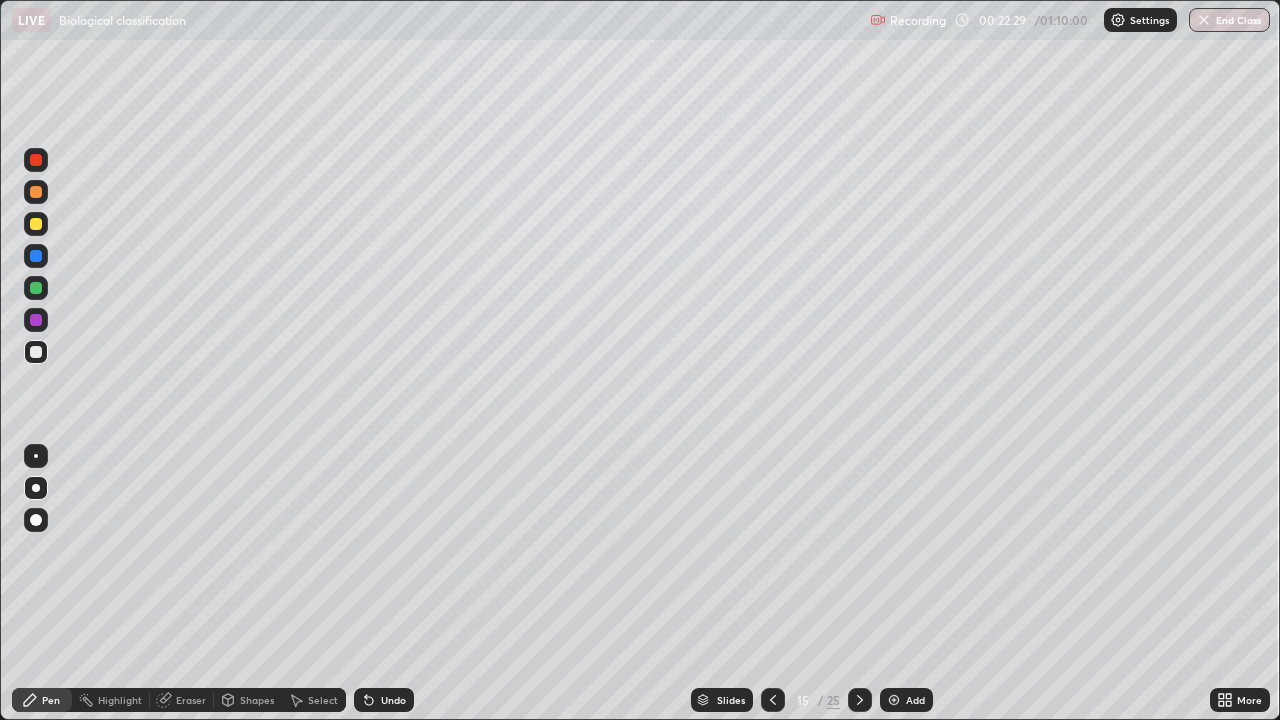 click at bounding box center (36, 352) 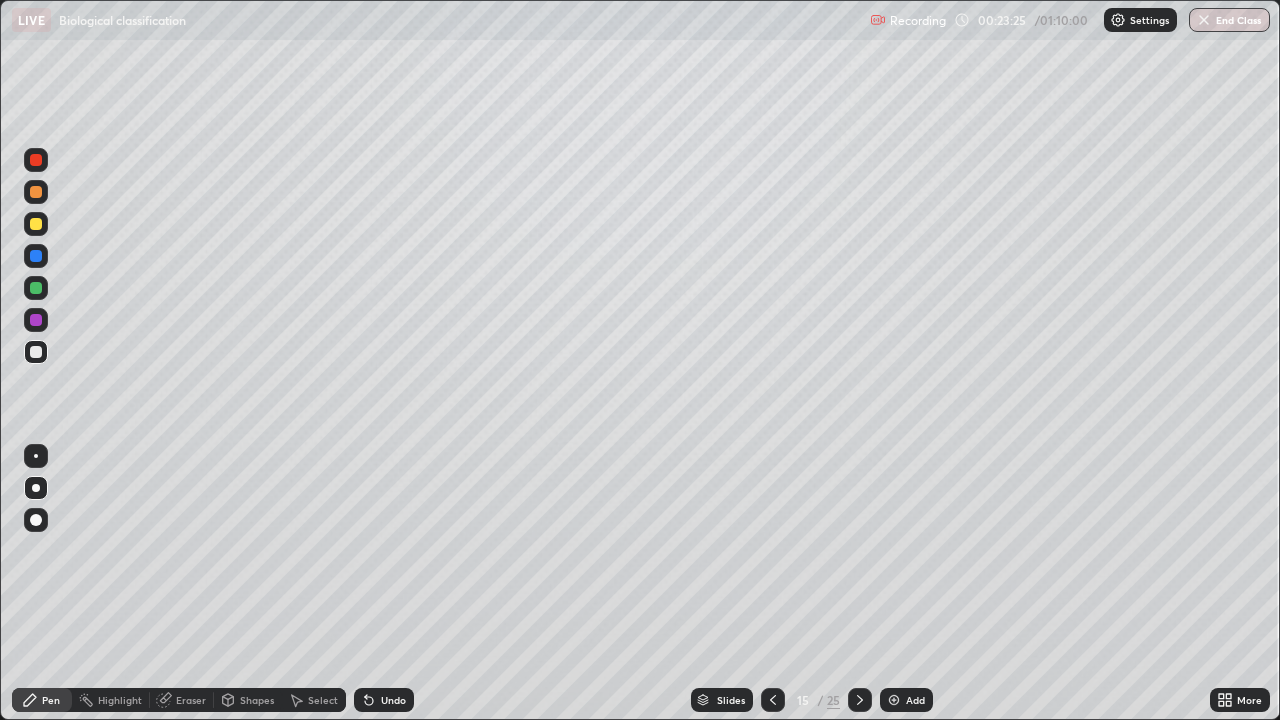 click at bounding box center [36, 224] 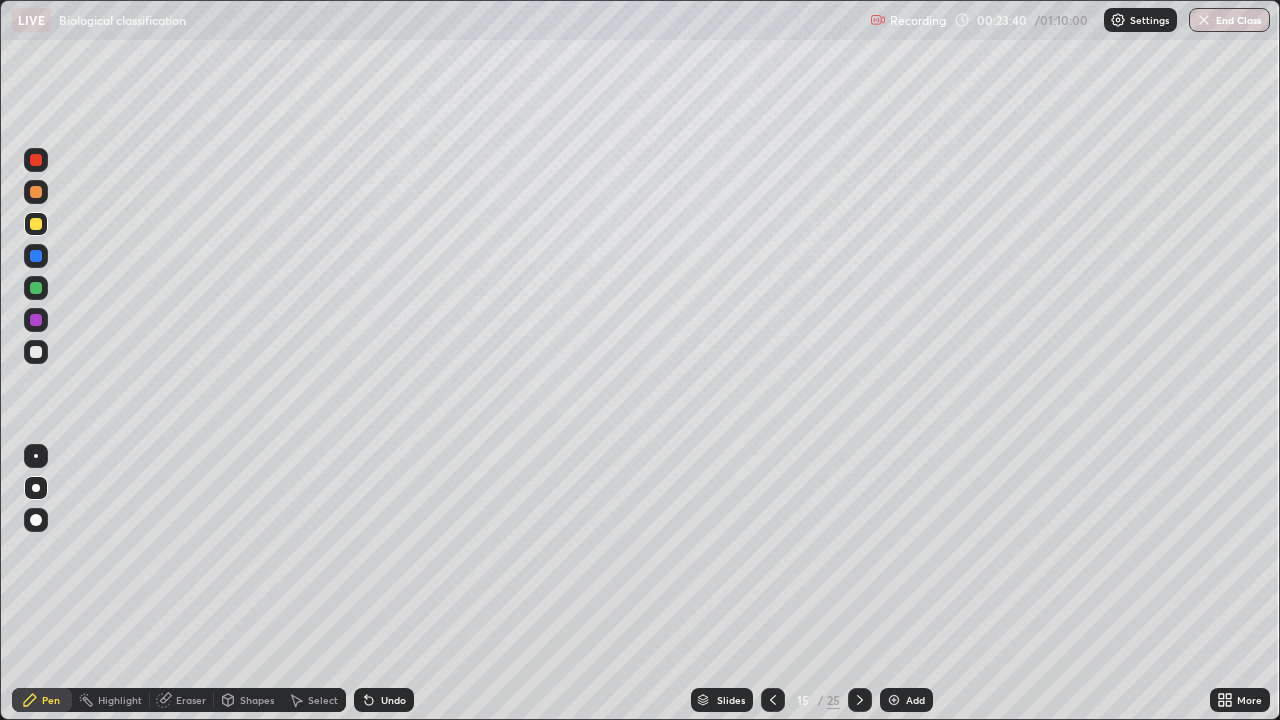click at bounding box center [36, 352] 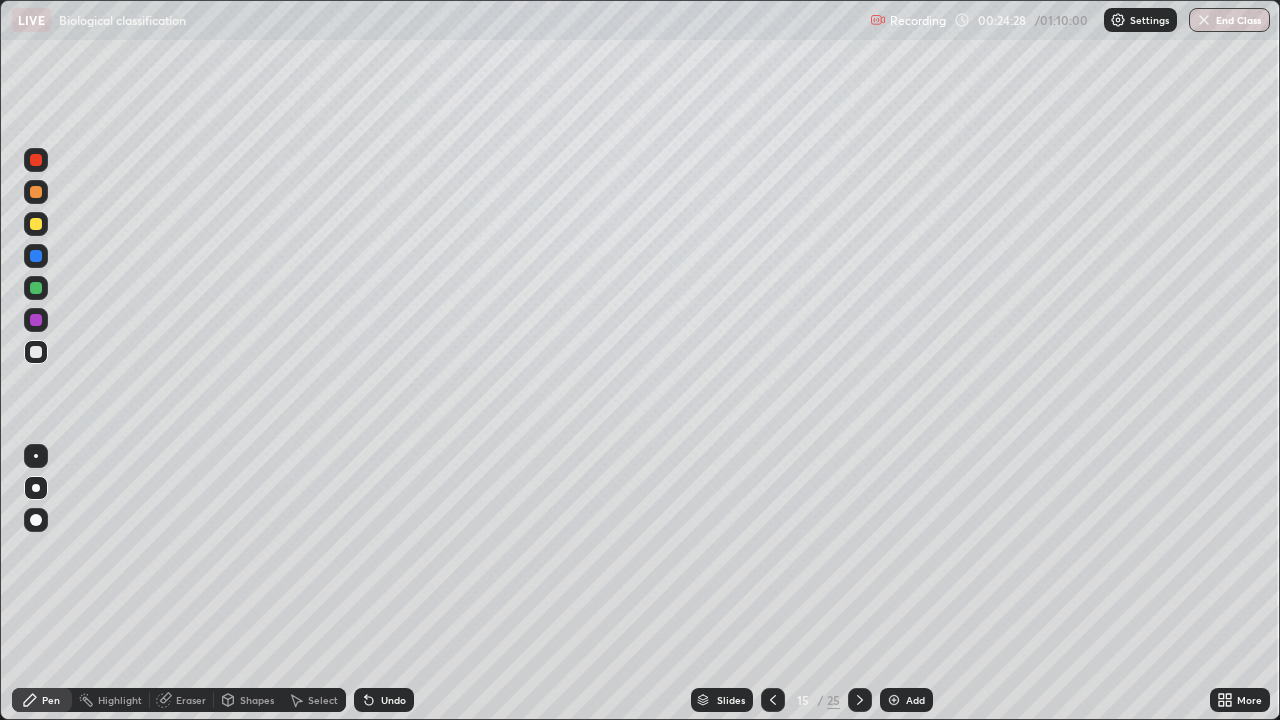 click at bounding box center [36, 256] 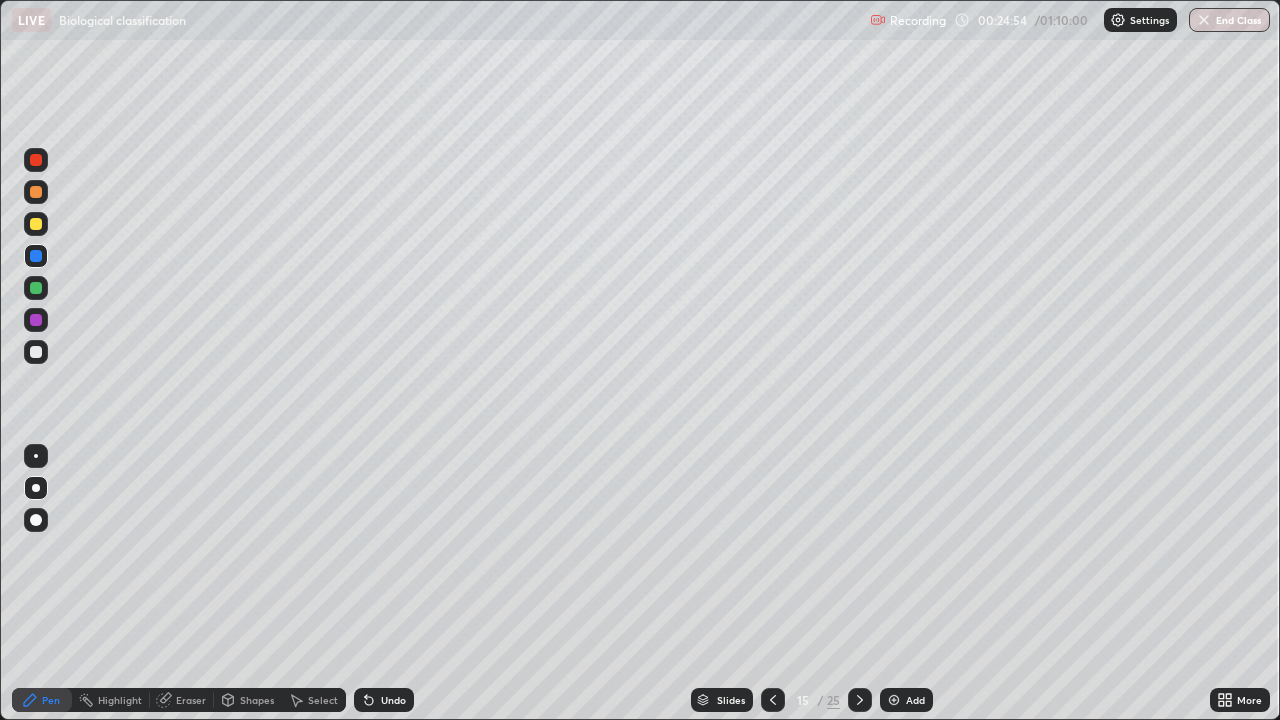 click at bounding box center [36, 224] 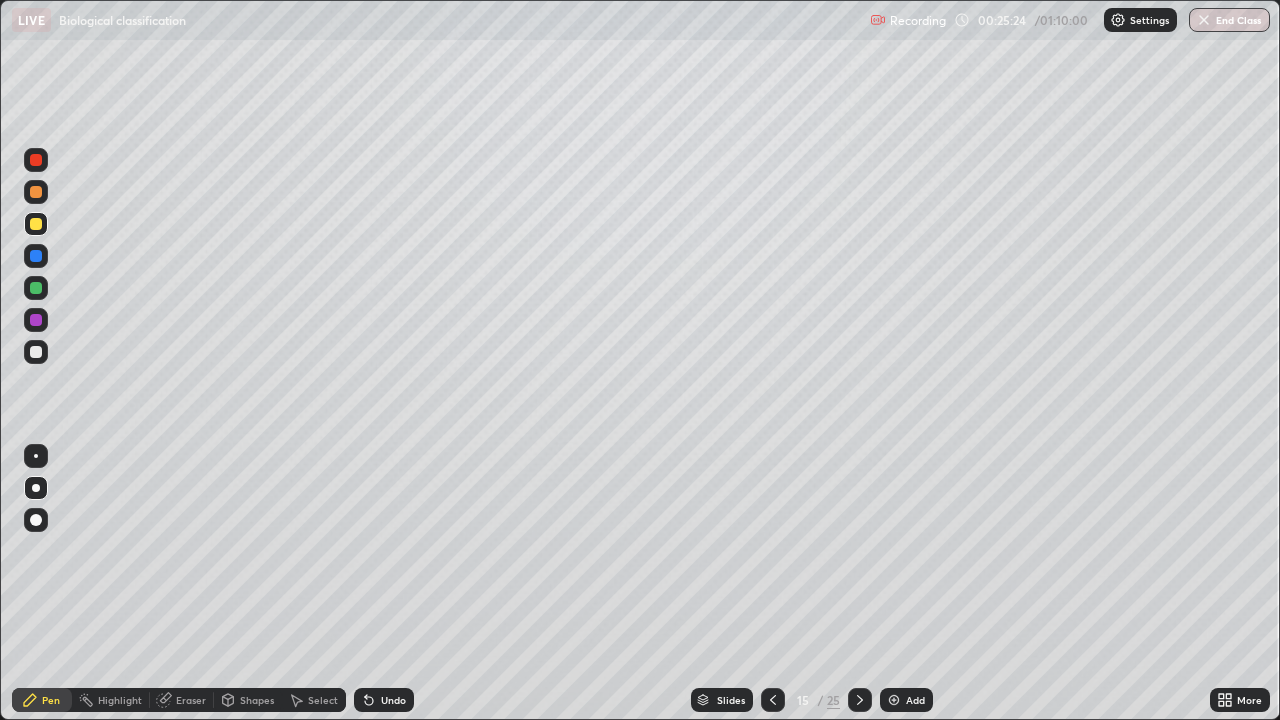 click at bounding box center (36, 160) 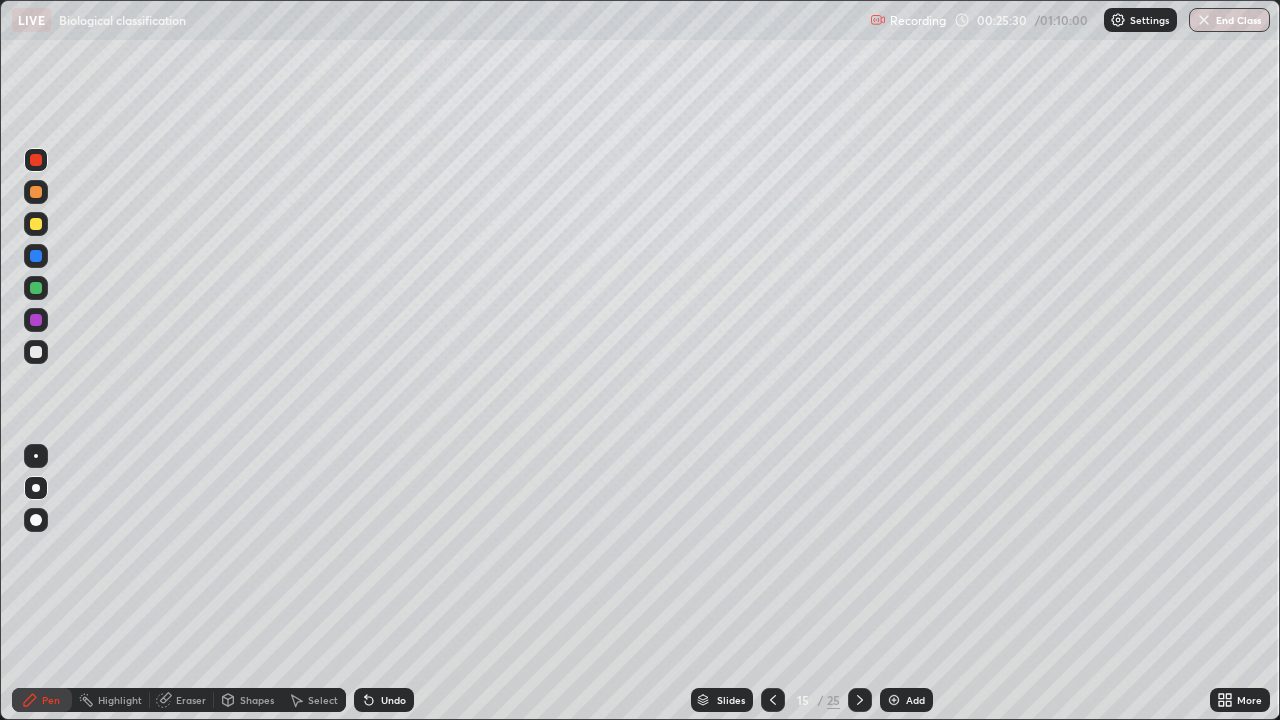 click at bounding box center (36, 256) 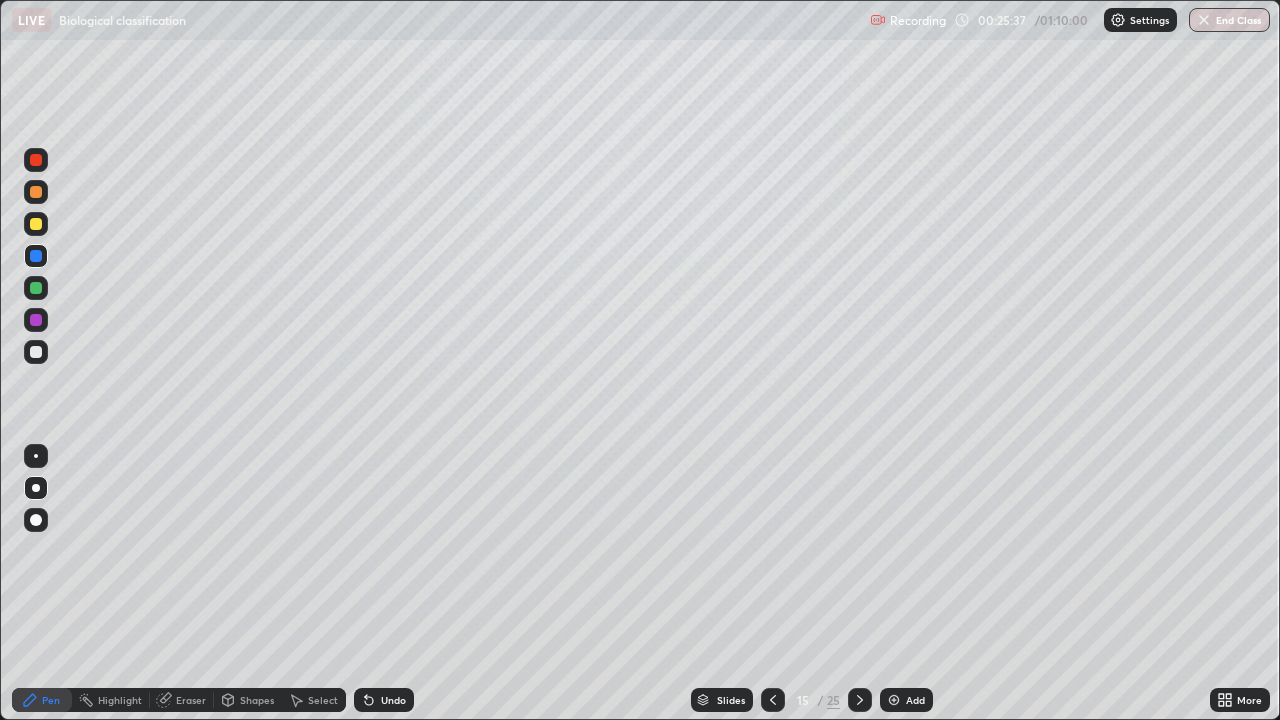 click at bounding box center (36, 352) 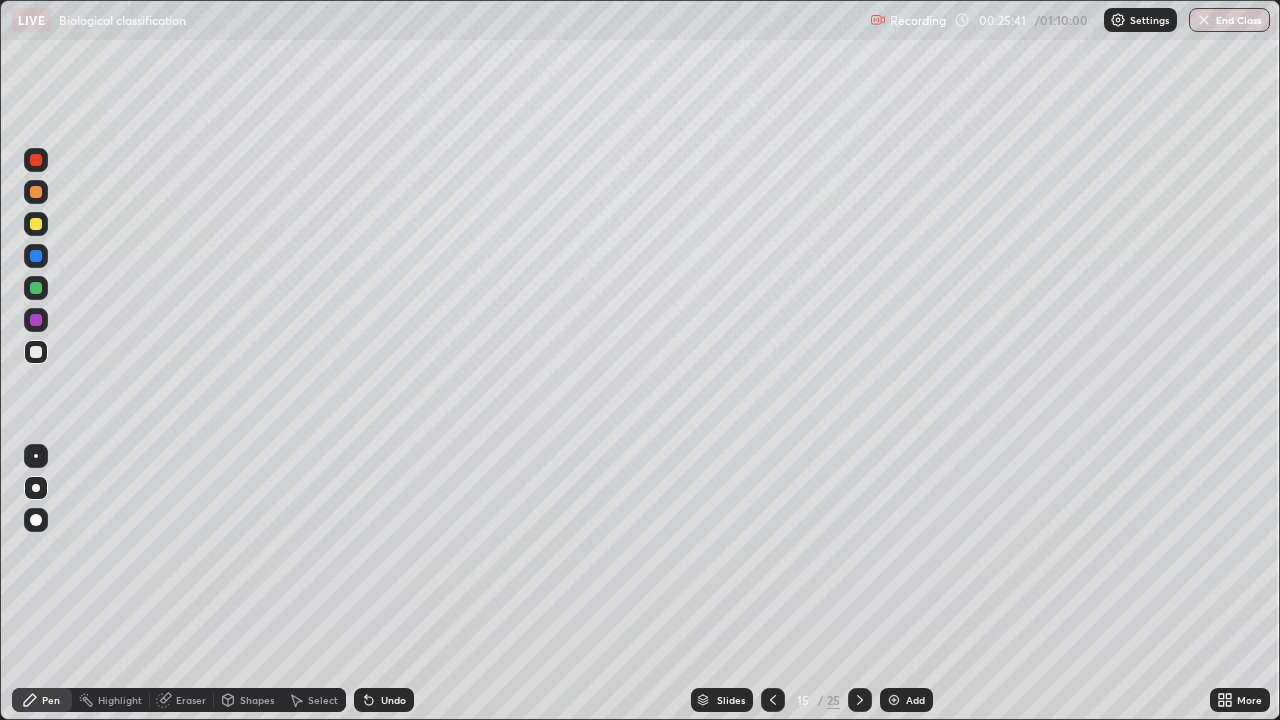 click at bounding box center [36, 288] 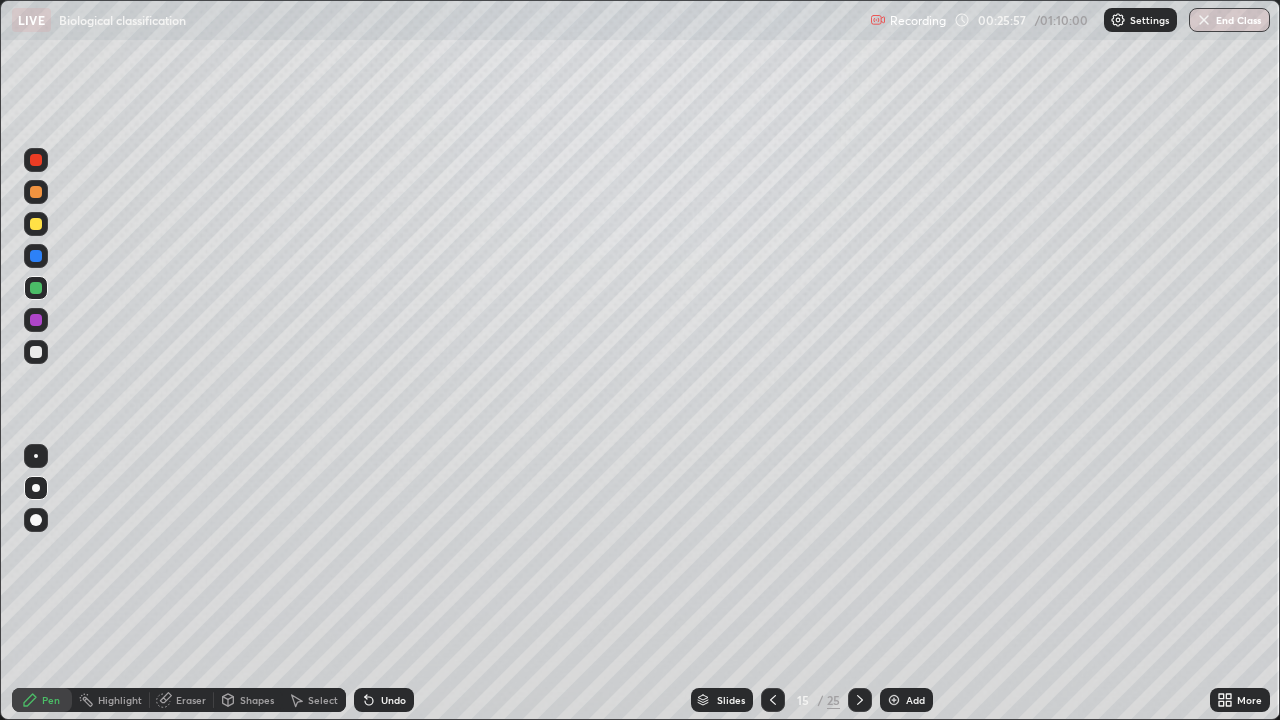 click on "Eraser" at bounding box center (191, 700) 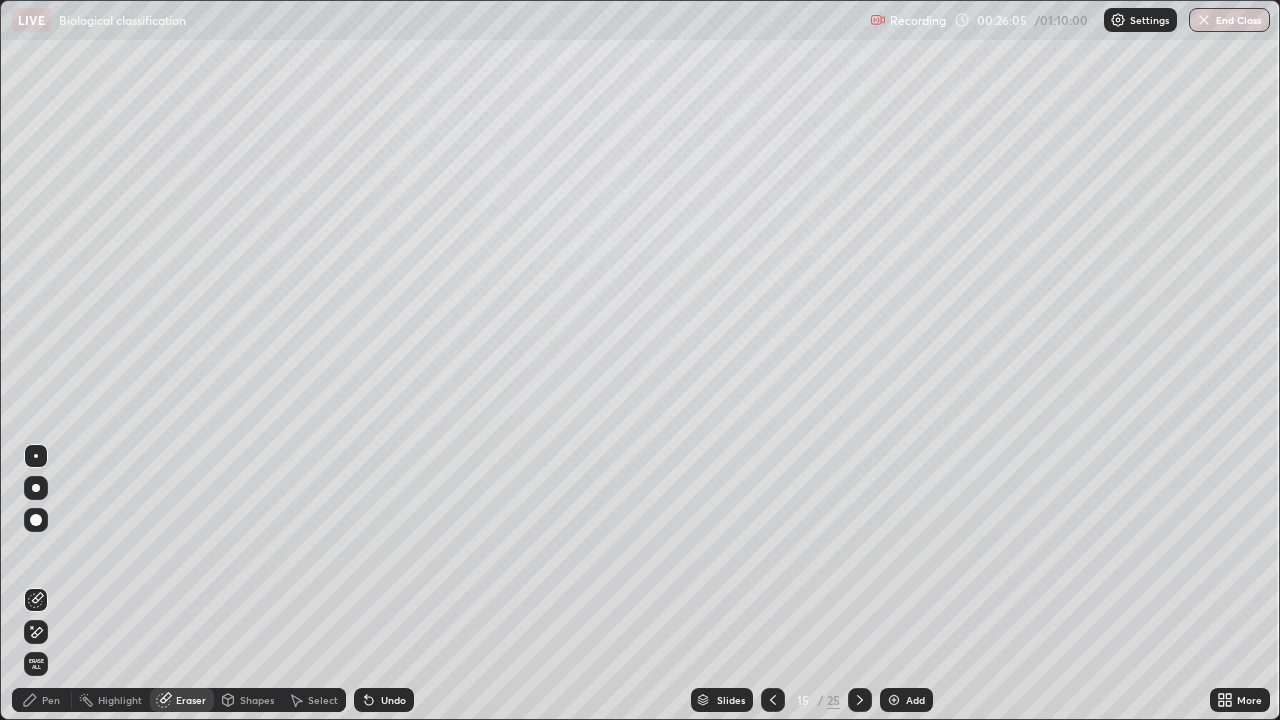 click on "Pen" at bounding box center [51, 700] 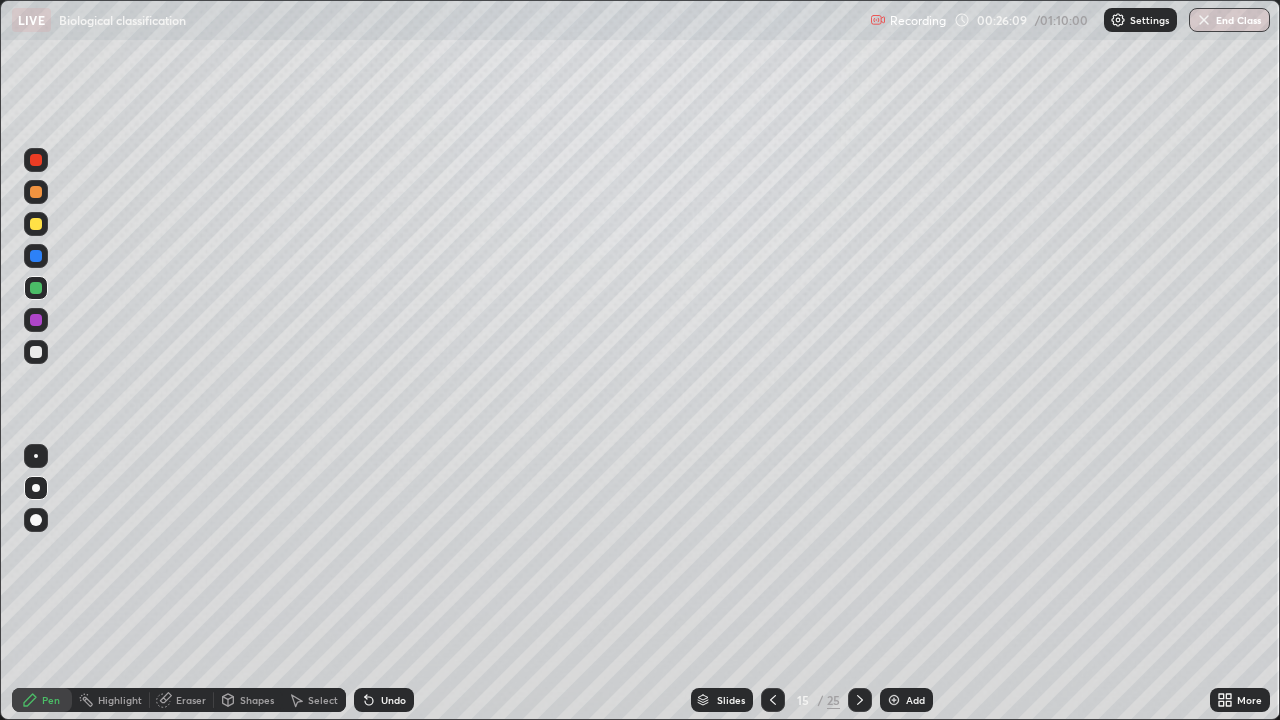 click 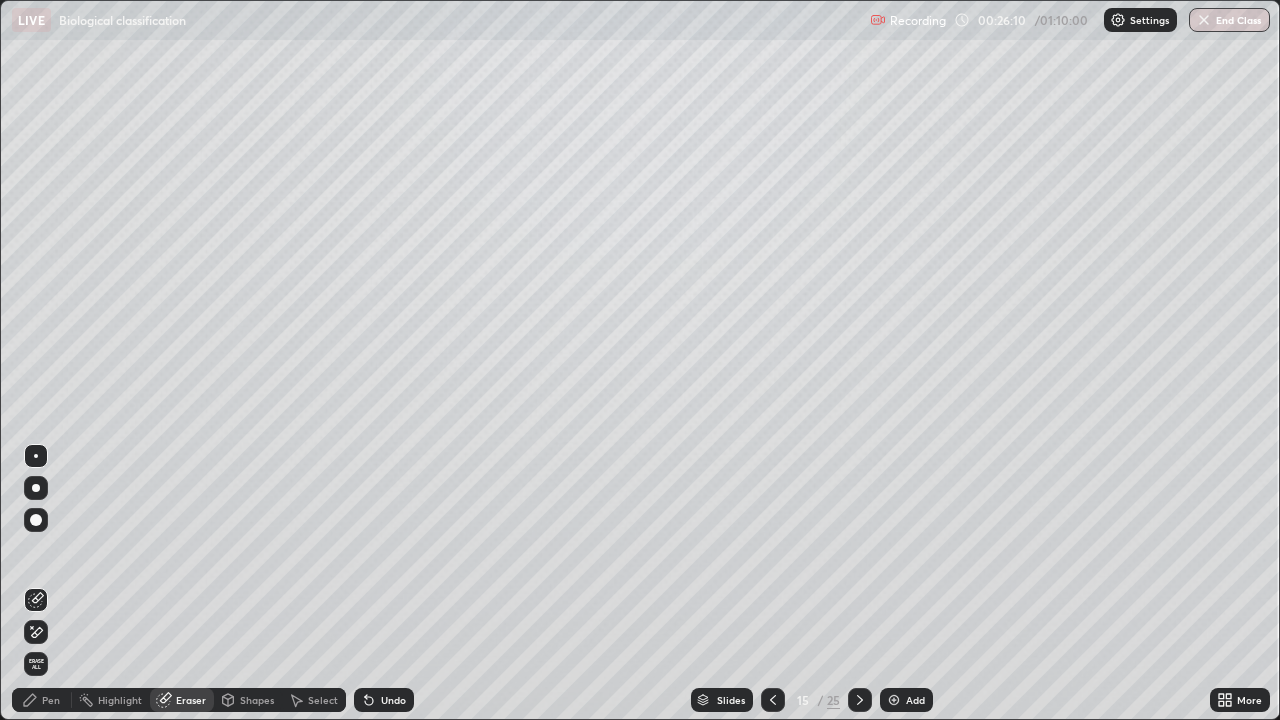 click 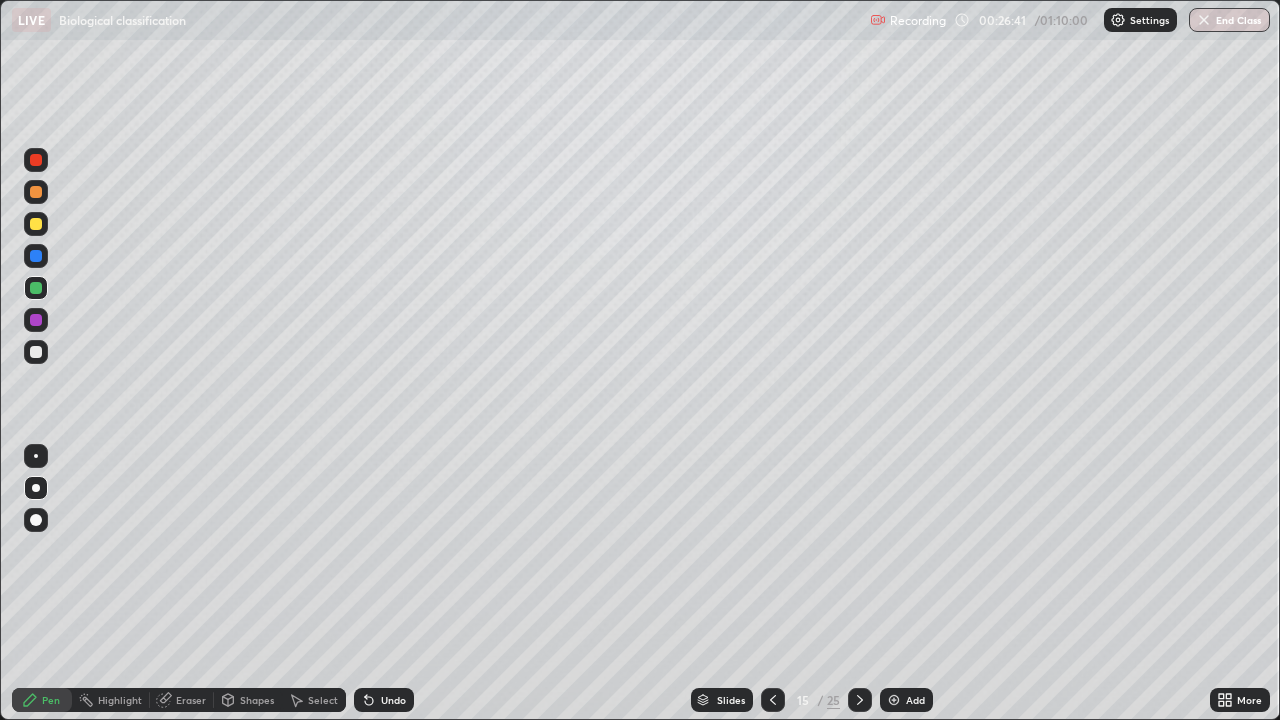 click at bounding box center [36, 224] 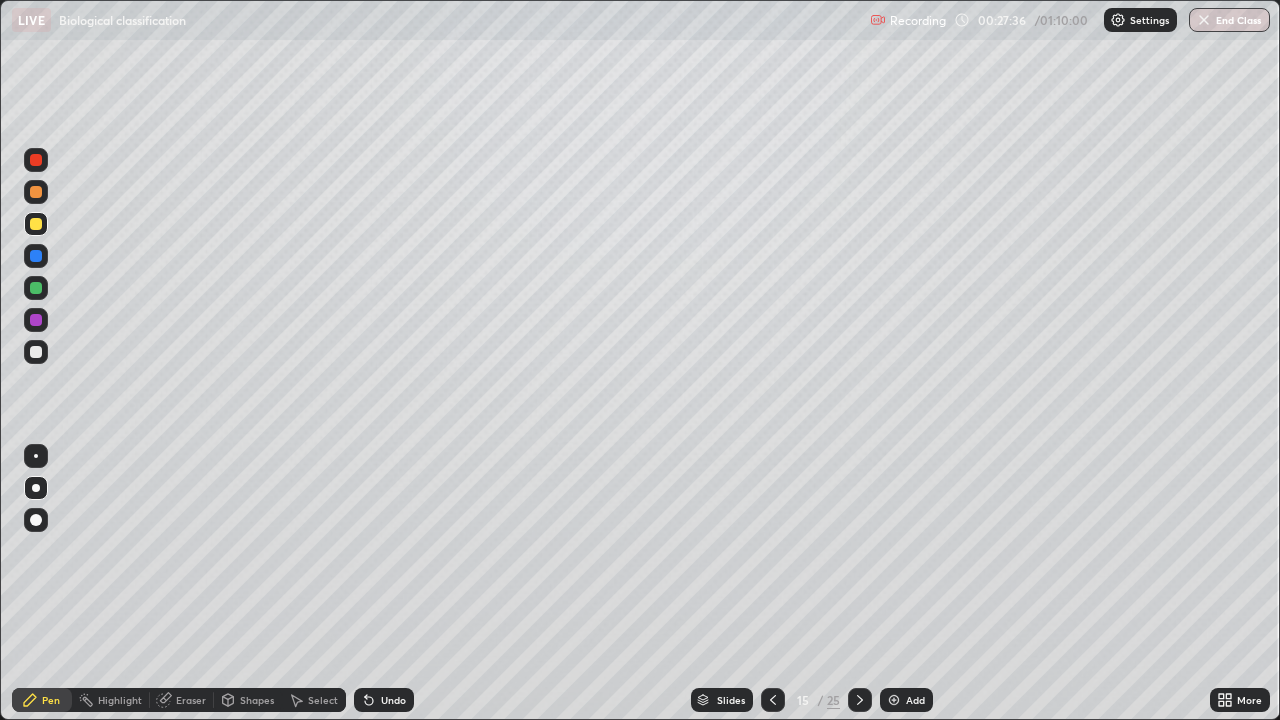 click at bounding box center [36, 256] 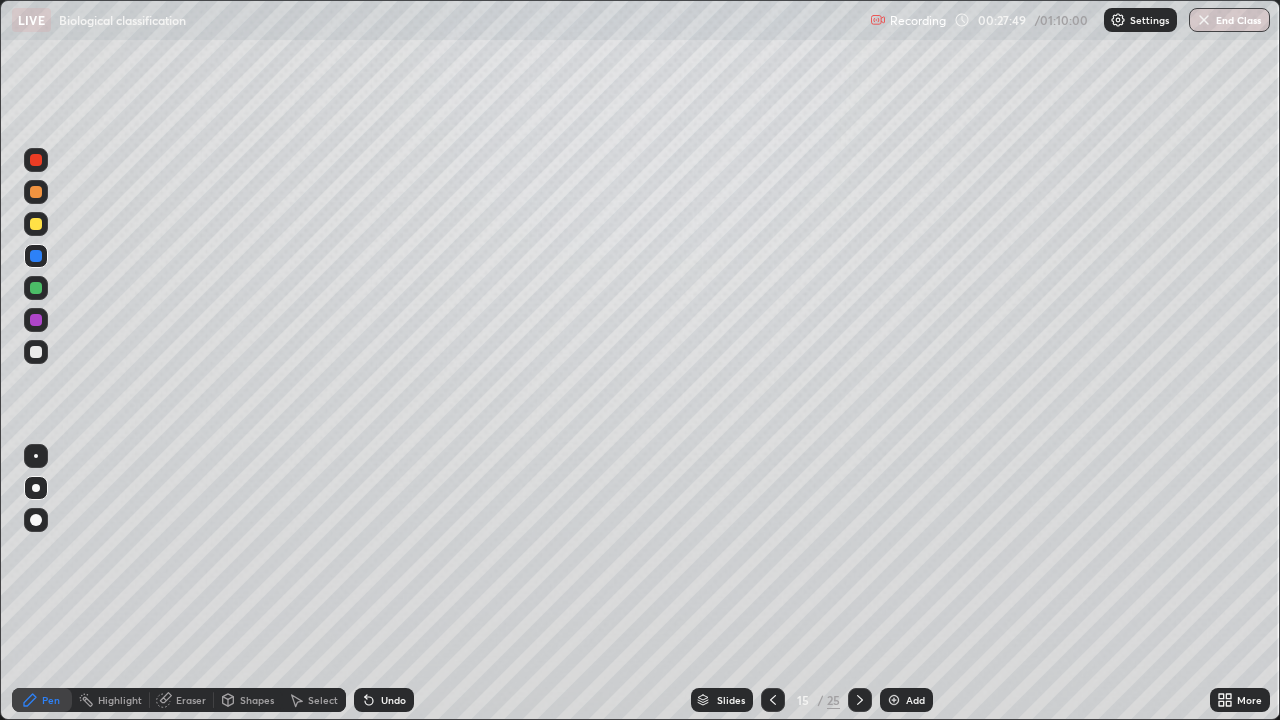 click at bounding box center [36, 224] 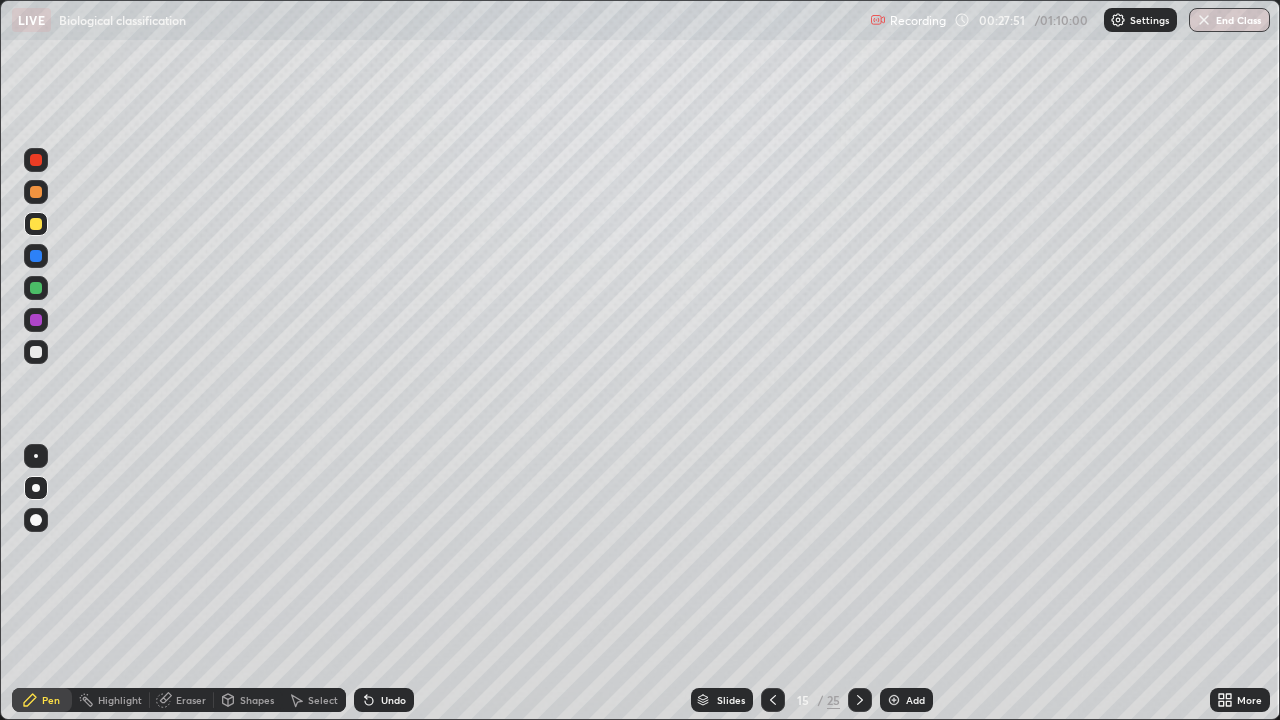 click at bounding box center [36, 160] 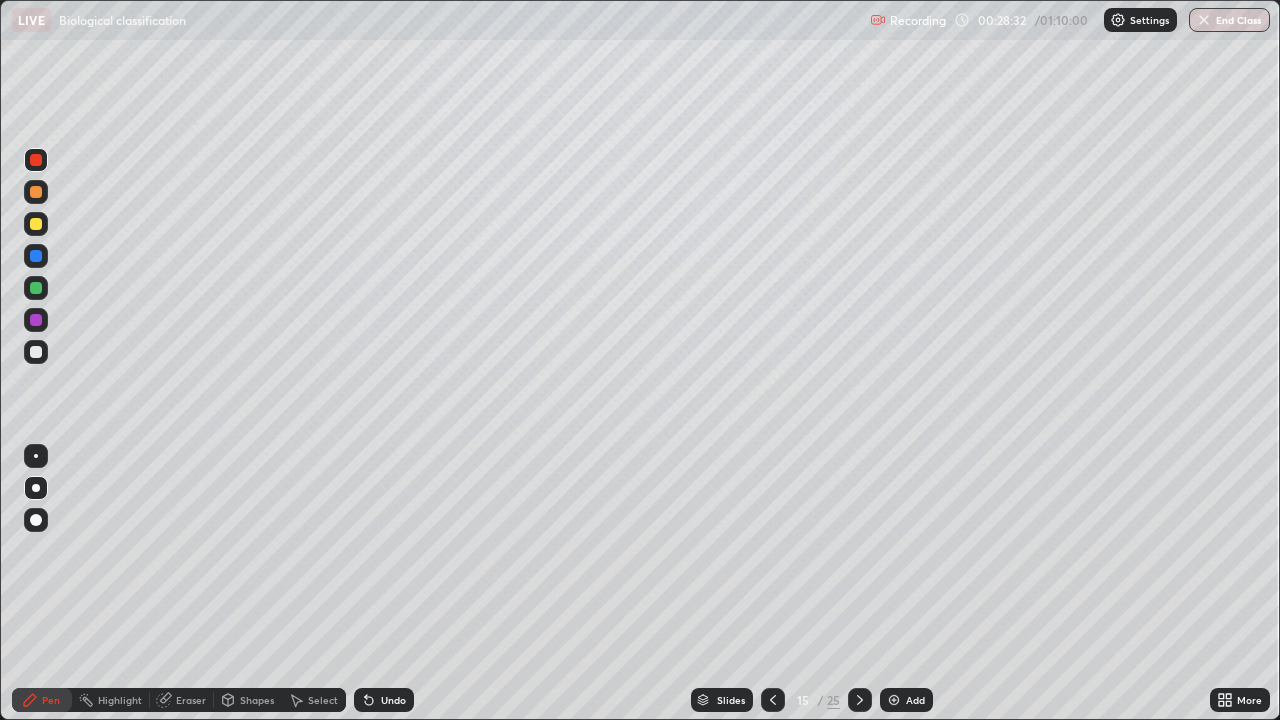 click at bounding box center (36, 224) 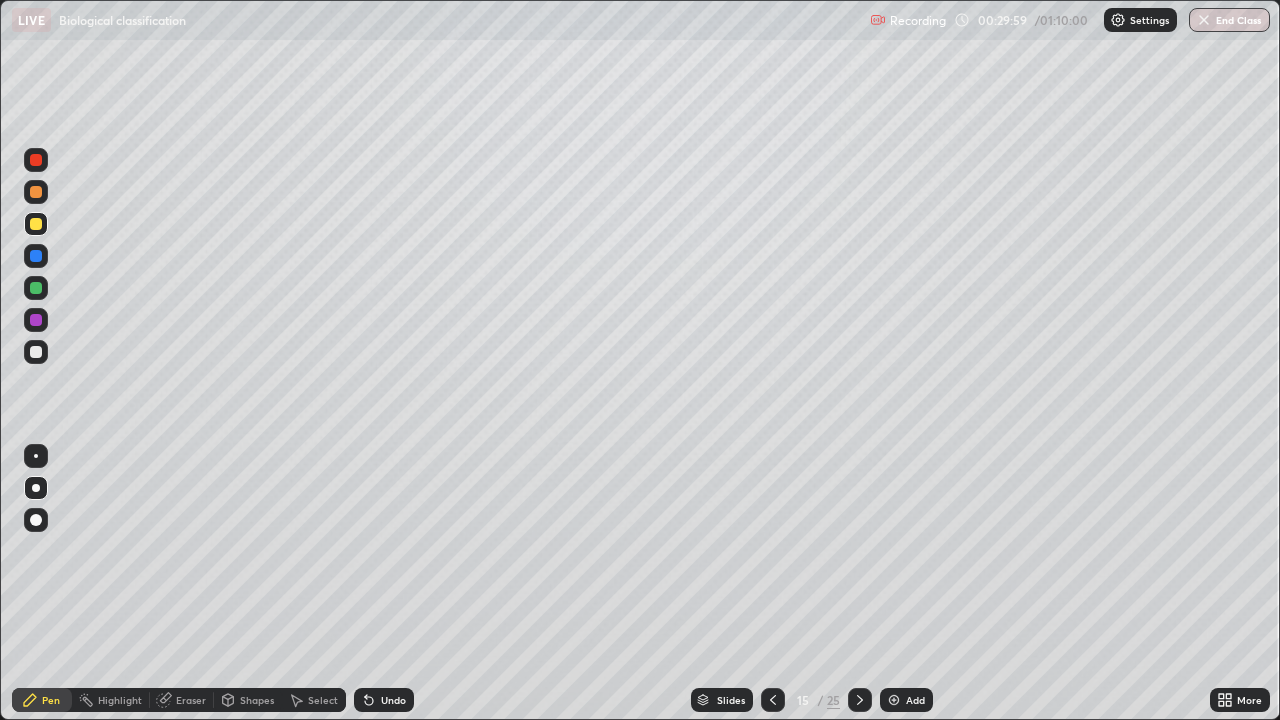 click 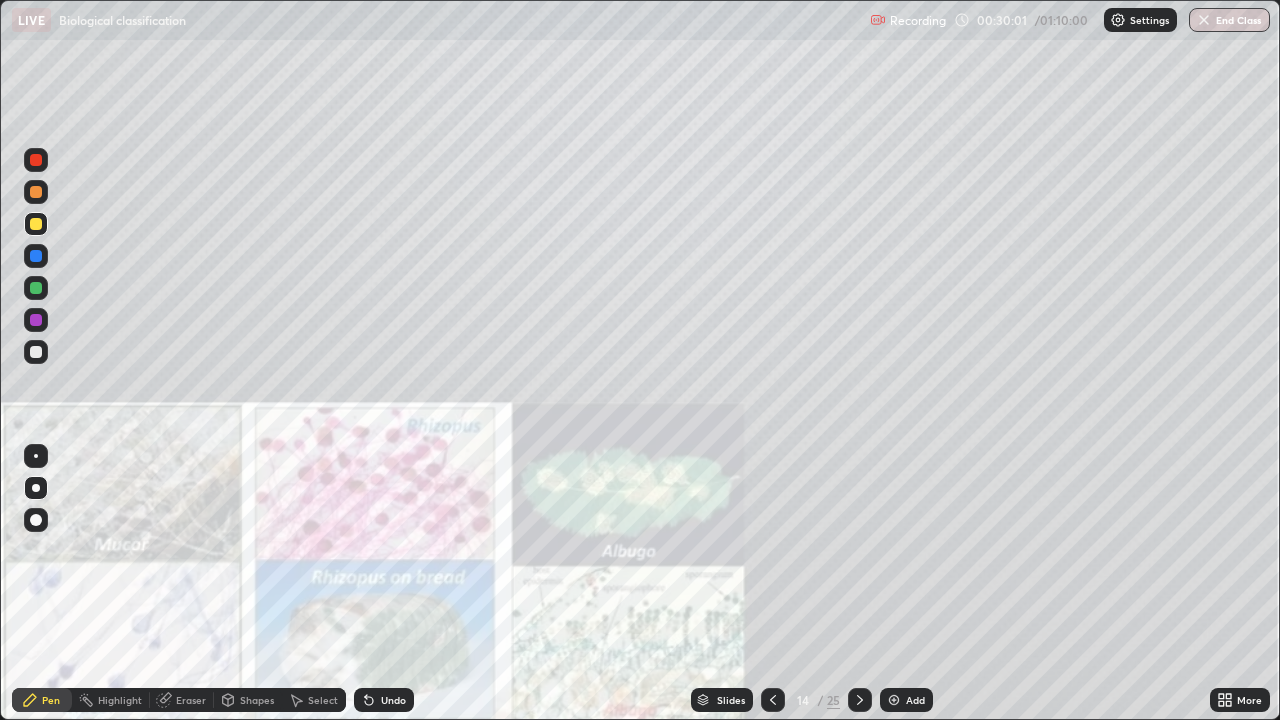 click at bounding box center [36, 160] 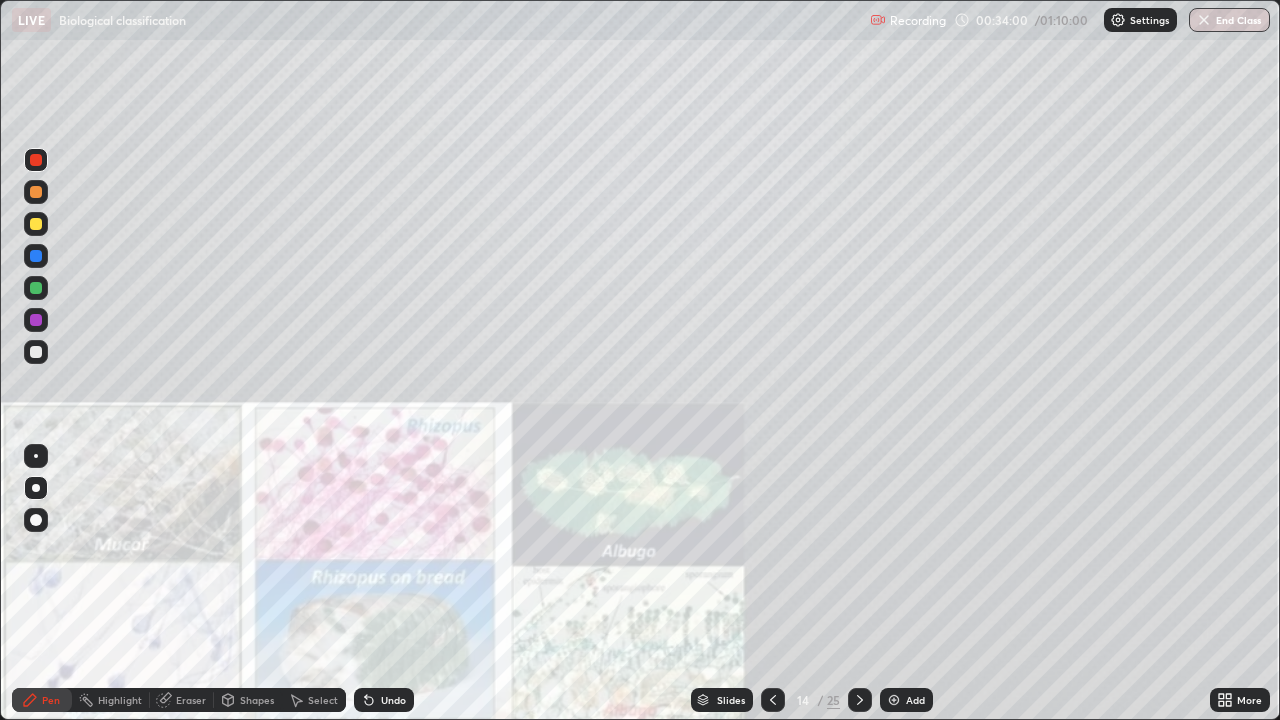 click 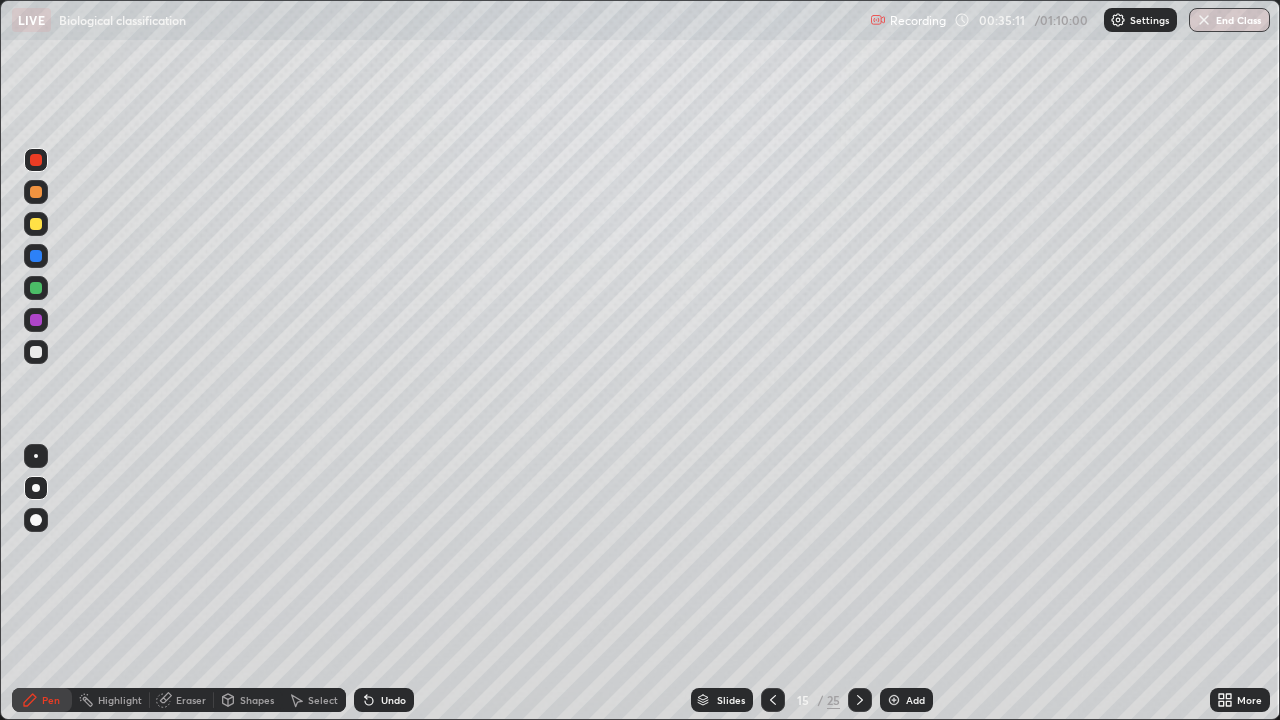 click 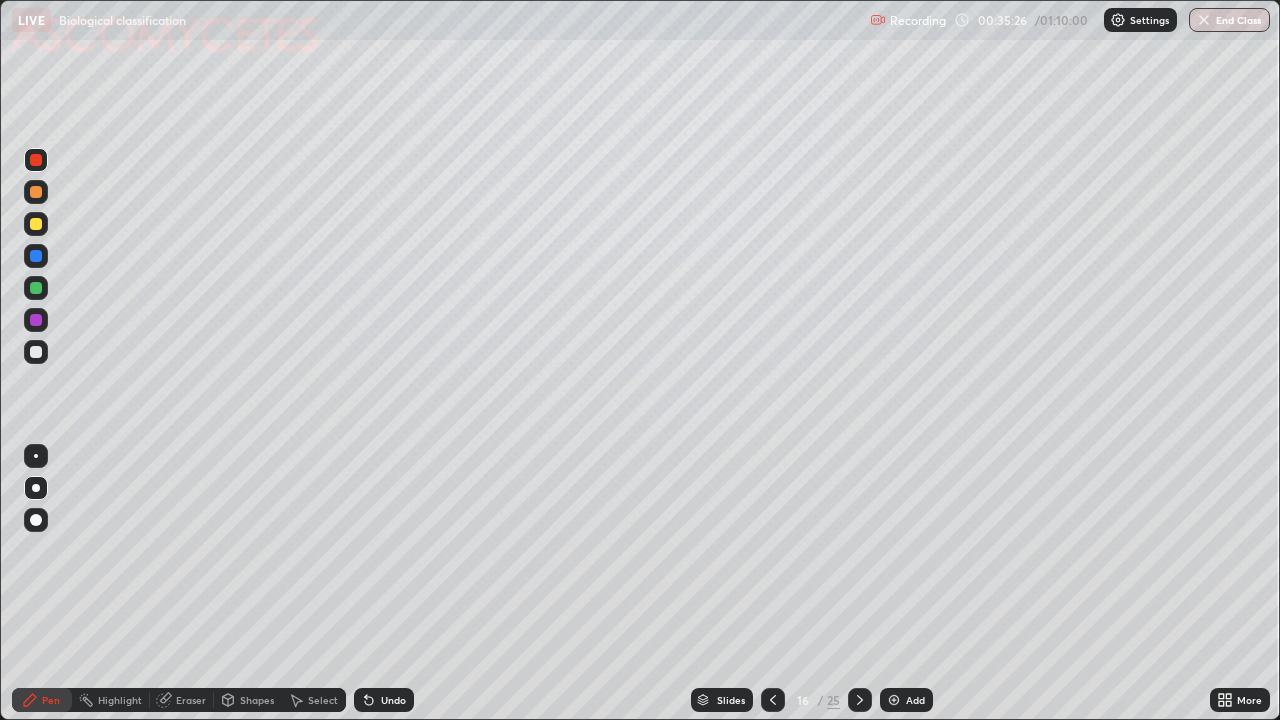 click on "Eraser" at bounding box center [182, 700] 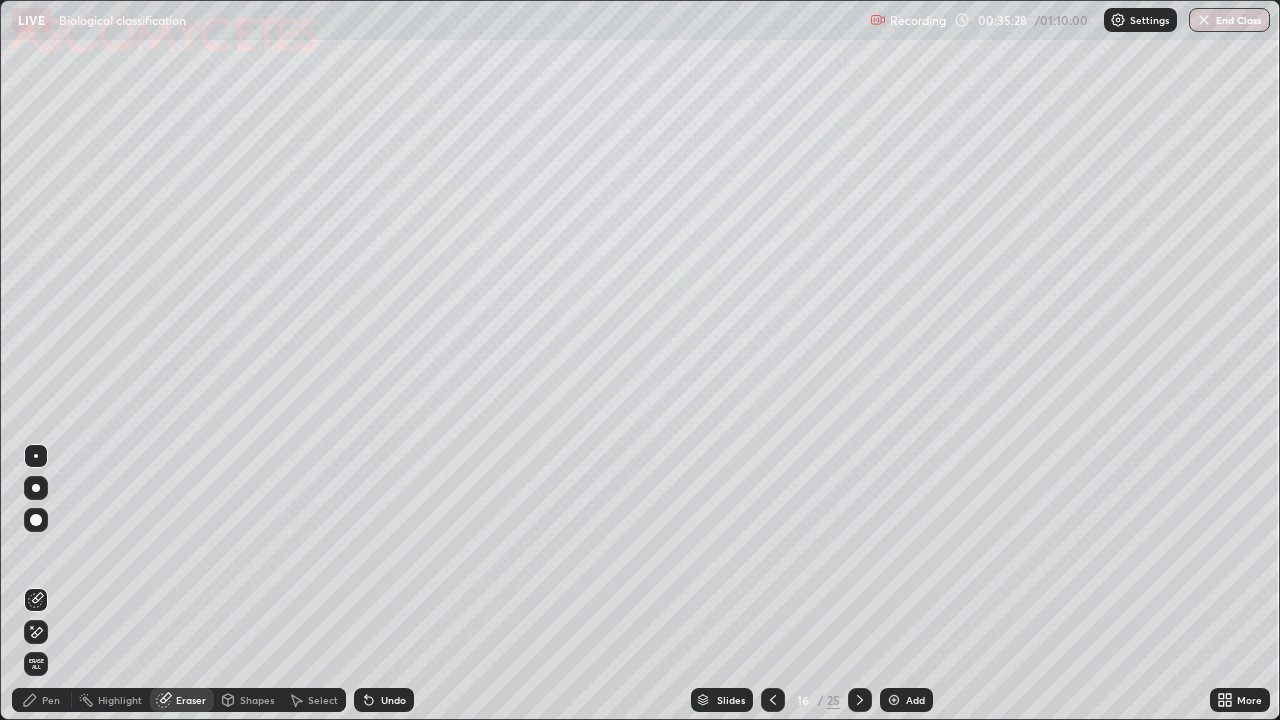 click on "Pen" at bounding box center [51, 700] 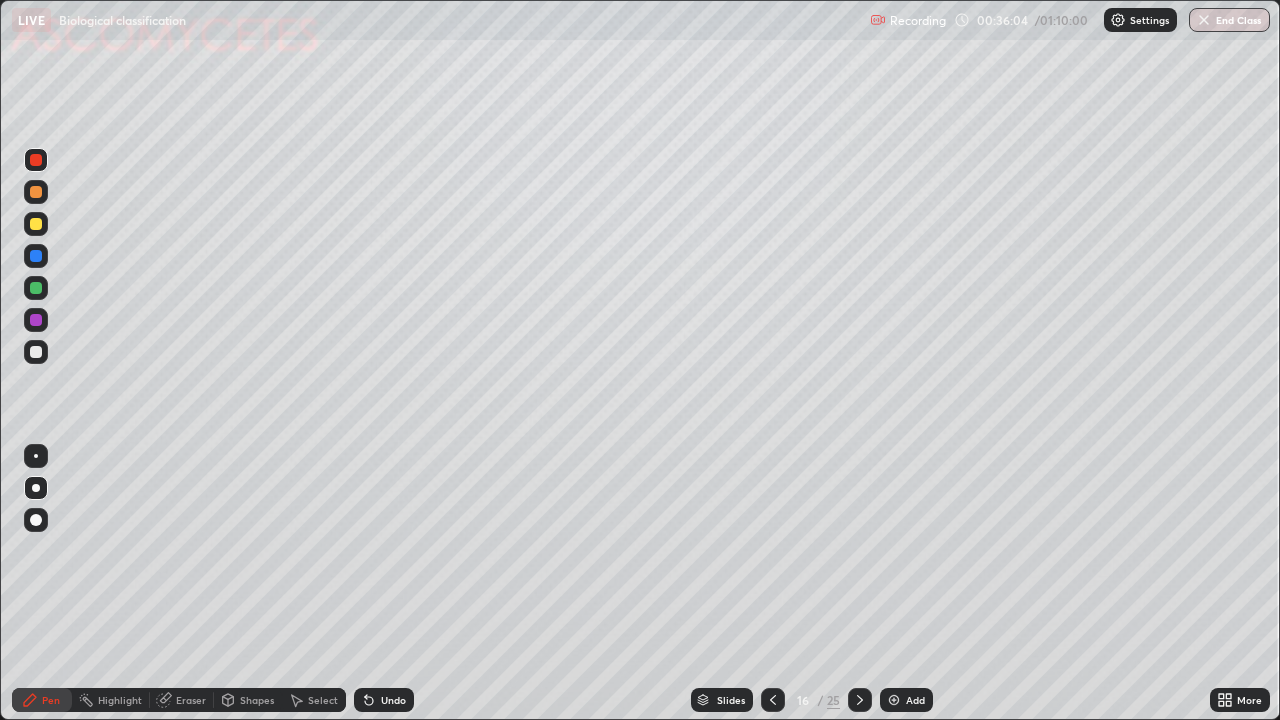 click at bounding box center [36, 224] 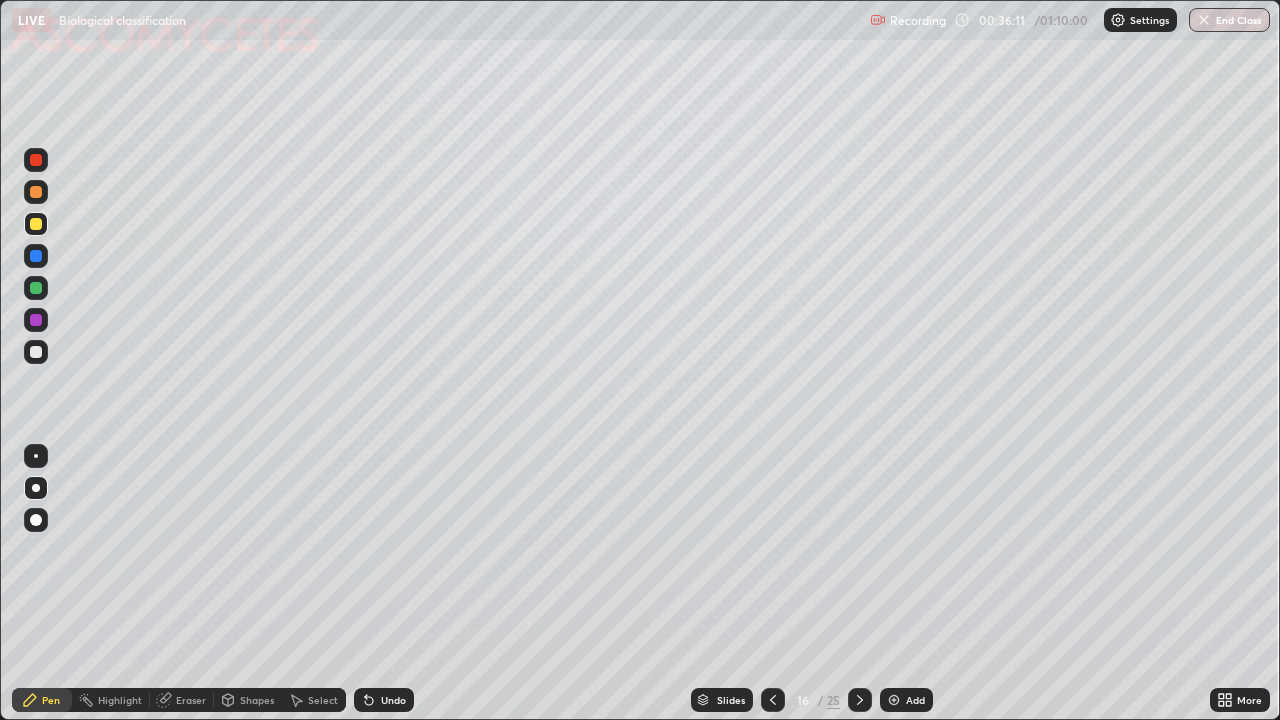 click at bounding box center [36, 352] 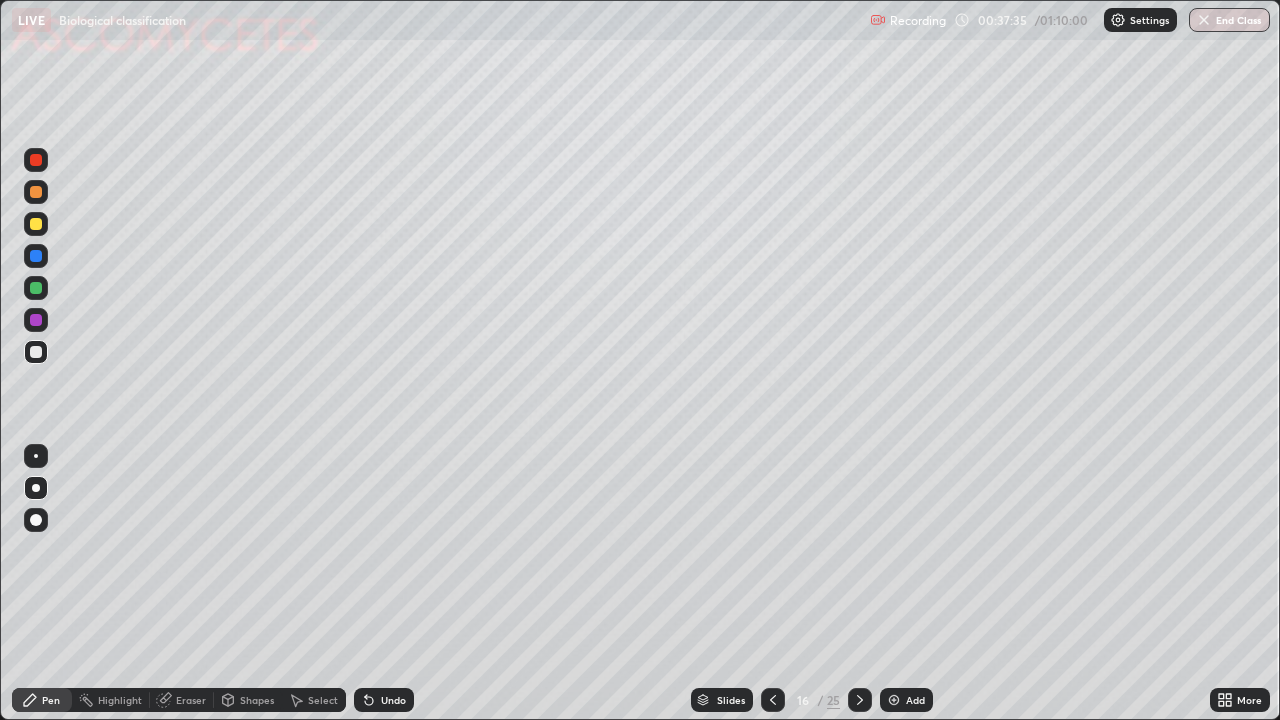 click at bounding box center (36, 224) 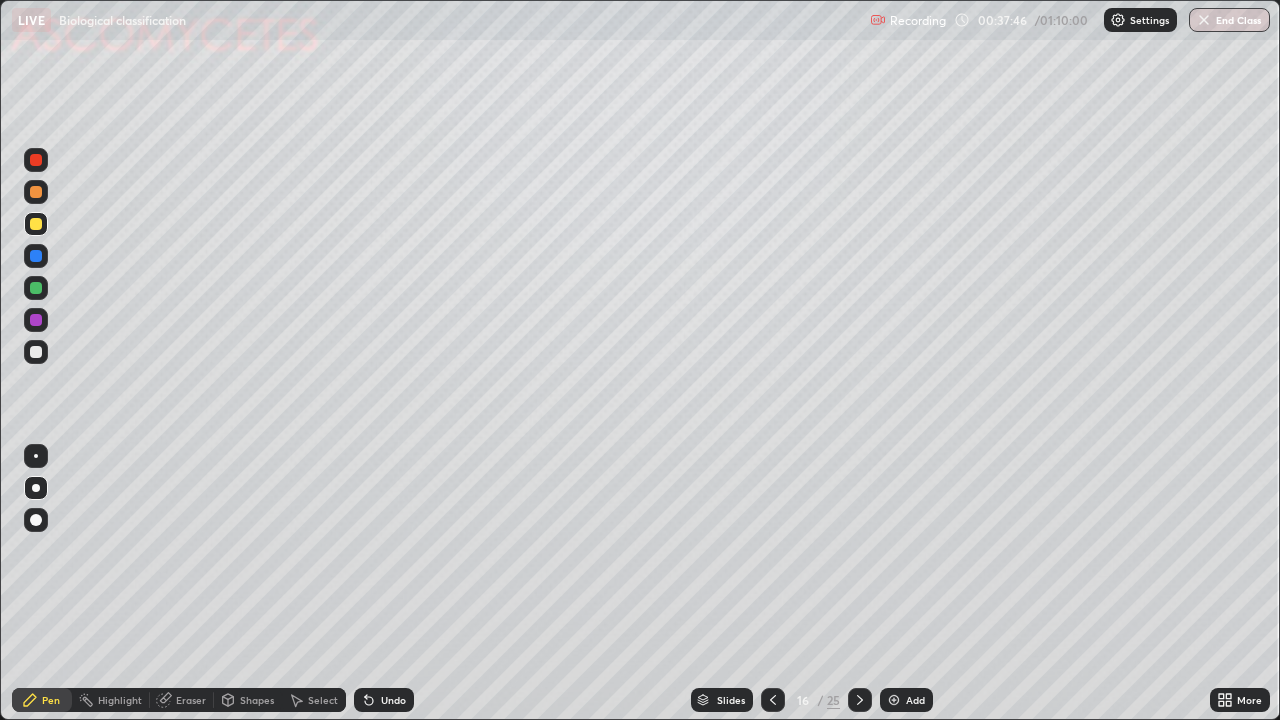 click at bounding box center [36, 352] 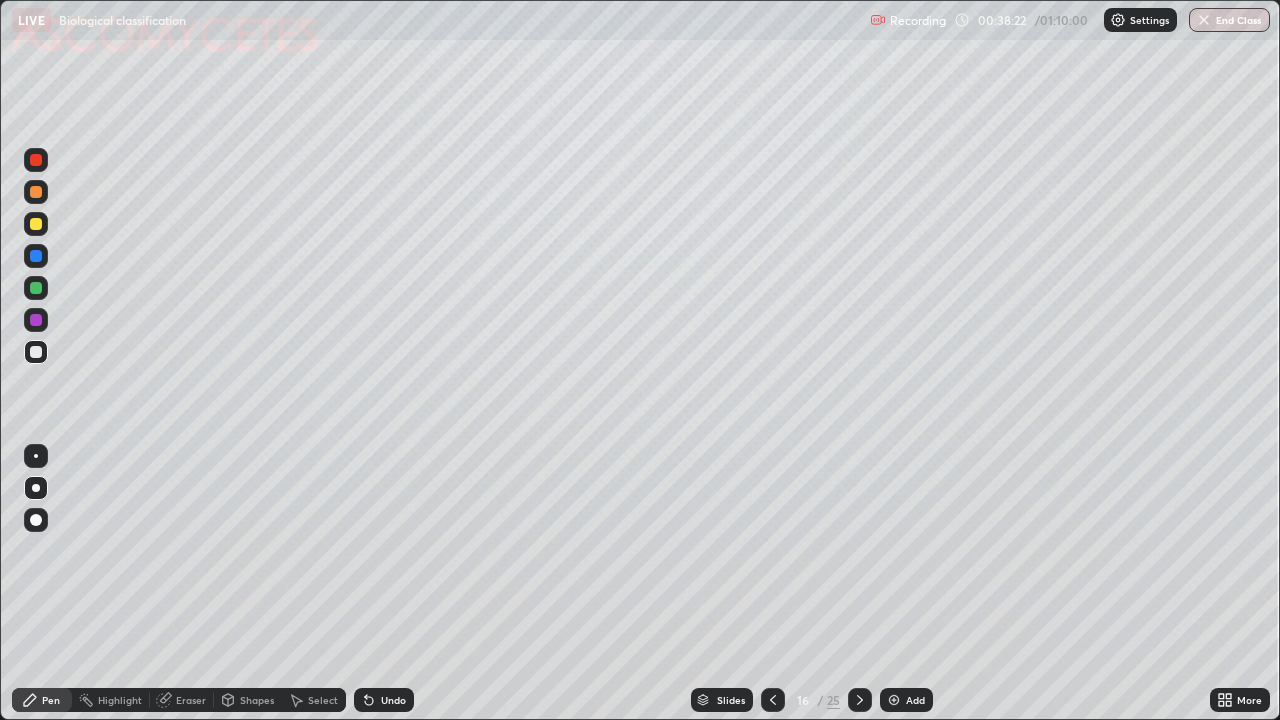 click at bounding box center [36, 160] 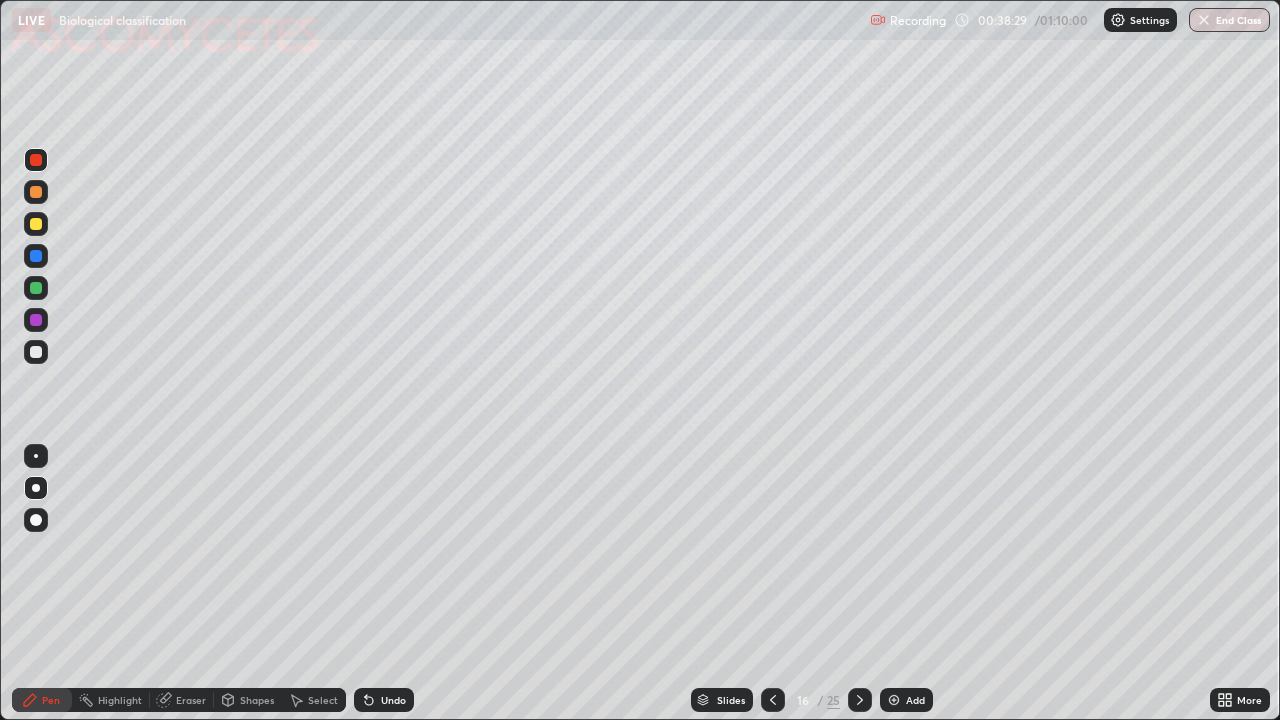 click at bounding box center [36, 352] 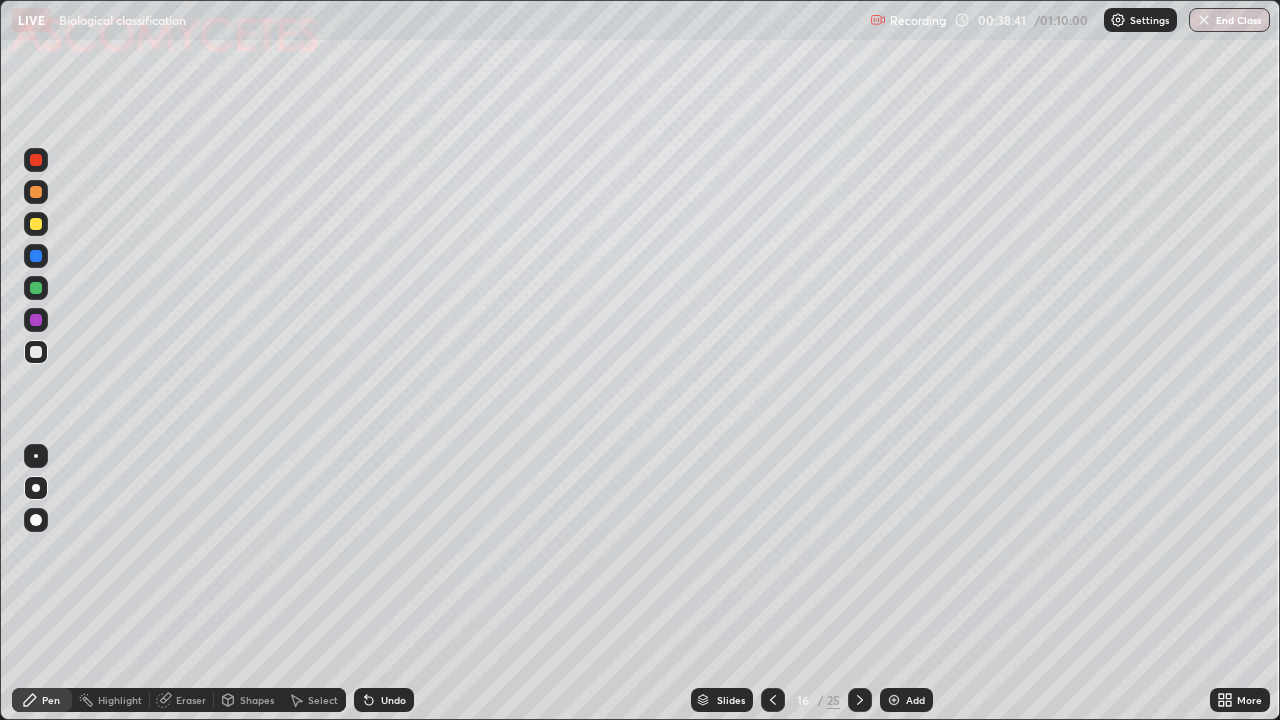 click at bounding box center (36, 256) 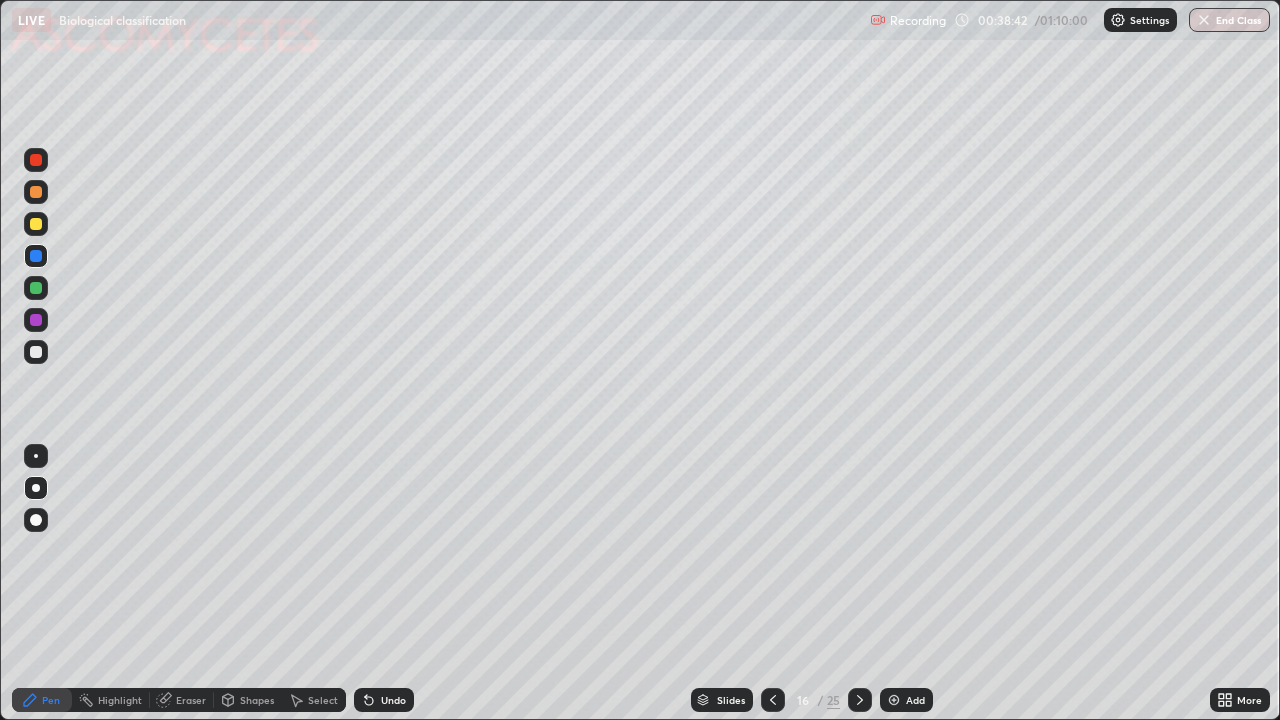 click at bounding box center [36, 288] 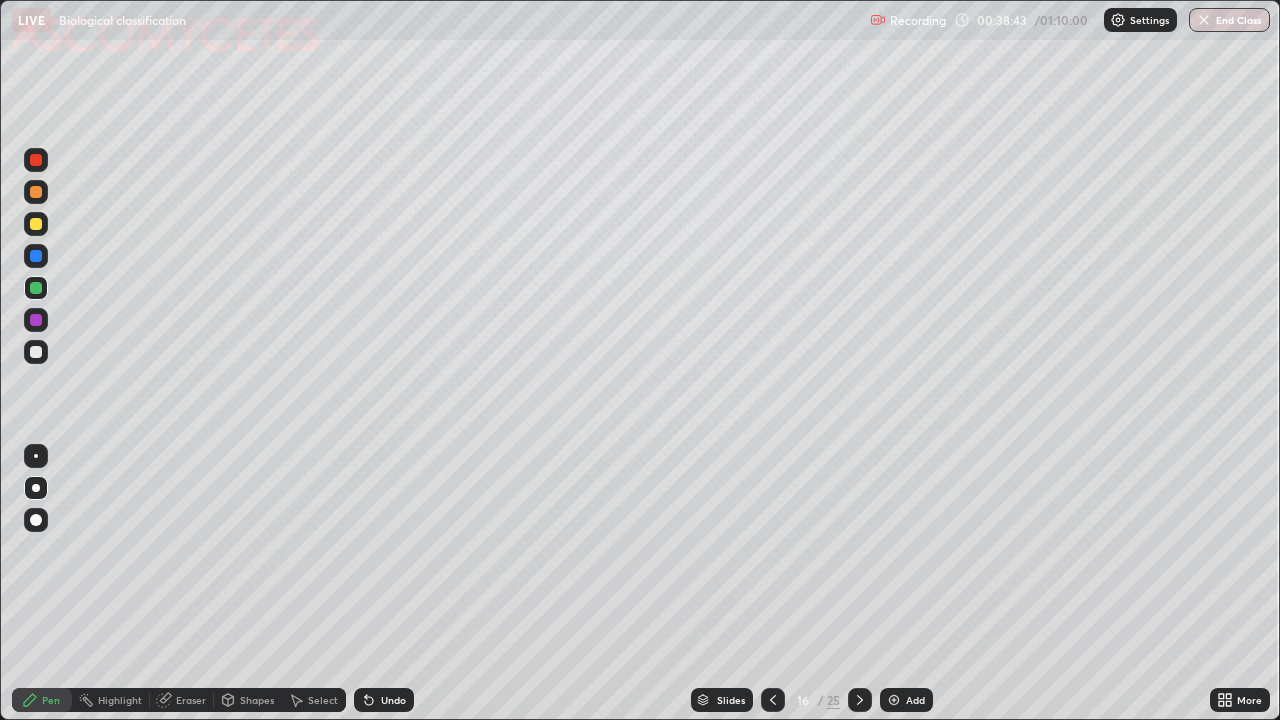 click at bounding box center (36, 320) 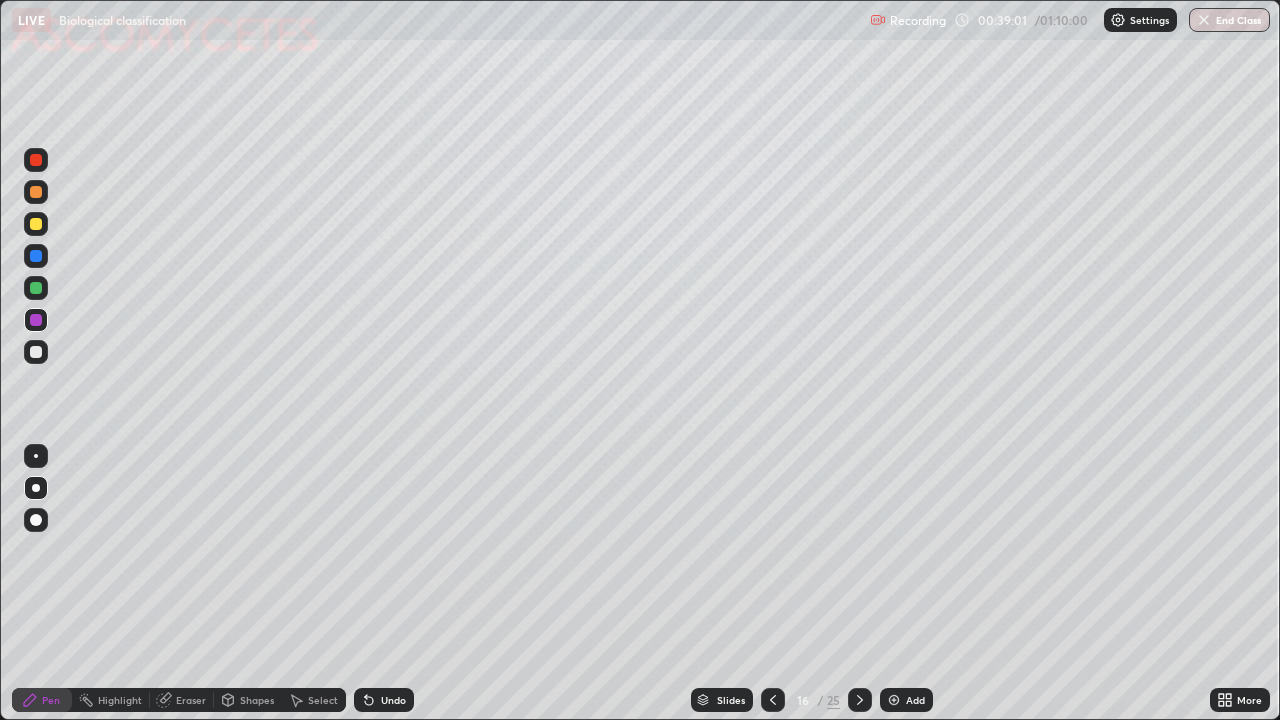 click on "Eraser" at bounding box center (191, 700) 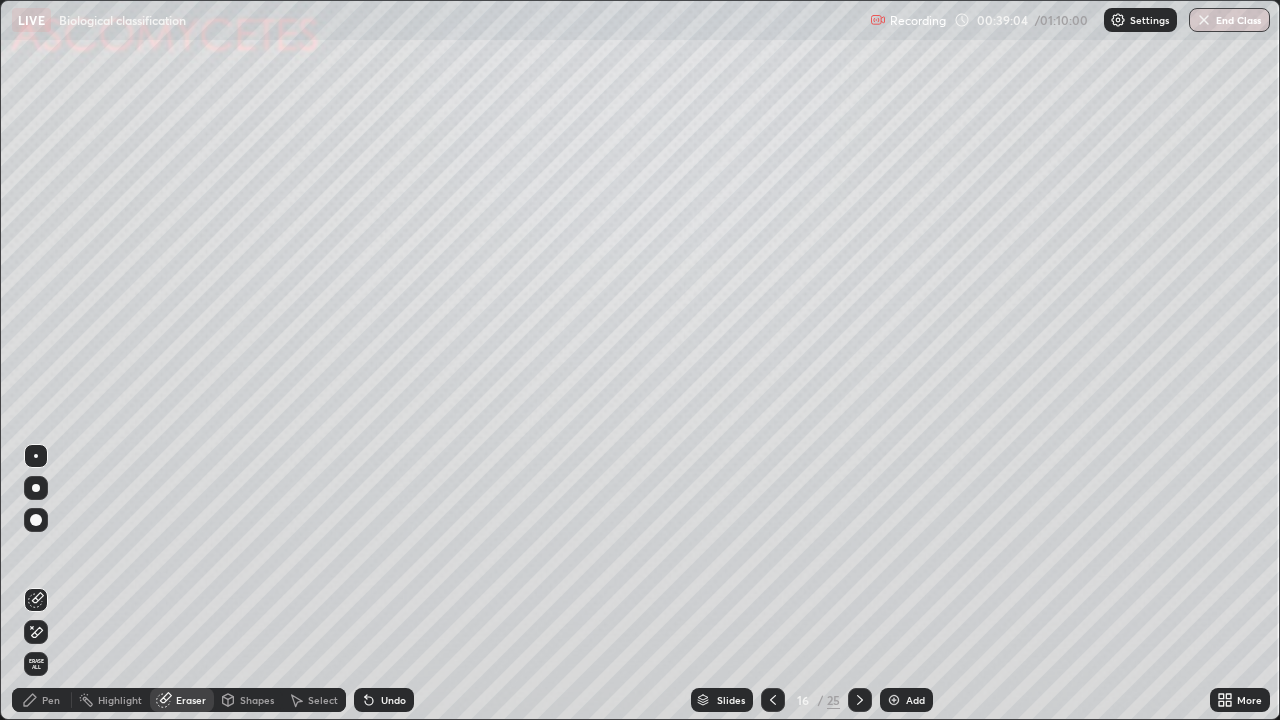 click 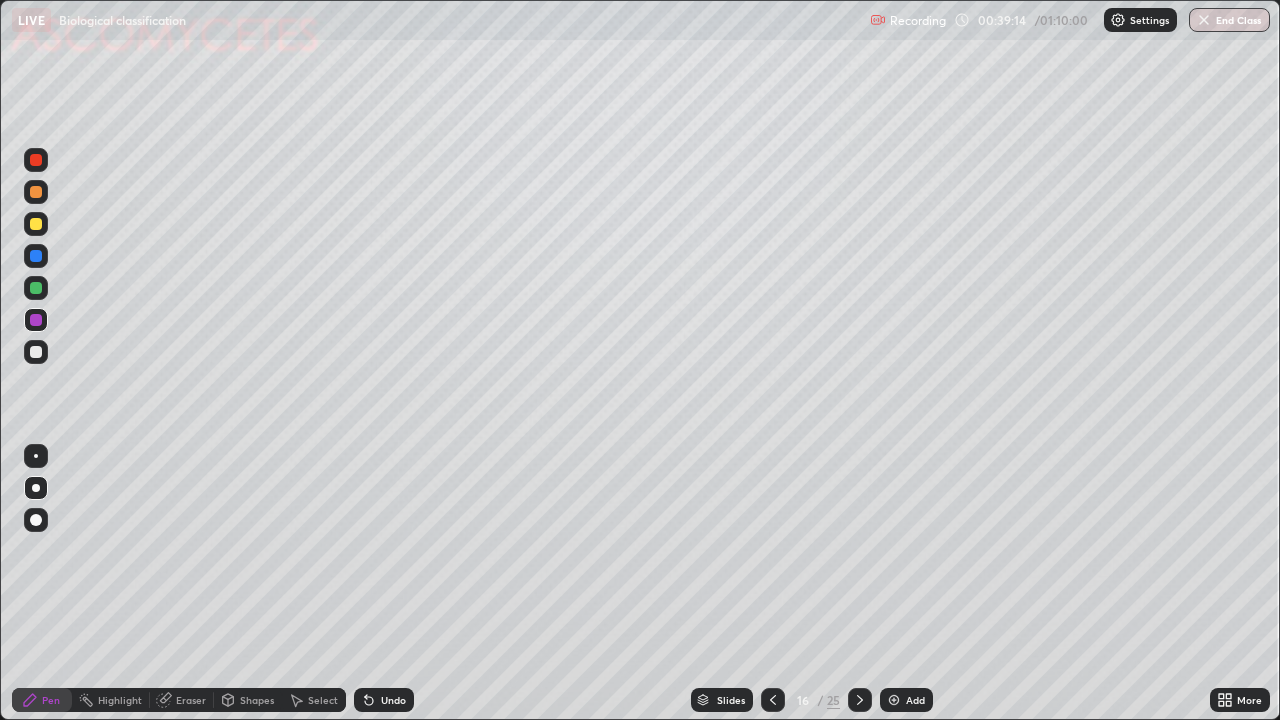 click at bounding box center [36, 352] 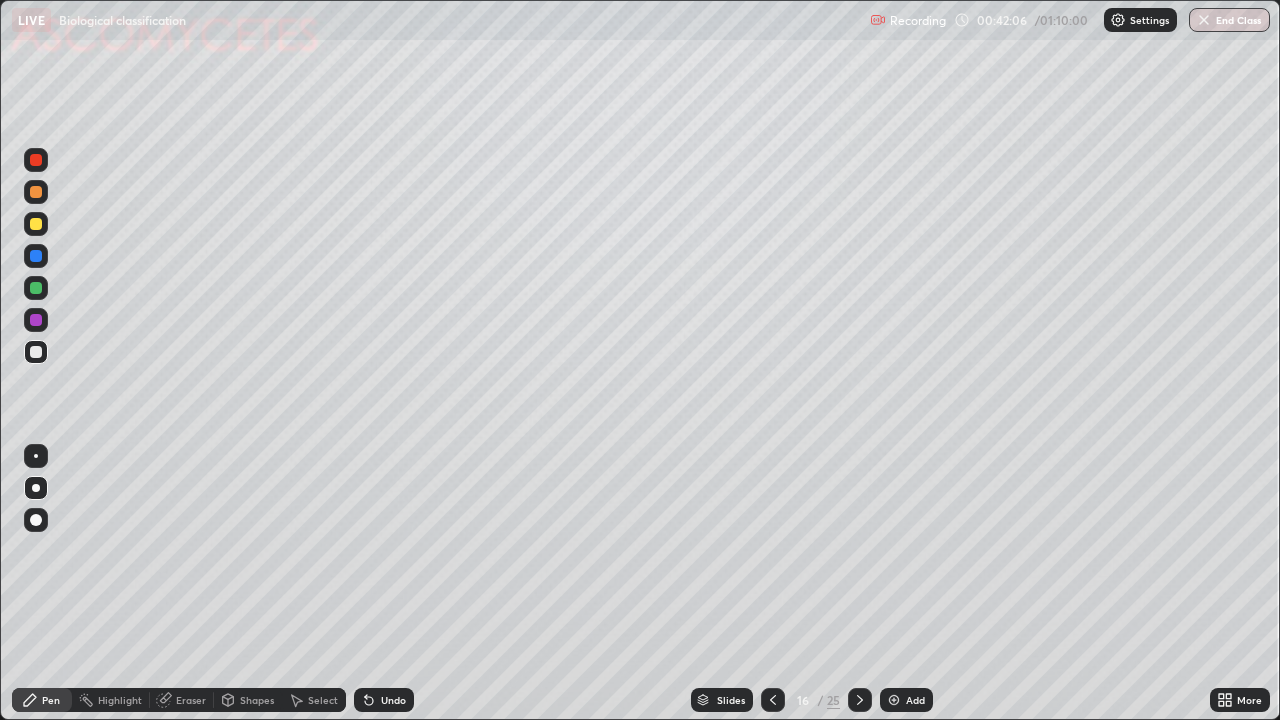 click 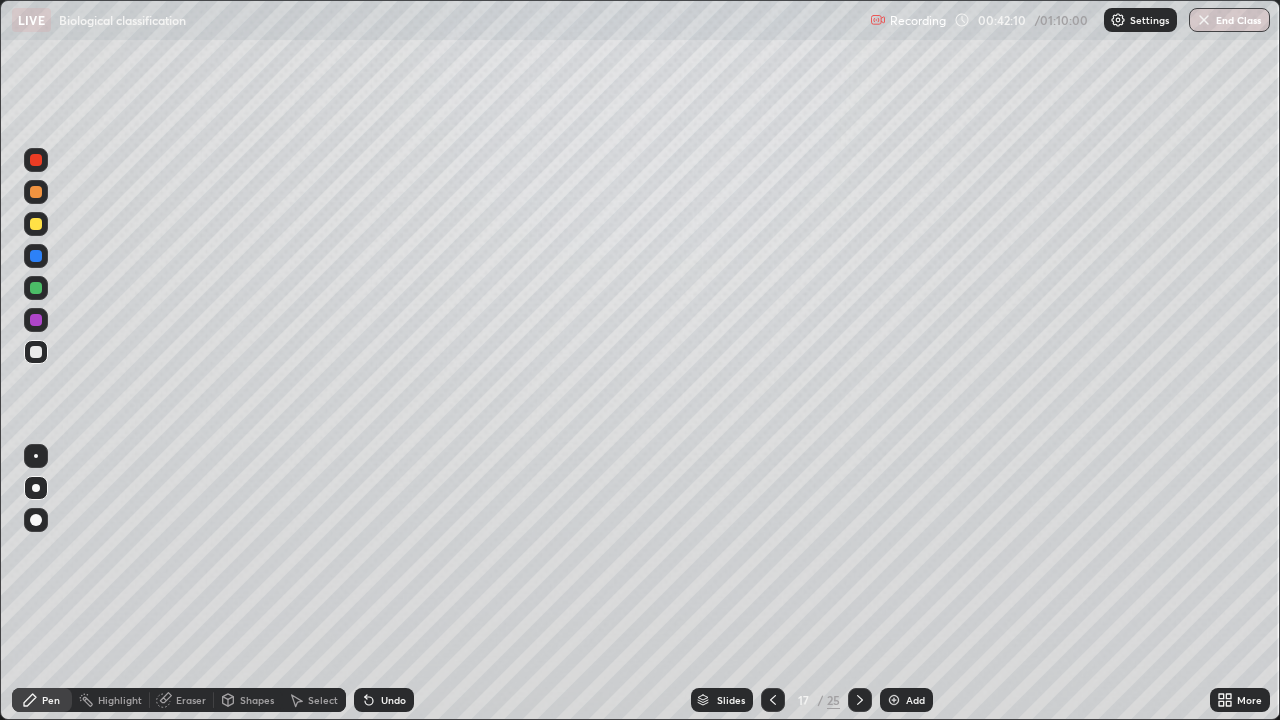 click at bounding box center (36, 160) 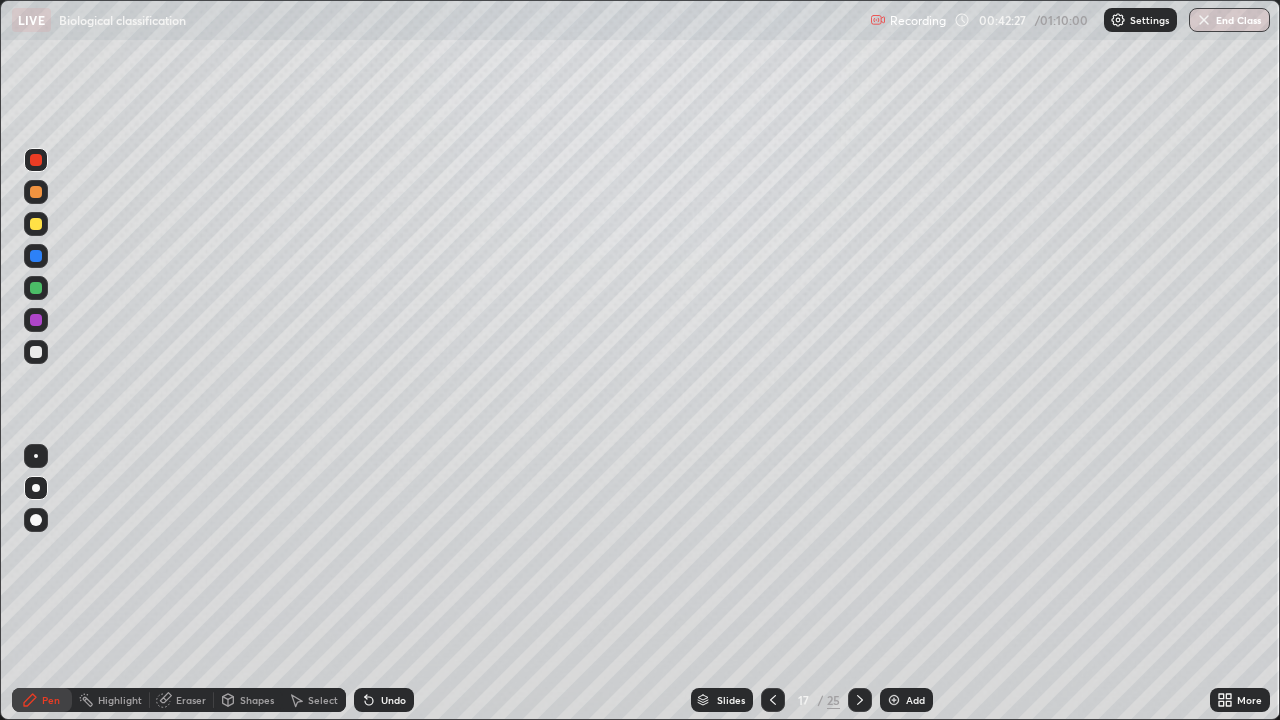 click at bounding box center (36, 352) 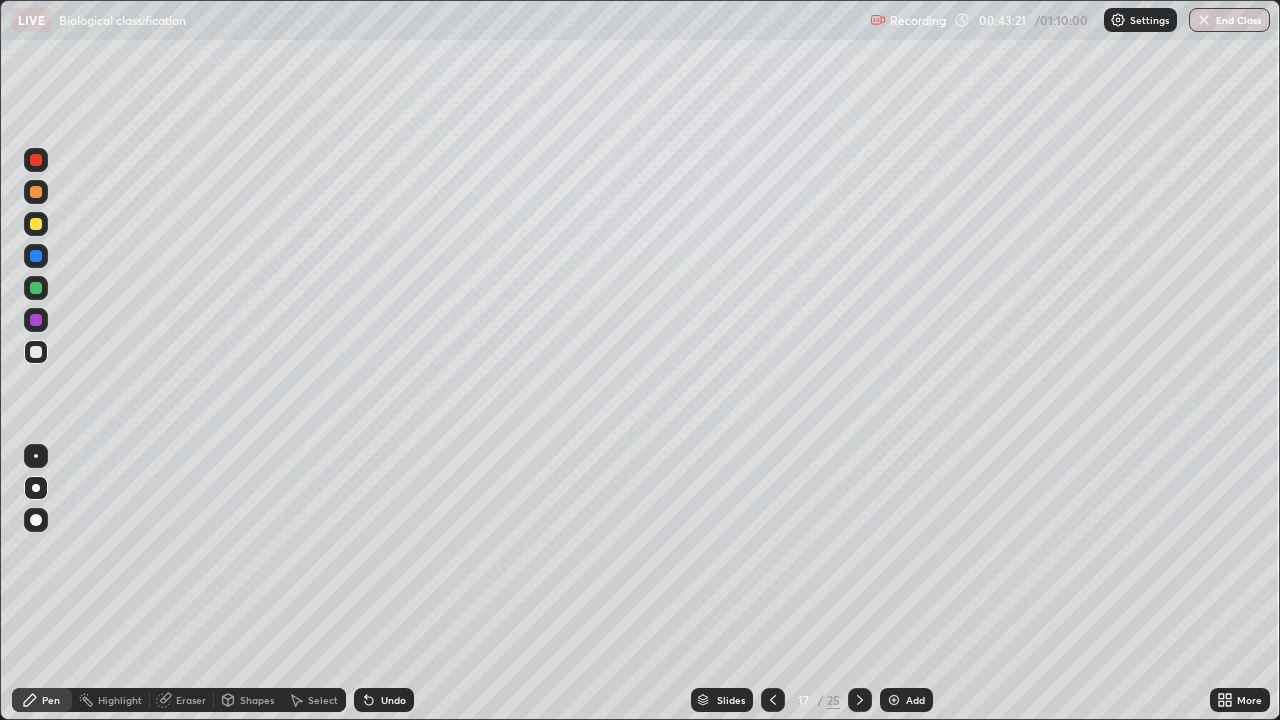 click on "Eraser" at bounding box center (182, 700) 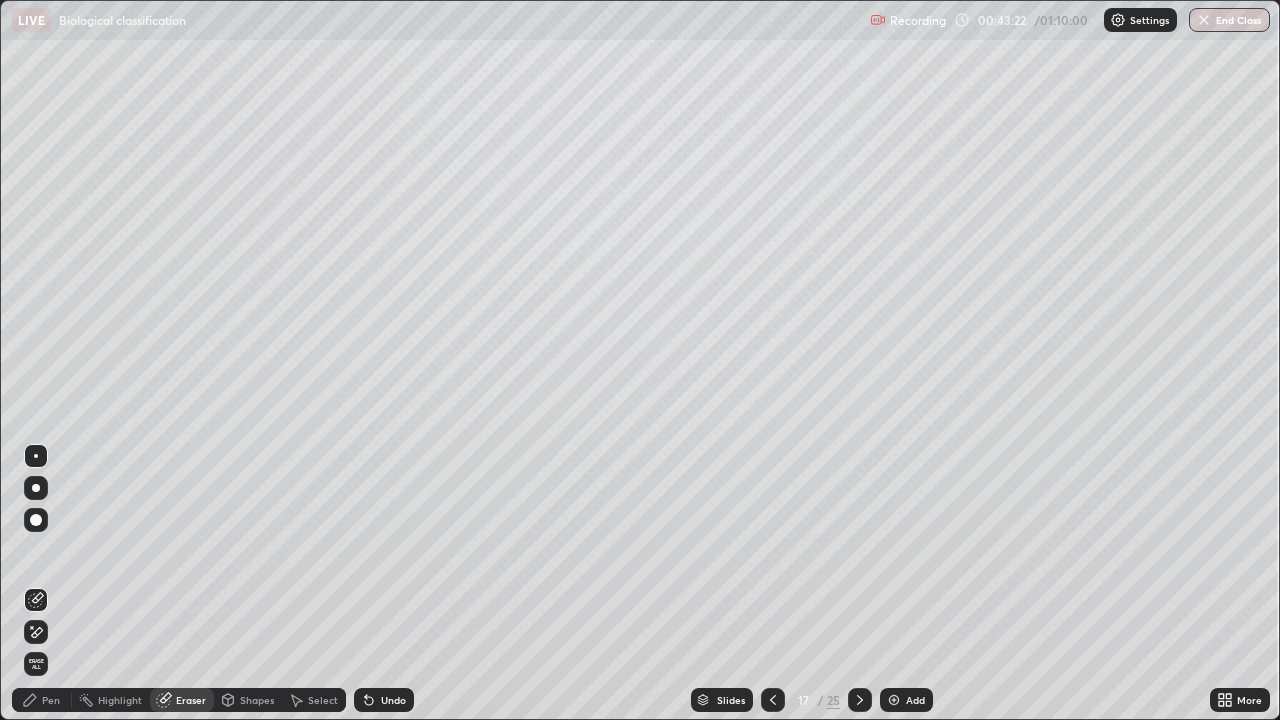 click on "Pen" at bounding box center [42, 700] 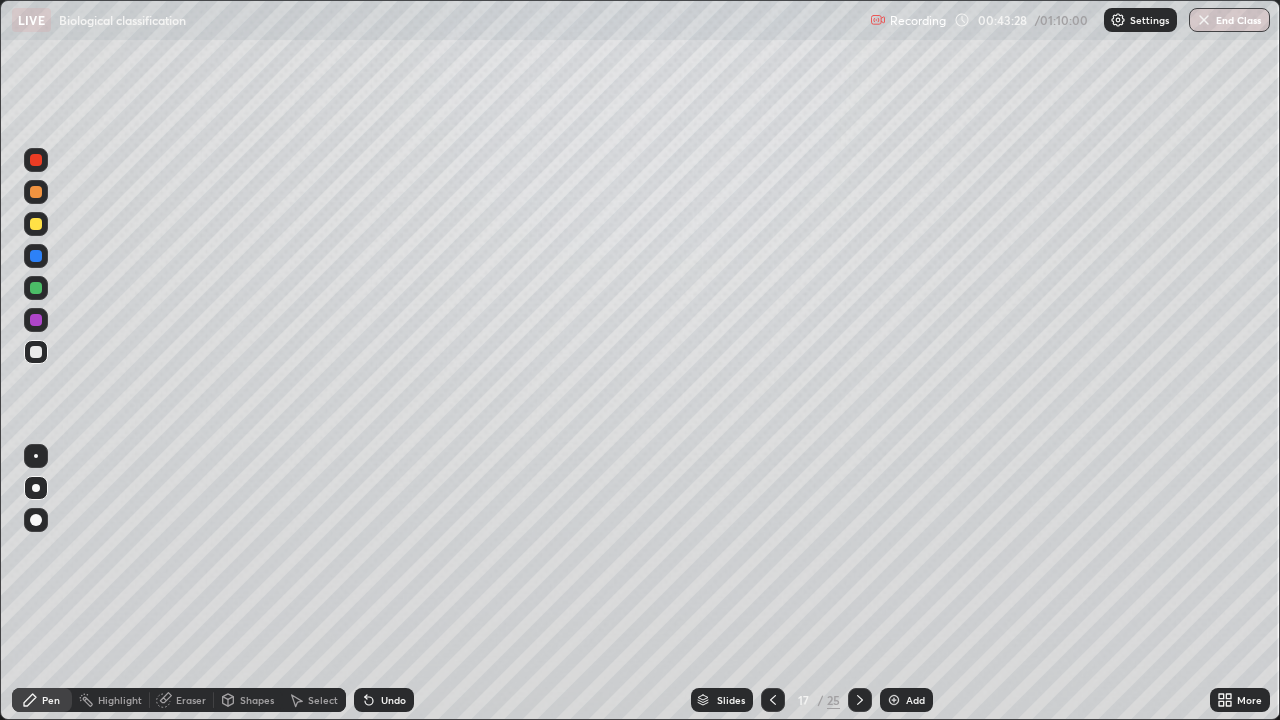 click at bounding box center (36, 288) 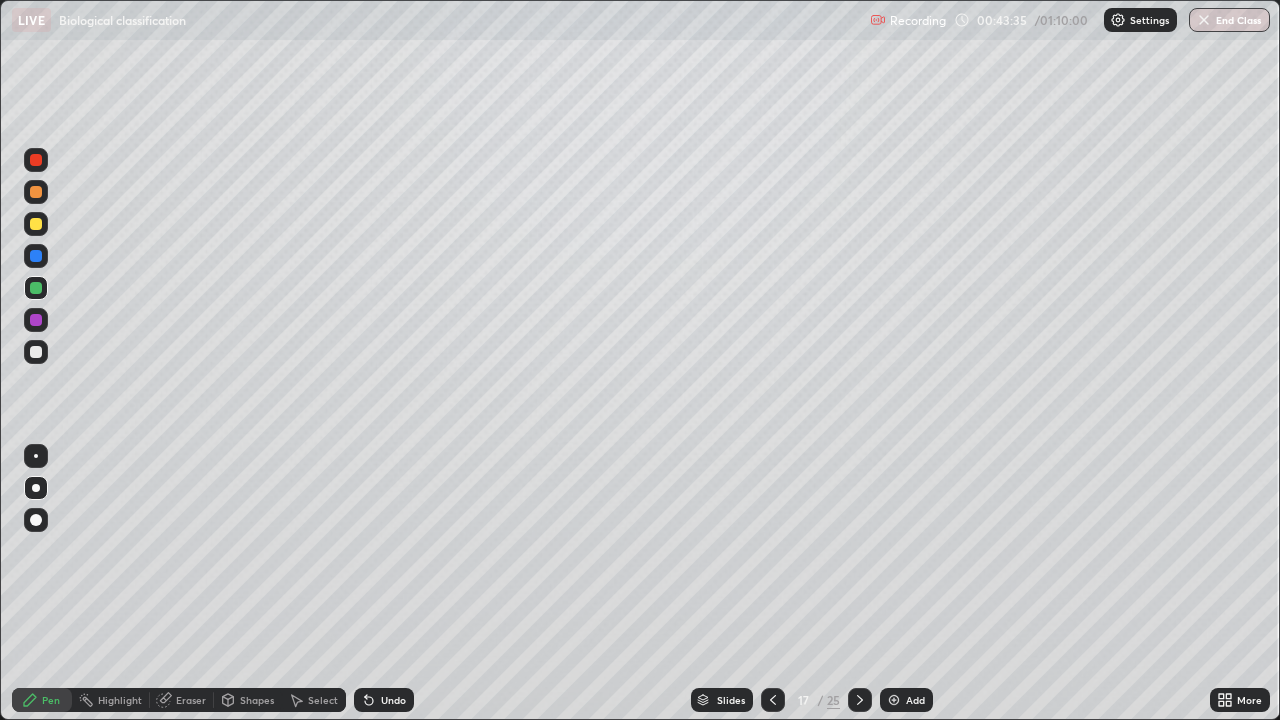 click at bounding box center (36, 352) 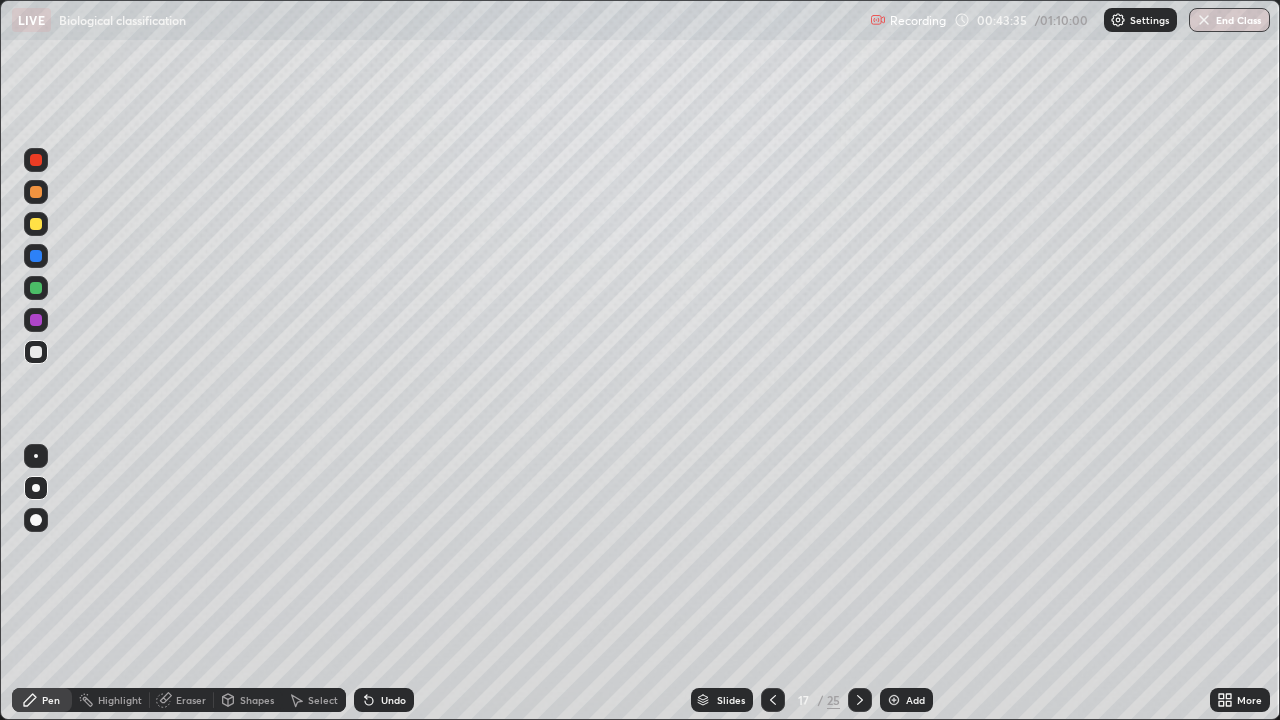 click at bounding box center [36, 224] 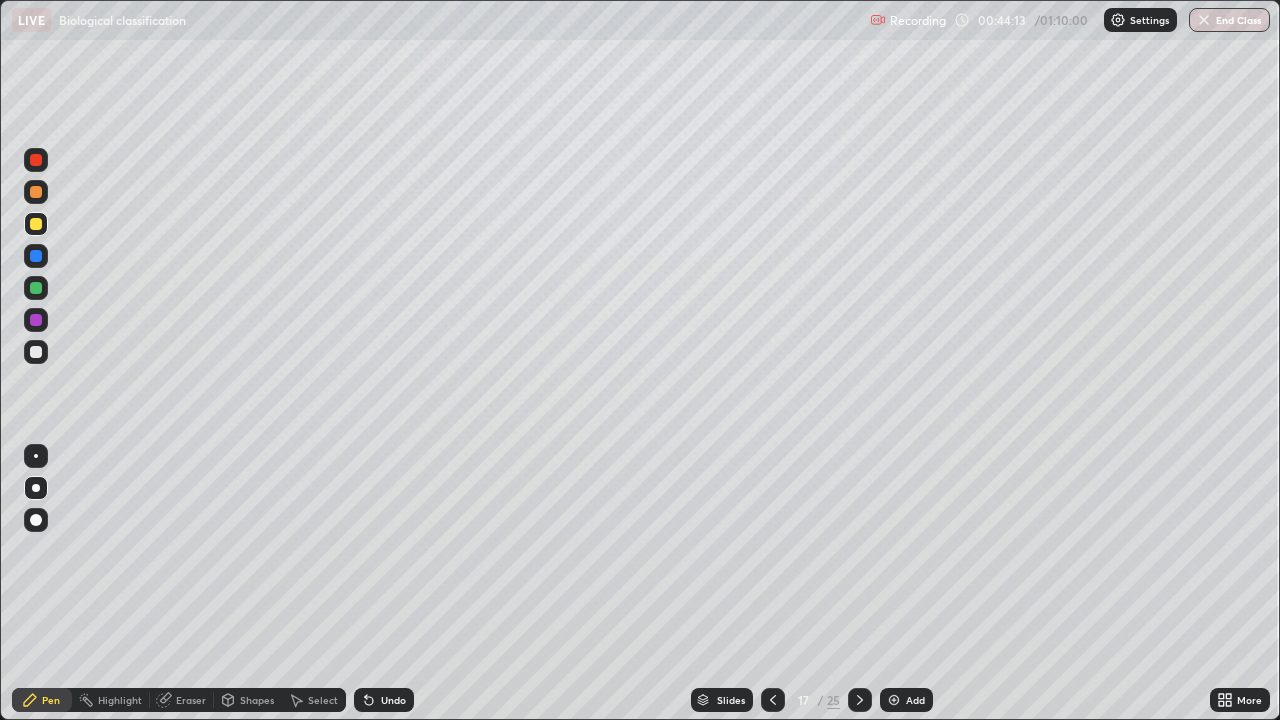 click at bounding box center (36, 256) 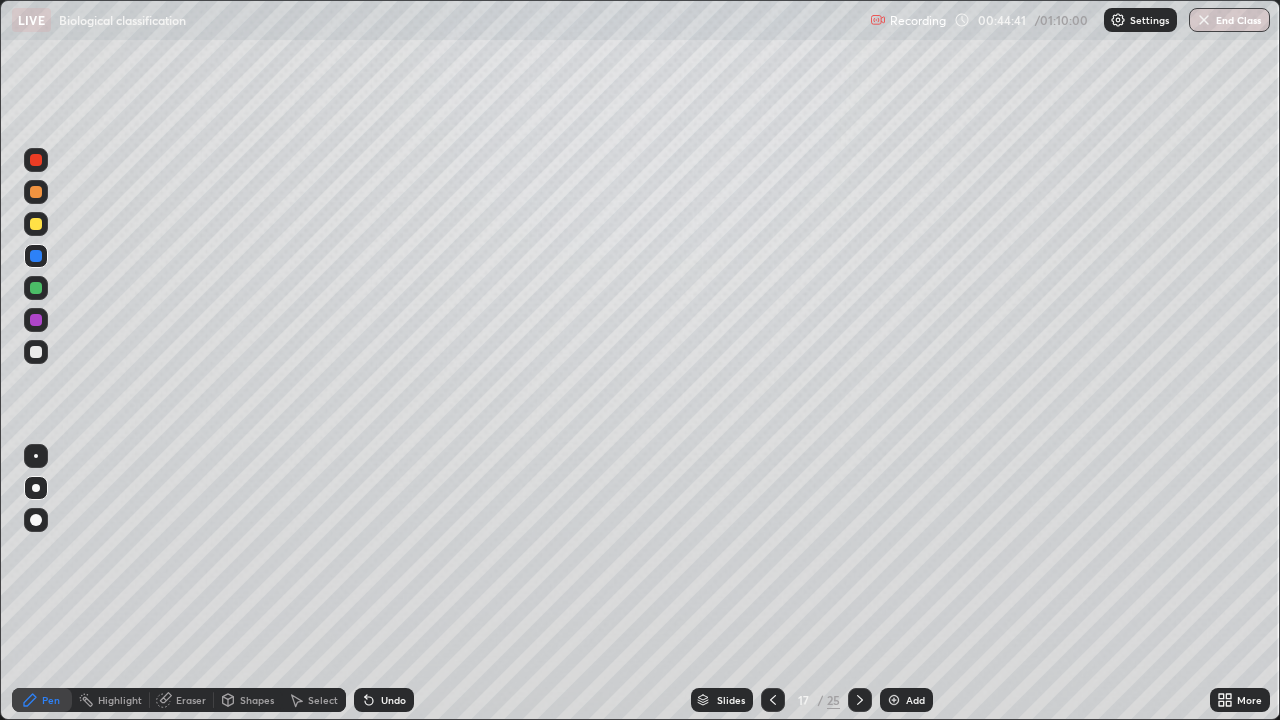click 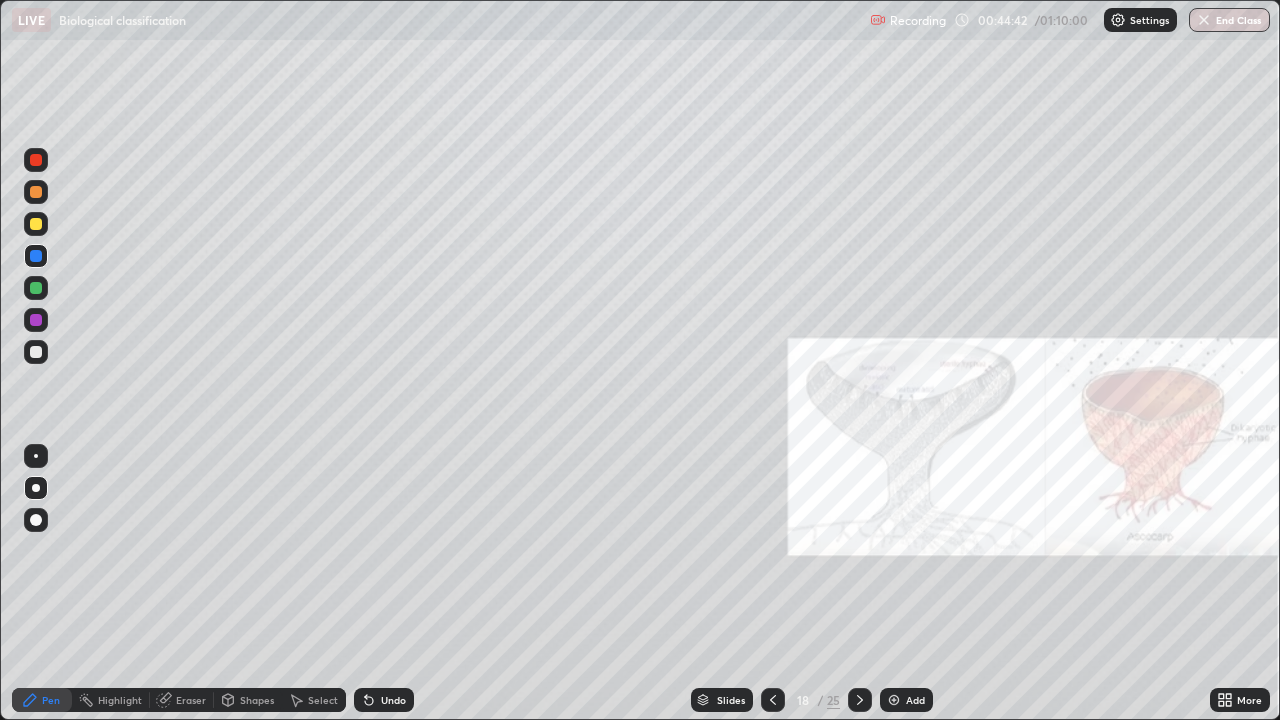 click 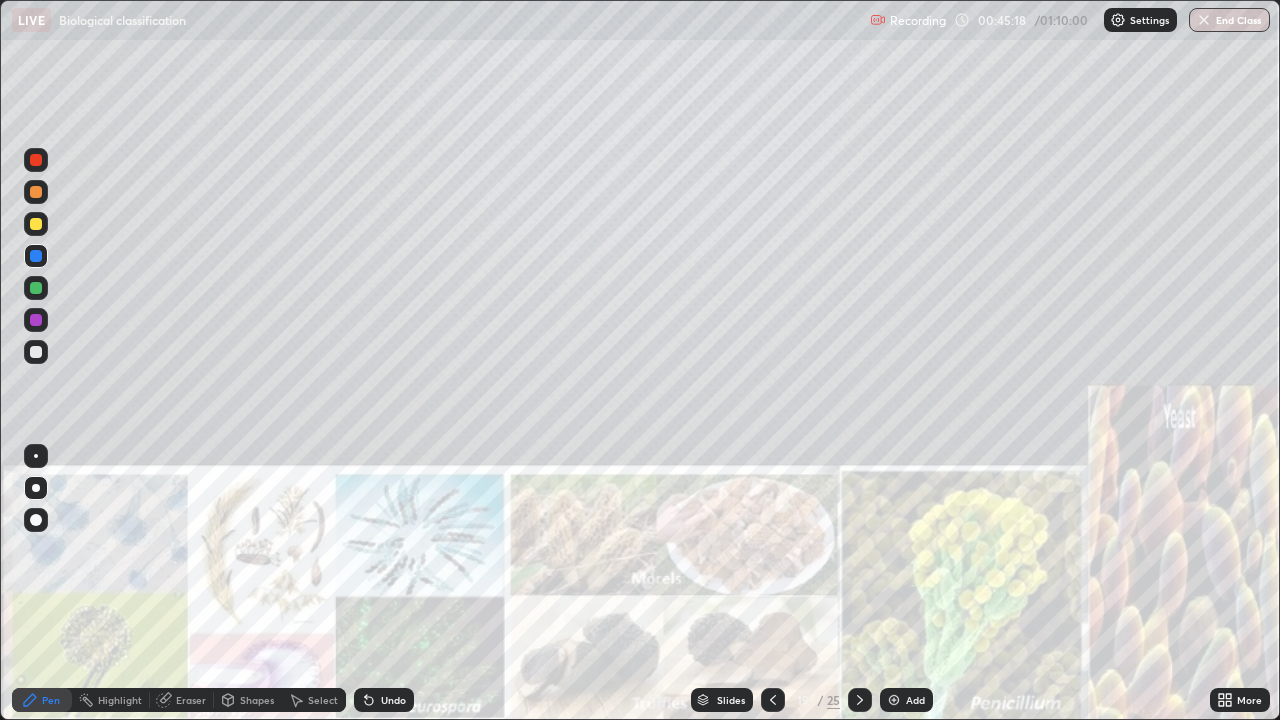 click 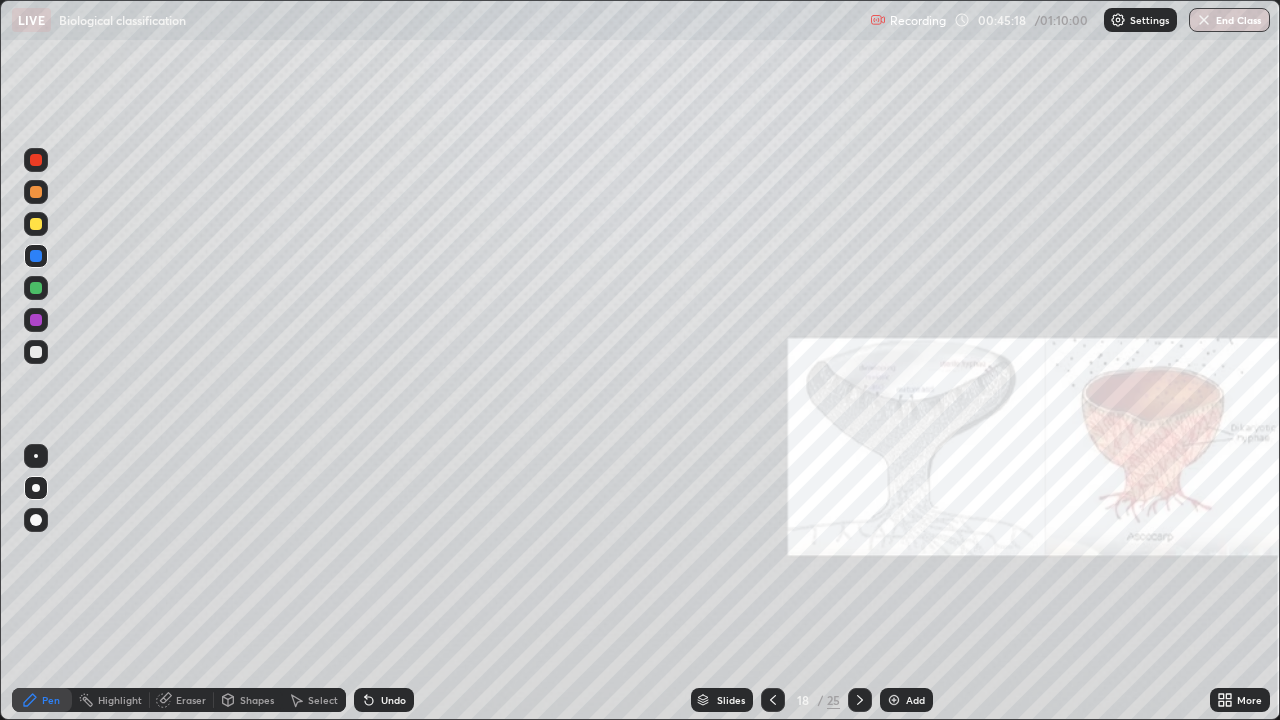 click 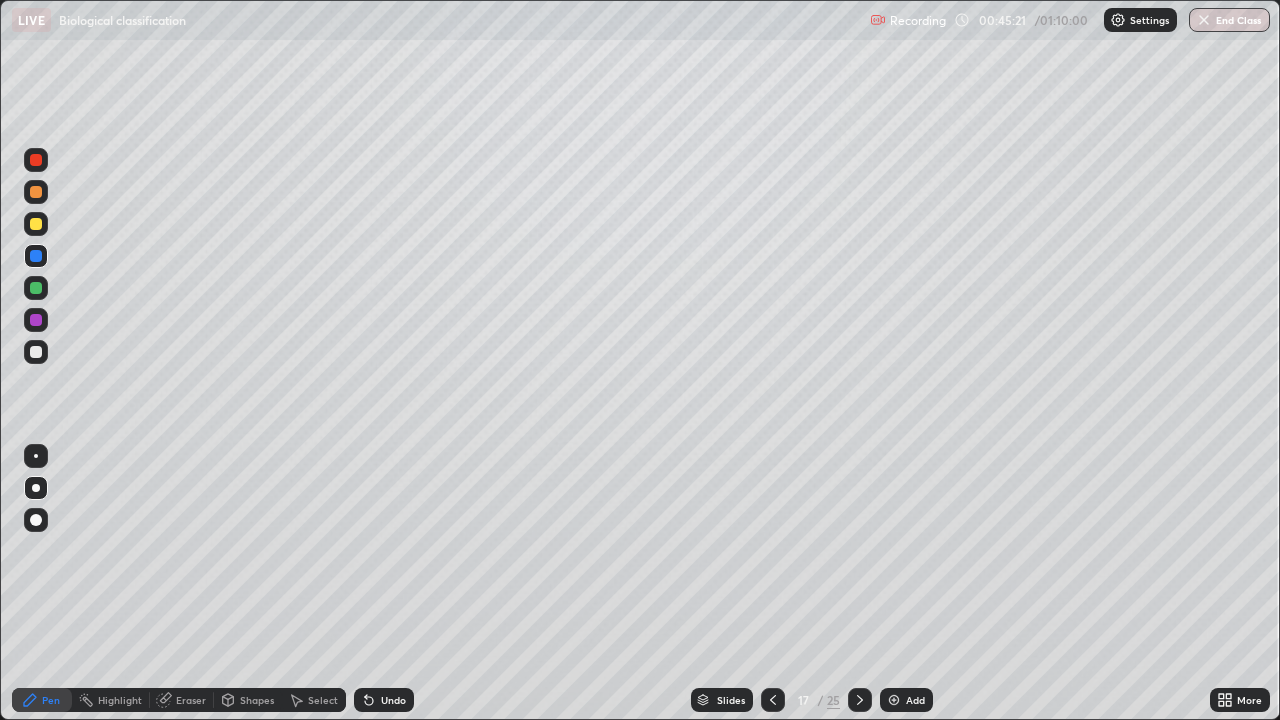 click at bounding box center (36, 352) 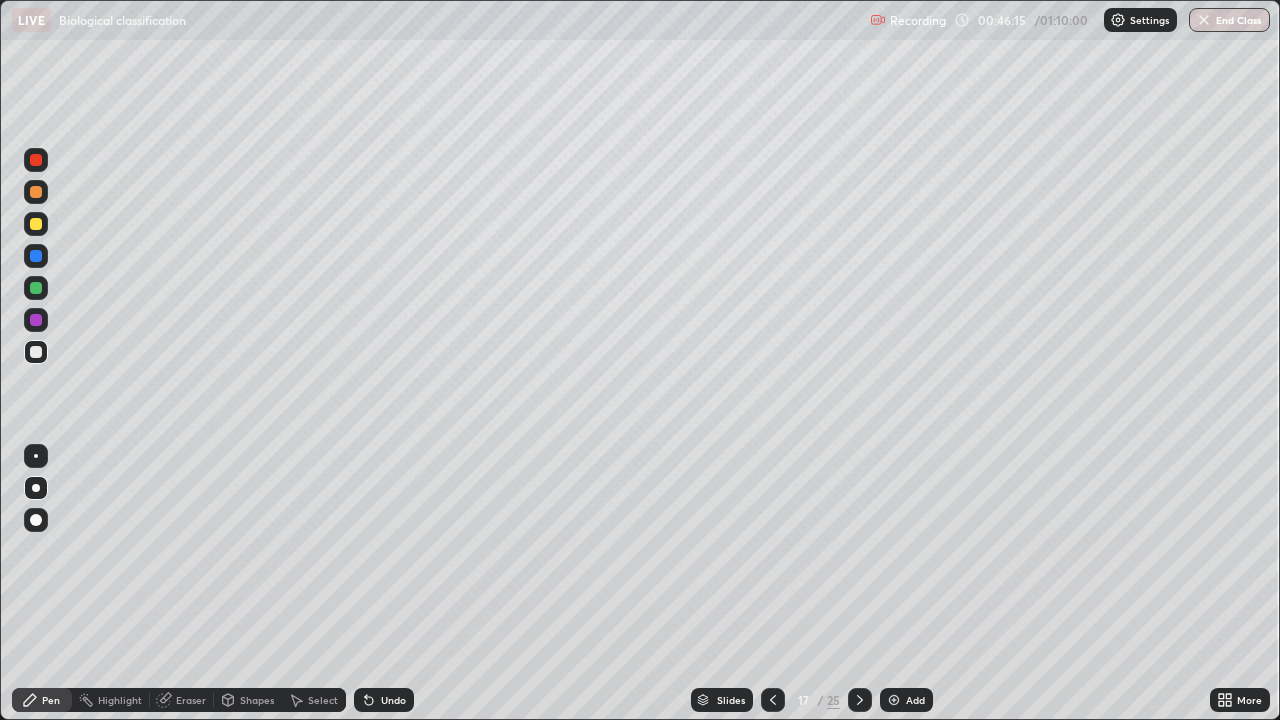 click at bounding box center [860, 700] 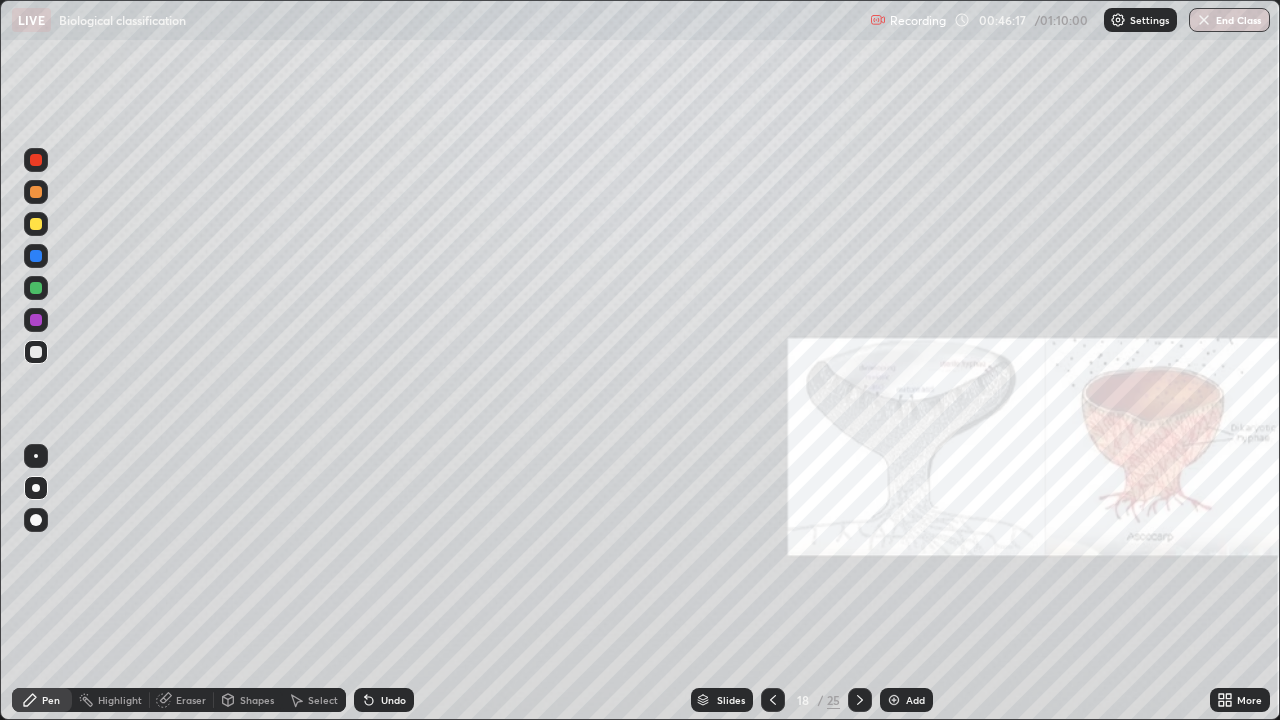 click at bounding box center [36, 160] 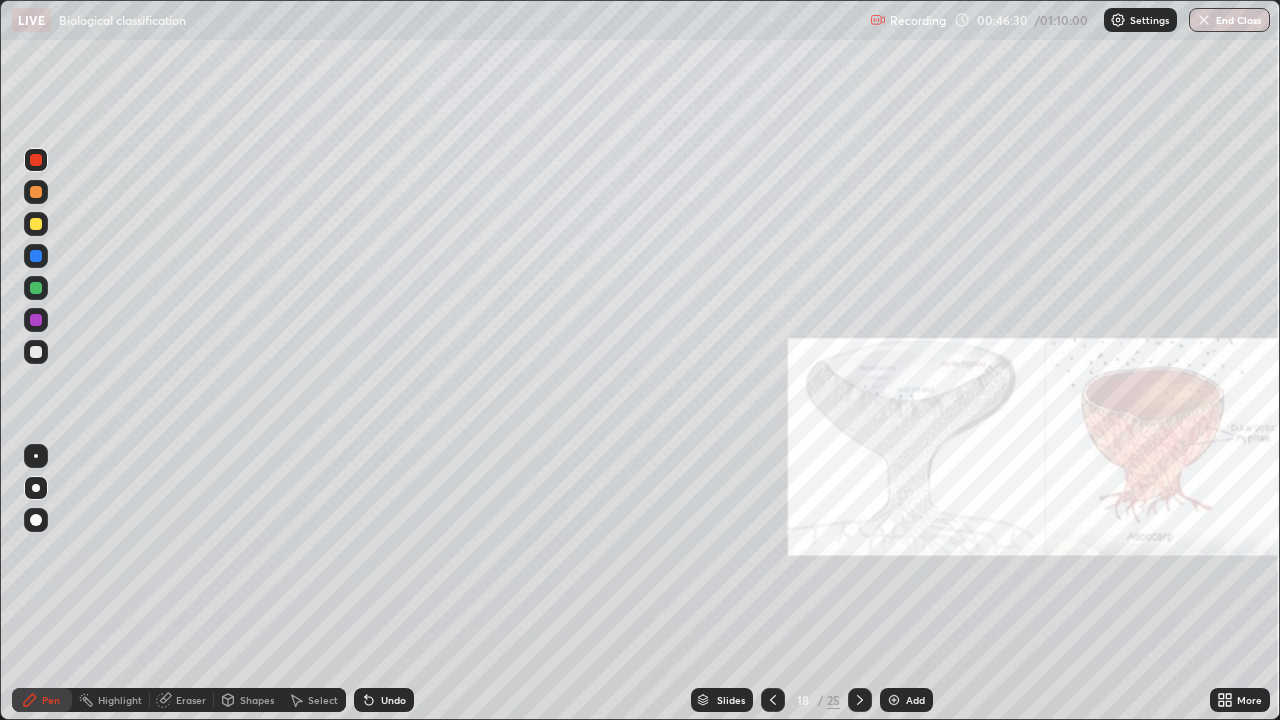 click at bounding box center (36, 352) 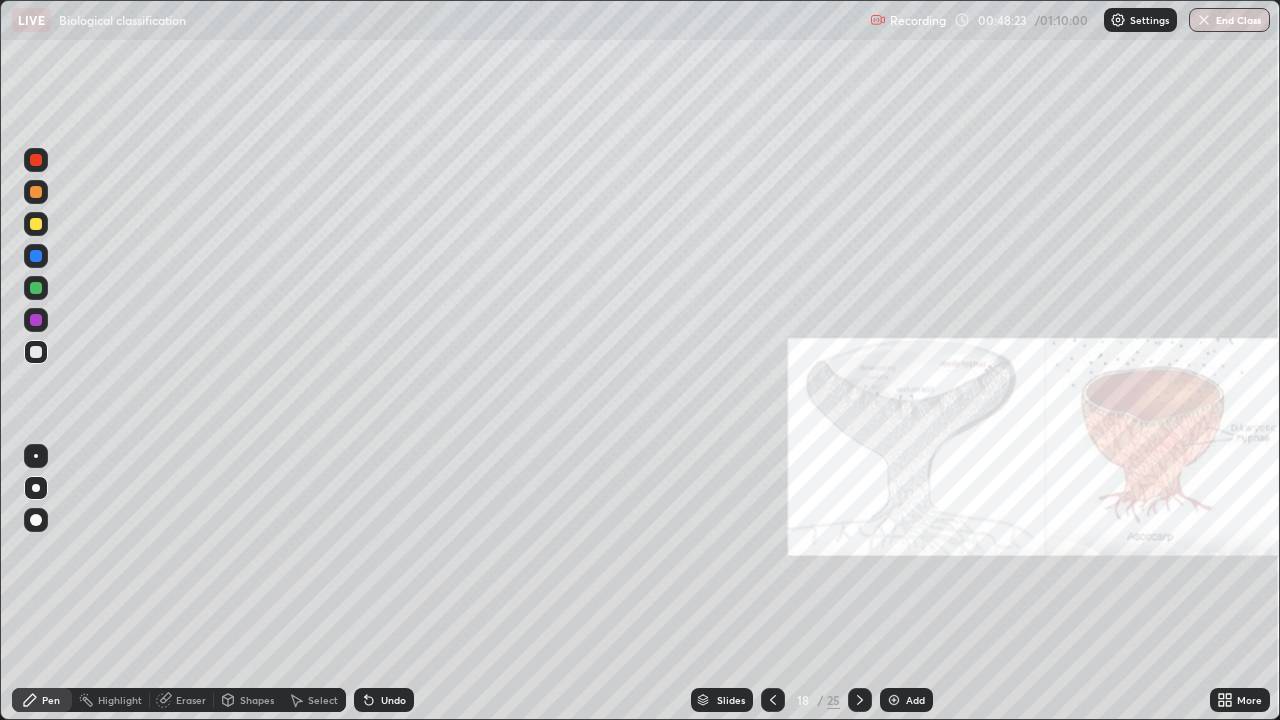 click at bounding box center (36, 256) 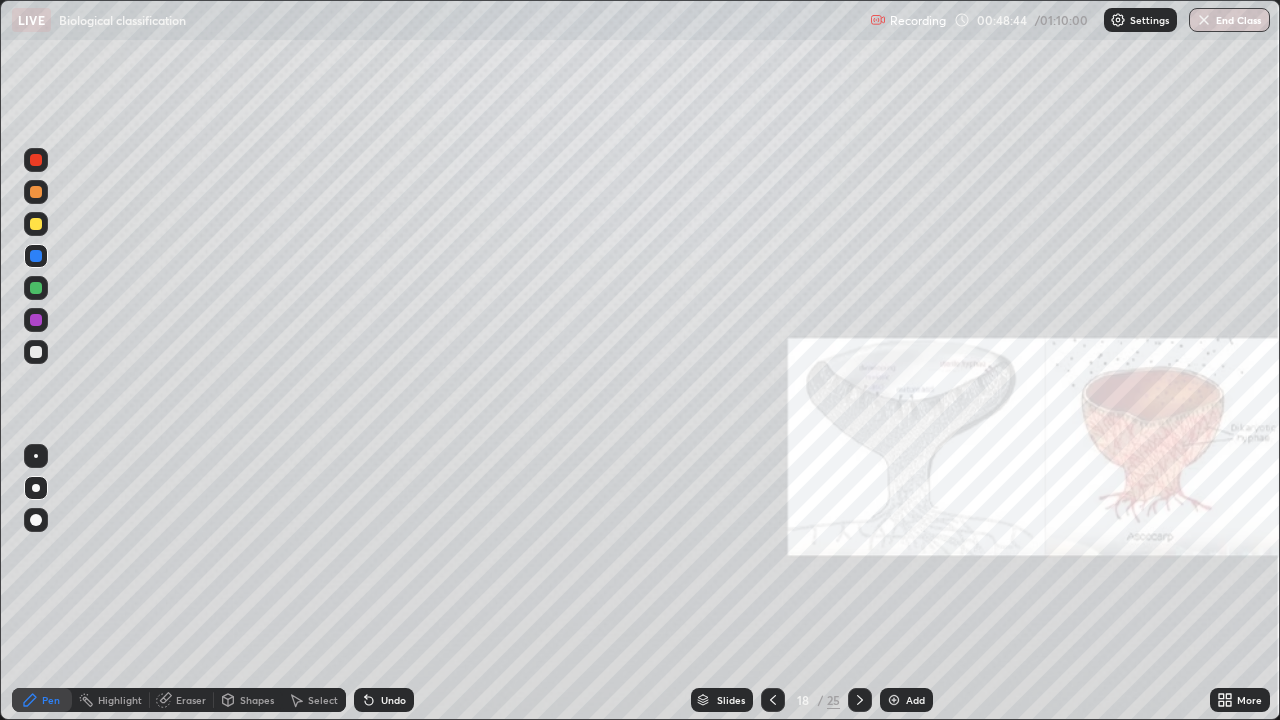click at bounding box center (36, 320) 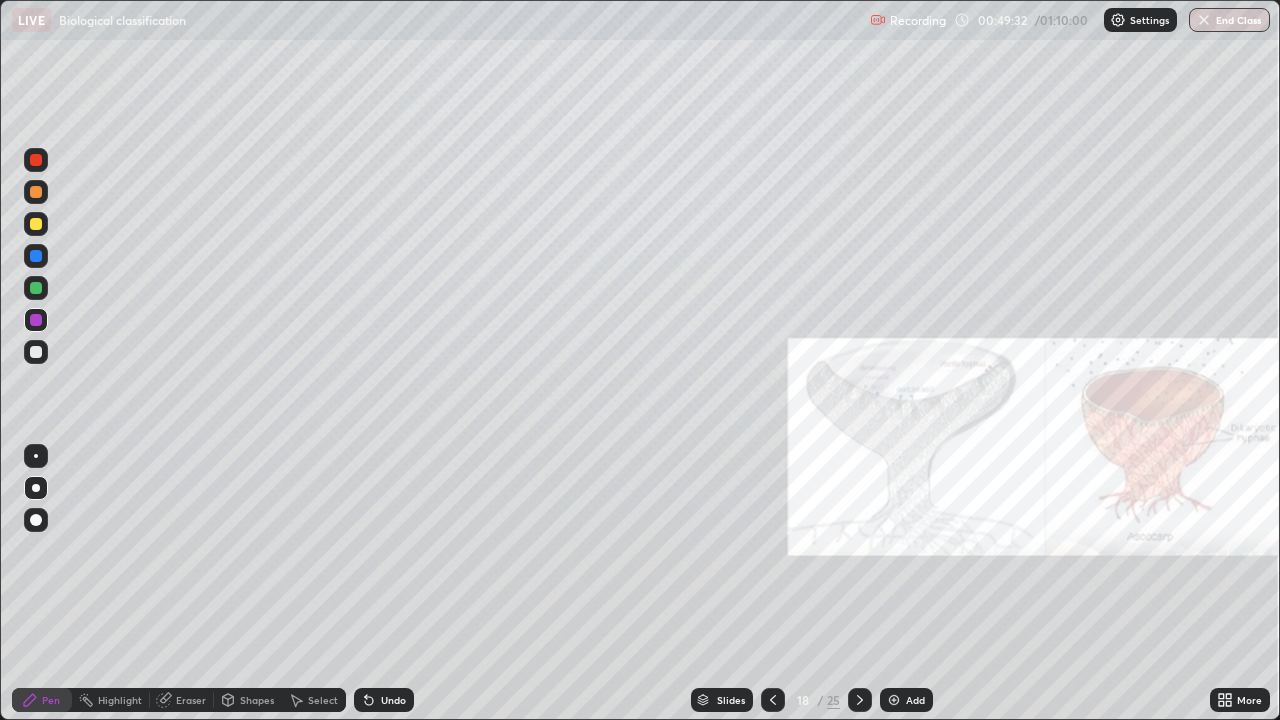 click at bounding box center (36, 352) 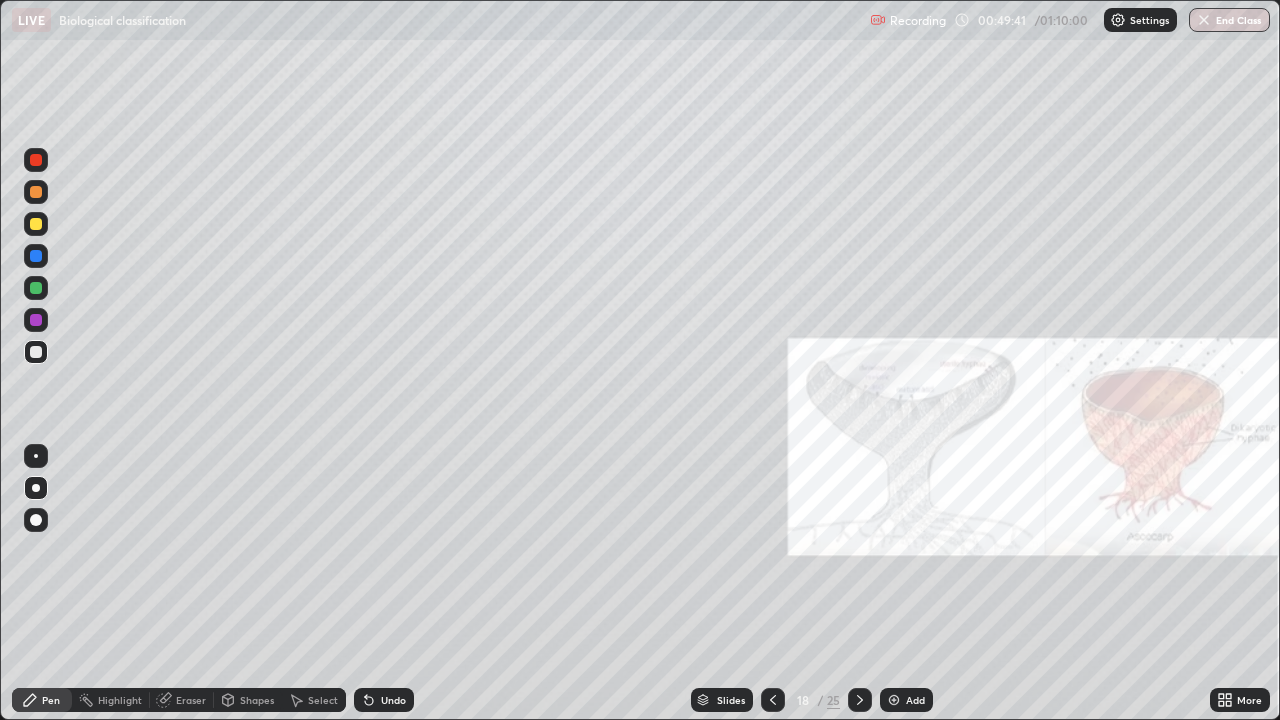 click at bounding box center [36, 520] 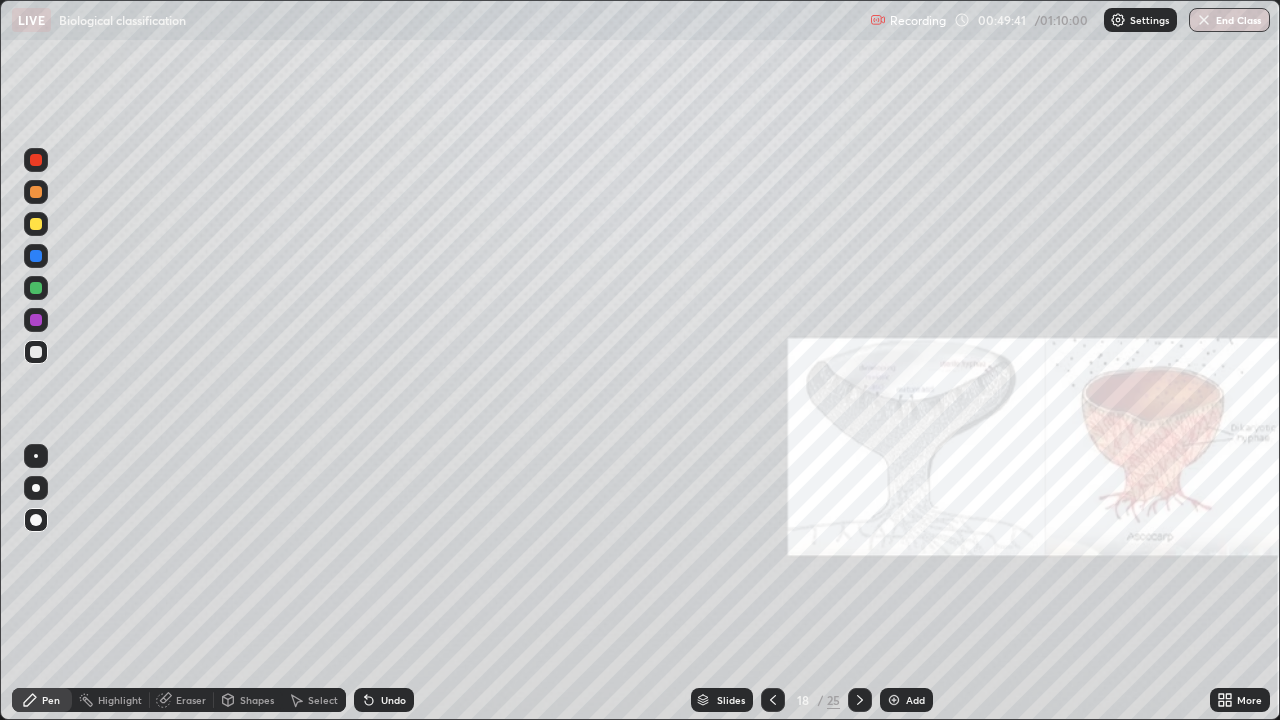 click at bounding box center (36, 160) 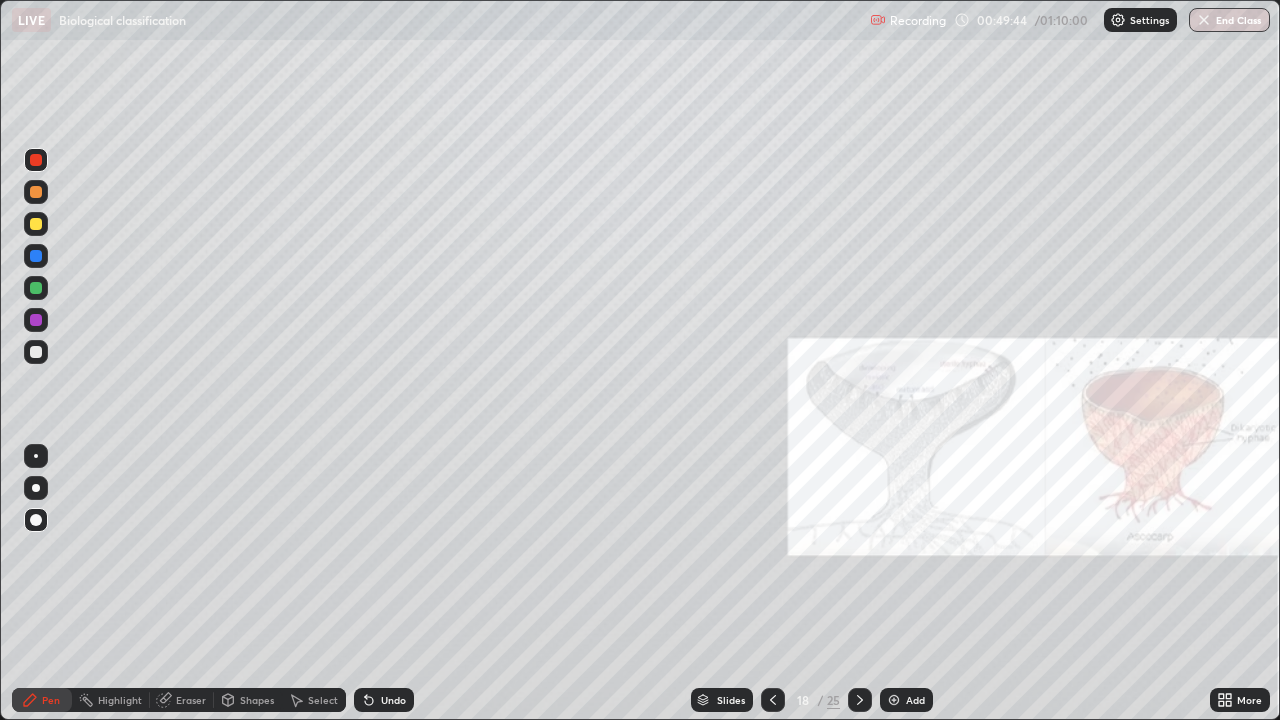 click at bounding box center [36, 256] 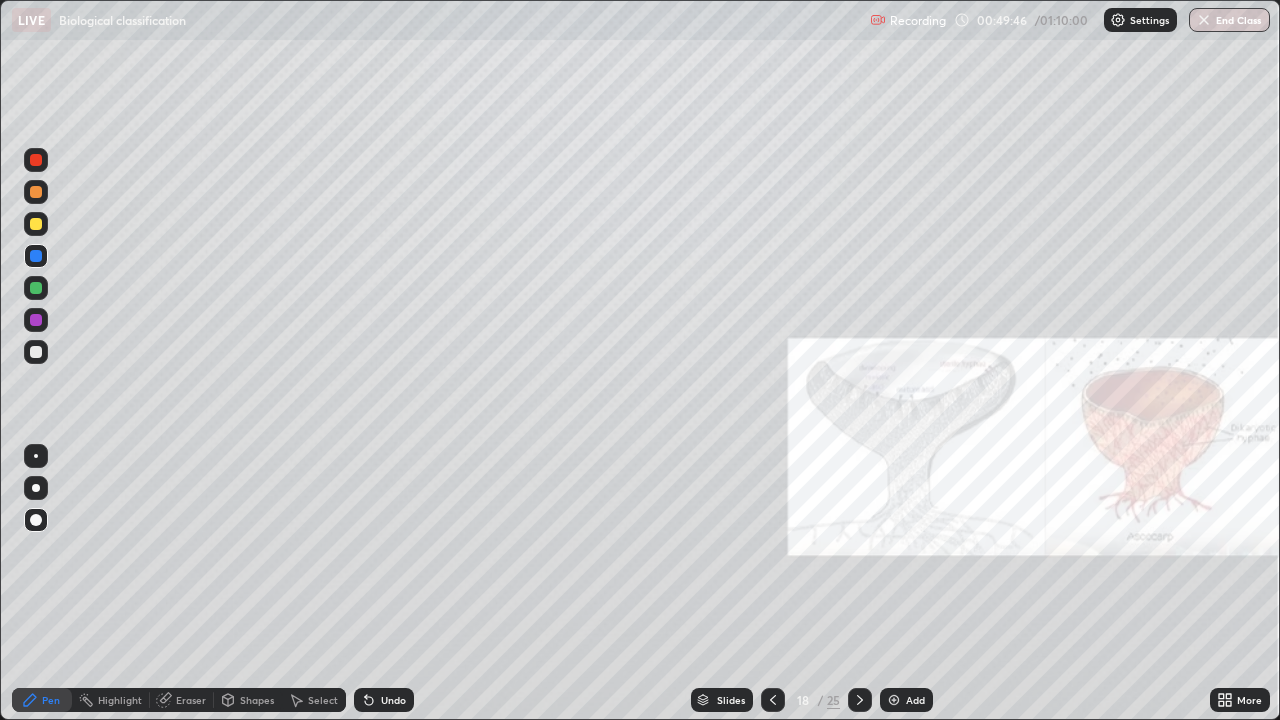 click at bounding box center [36, 352] 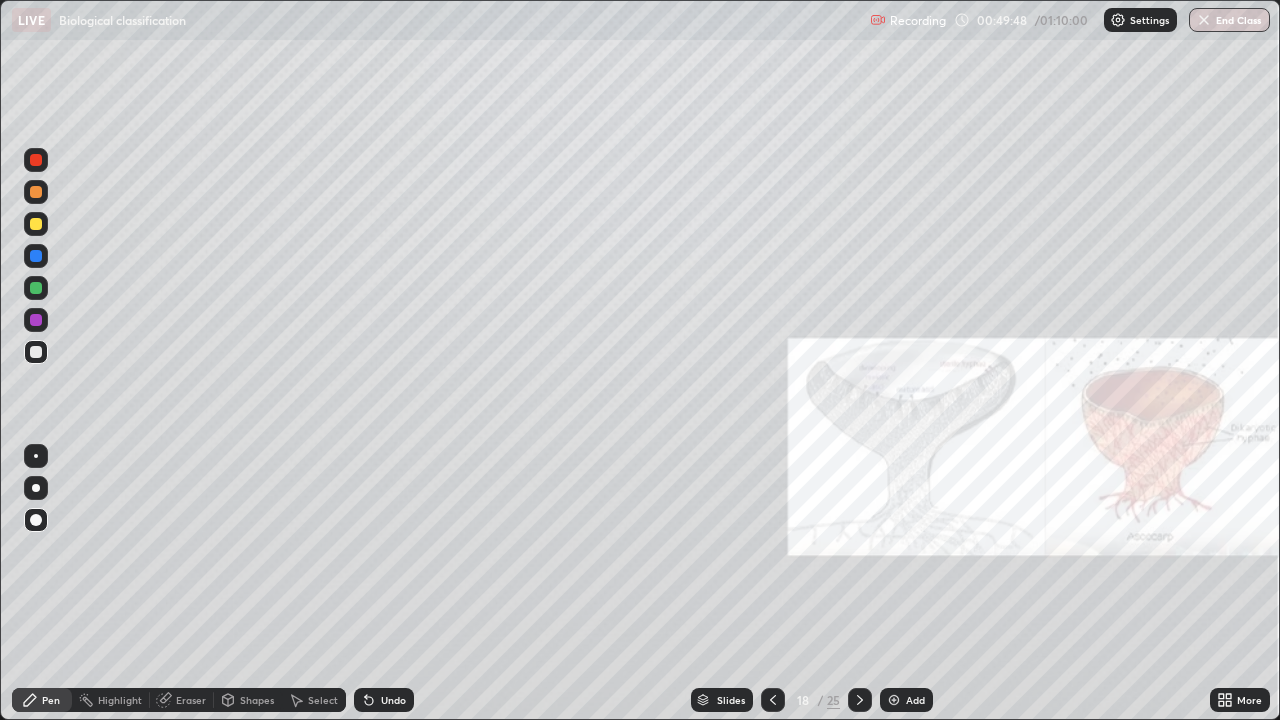 click at bounding box center (36, 456) 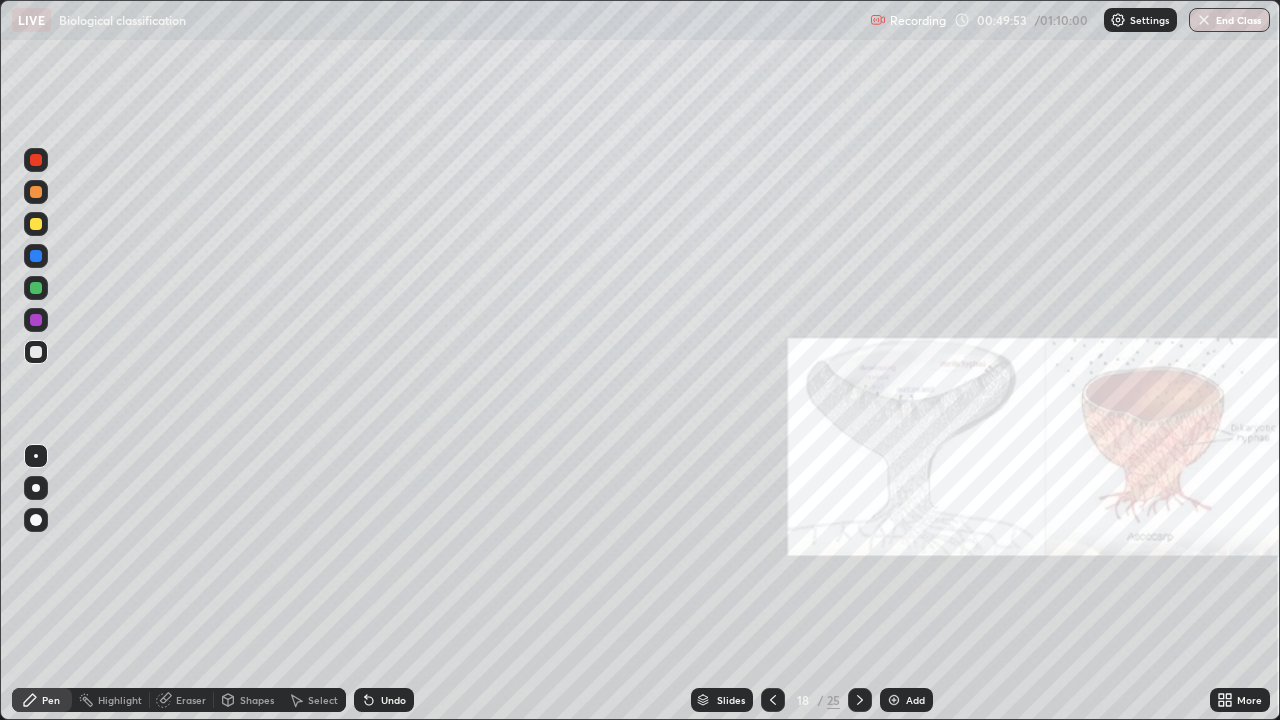 click at bounding box center (36, 520) 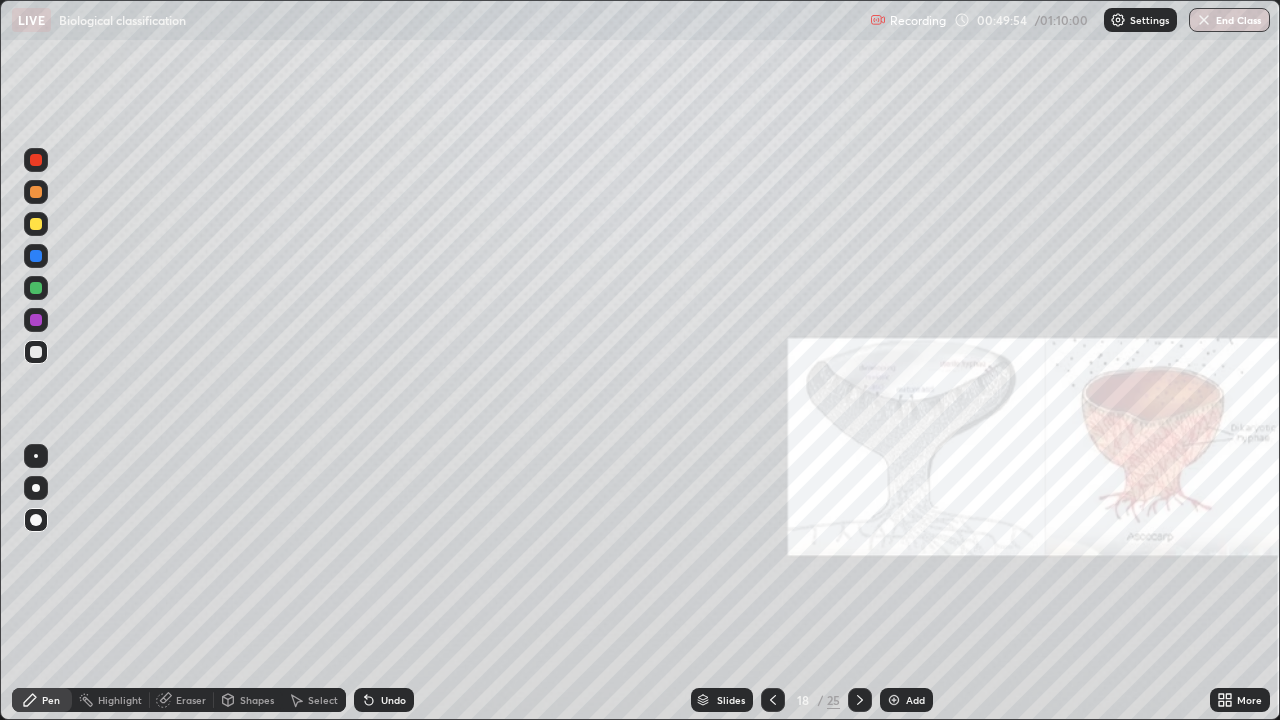 click at bounding box center [36, 160] 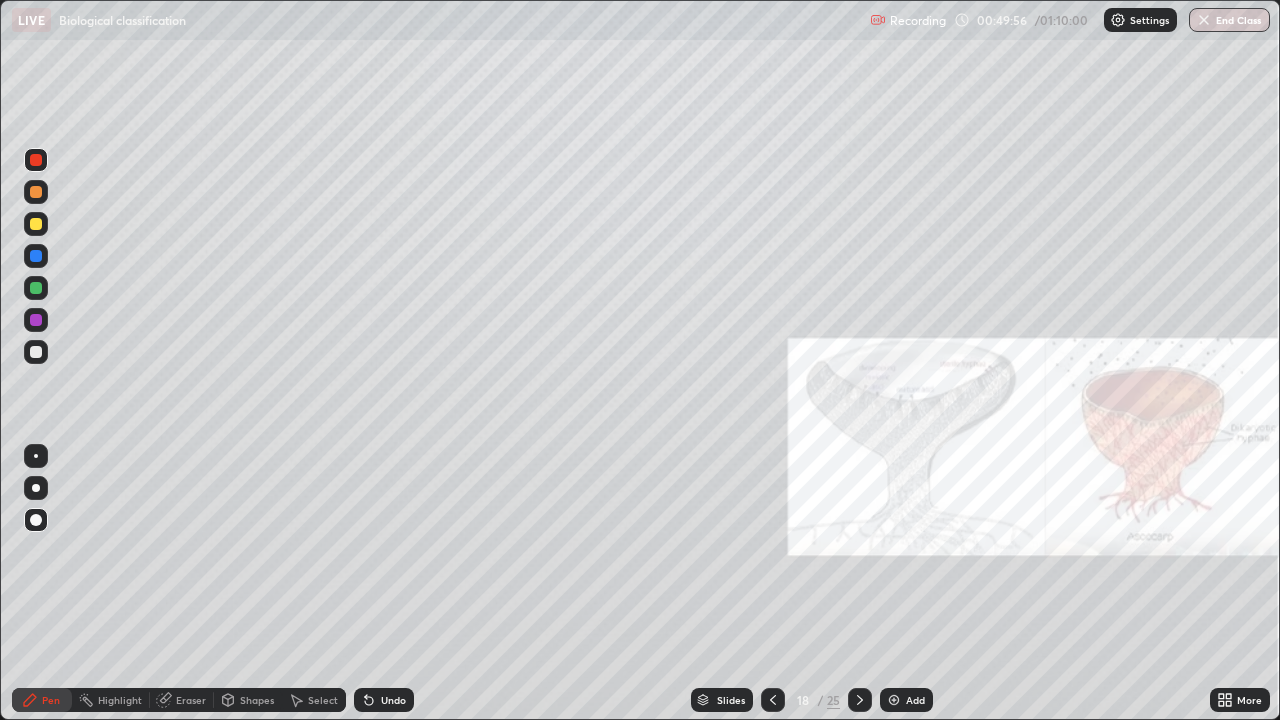 click at bounding box center [36, 256] 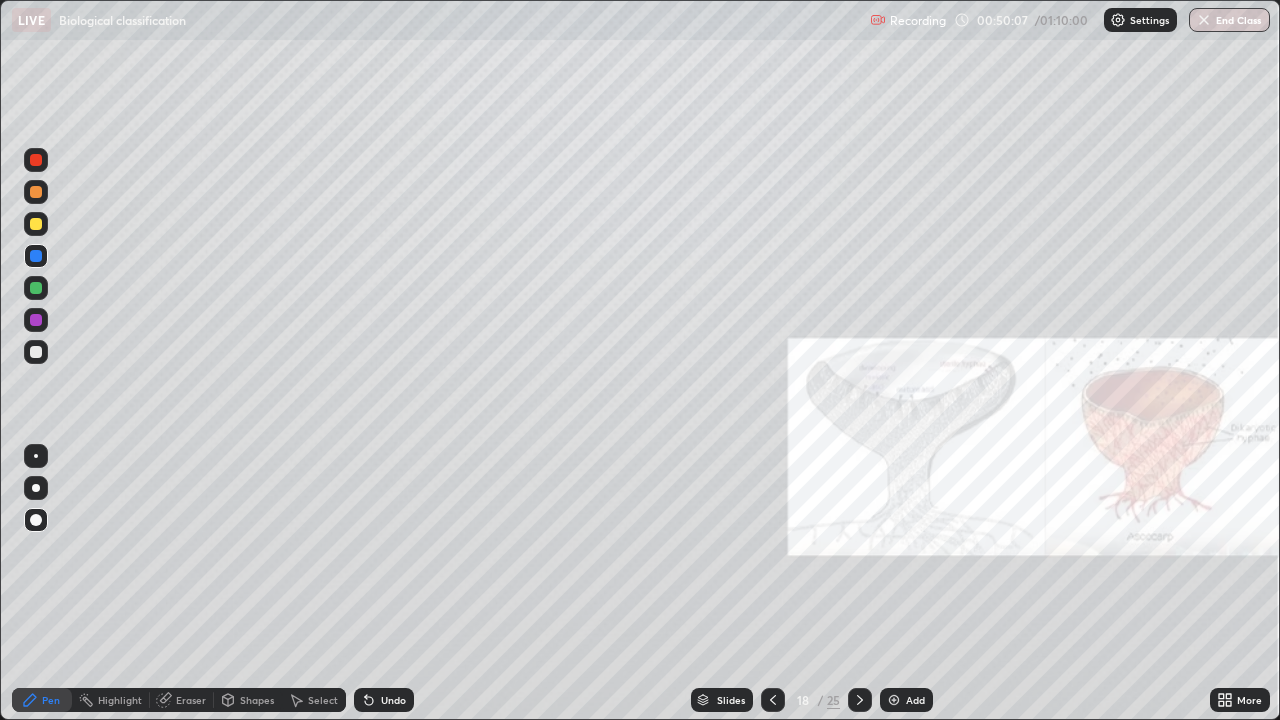 click at bounding box center (36, 488) 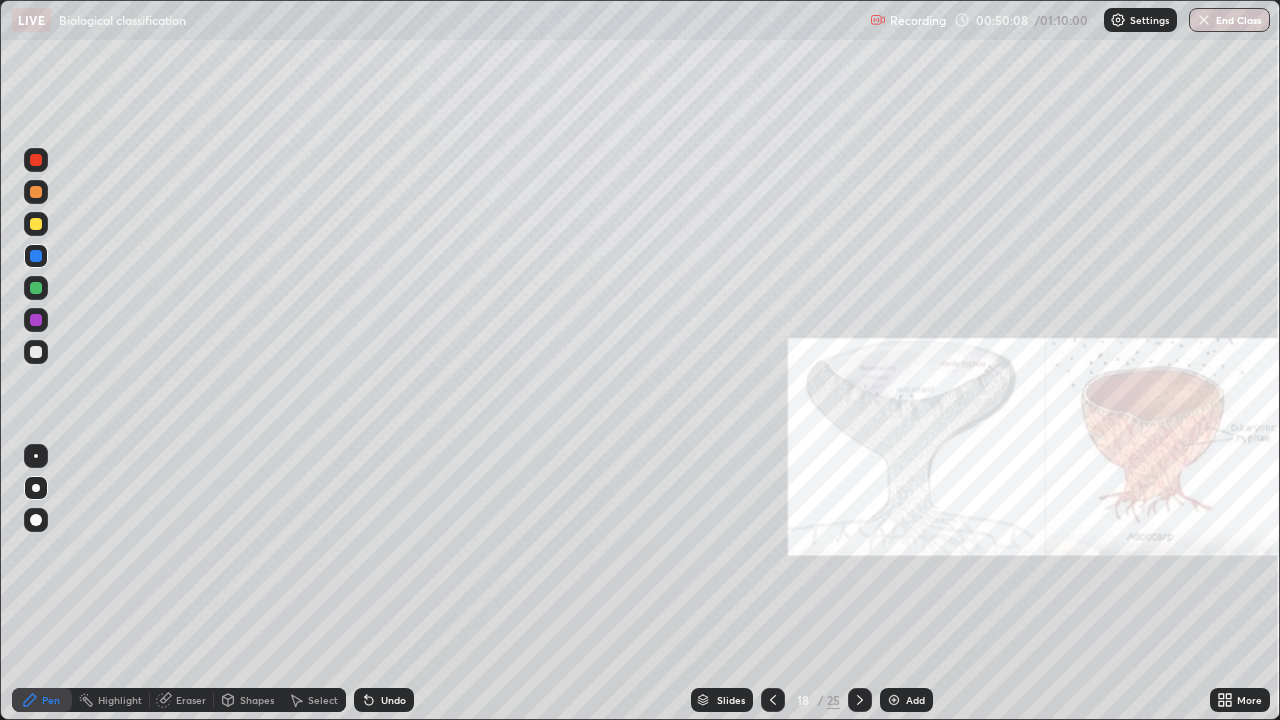 click at bounding box center [36, 224] 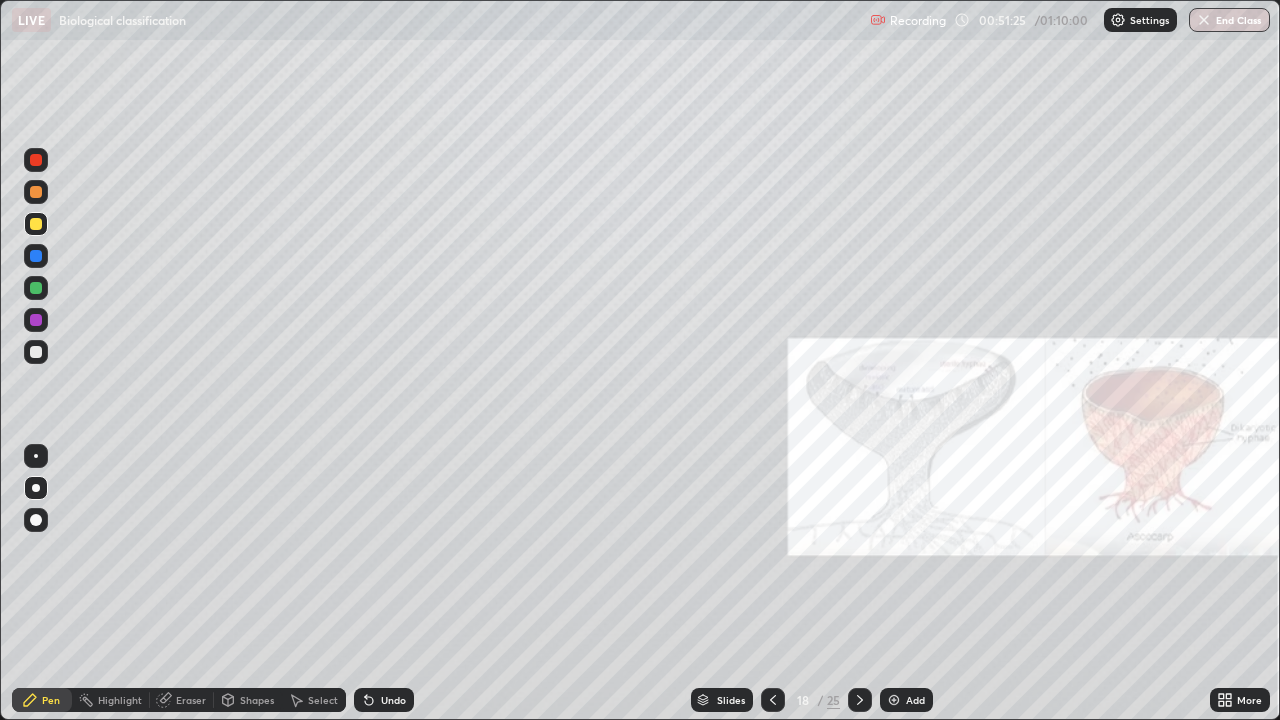 click at bounding box center (36, 256) 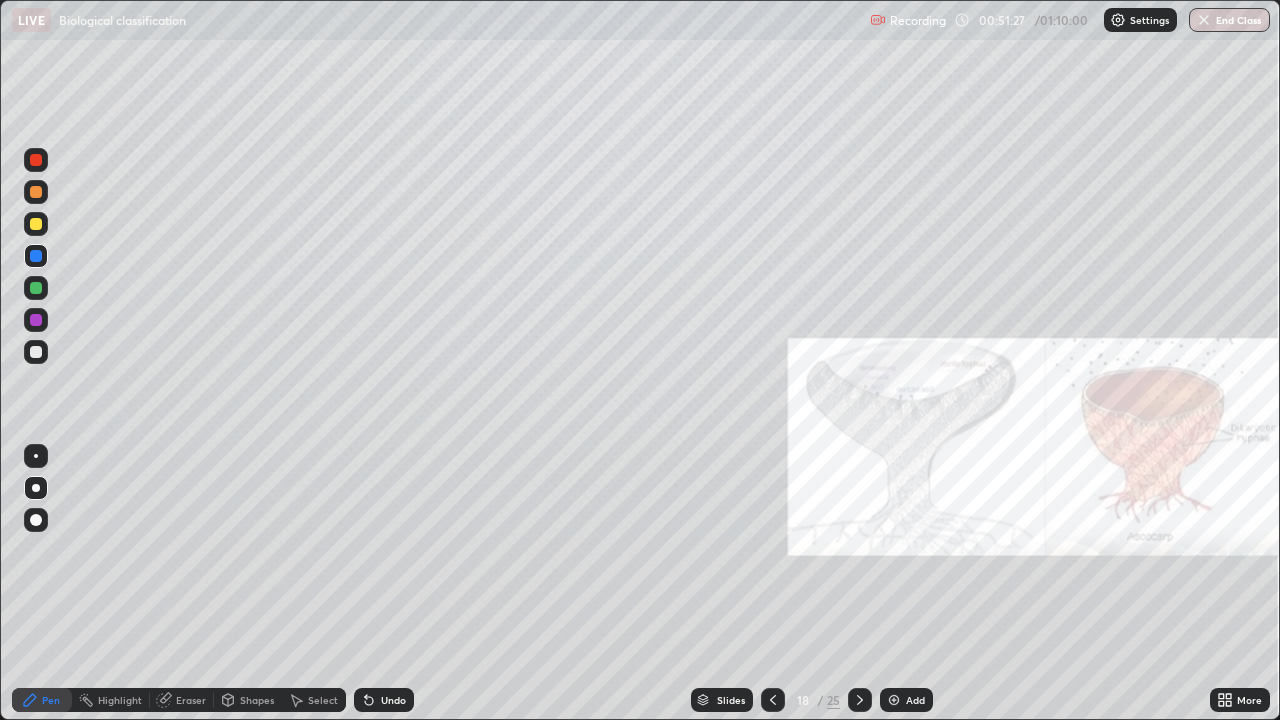 click at bounding box center [36, 160] 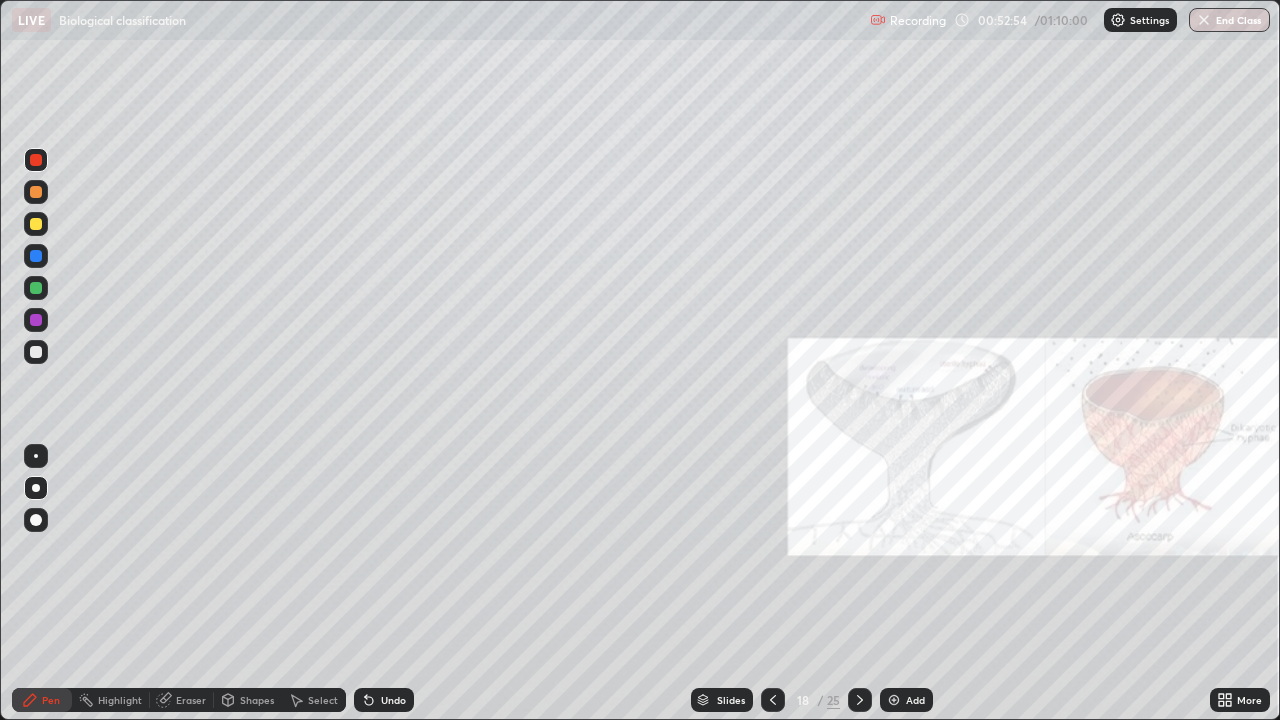 click at bounding box center [36, 352] 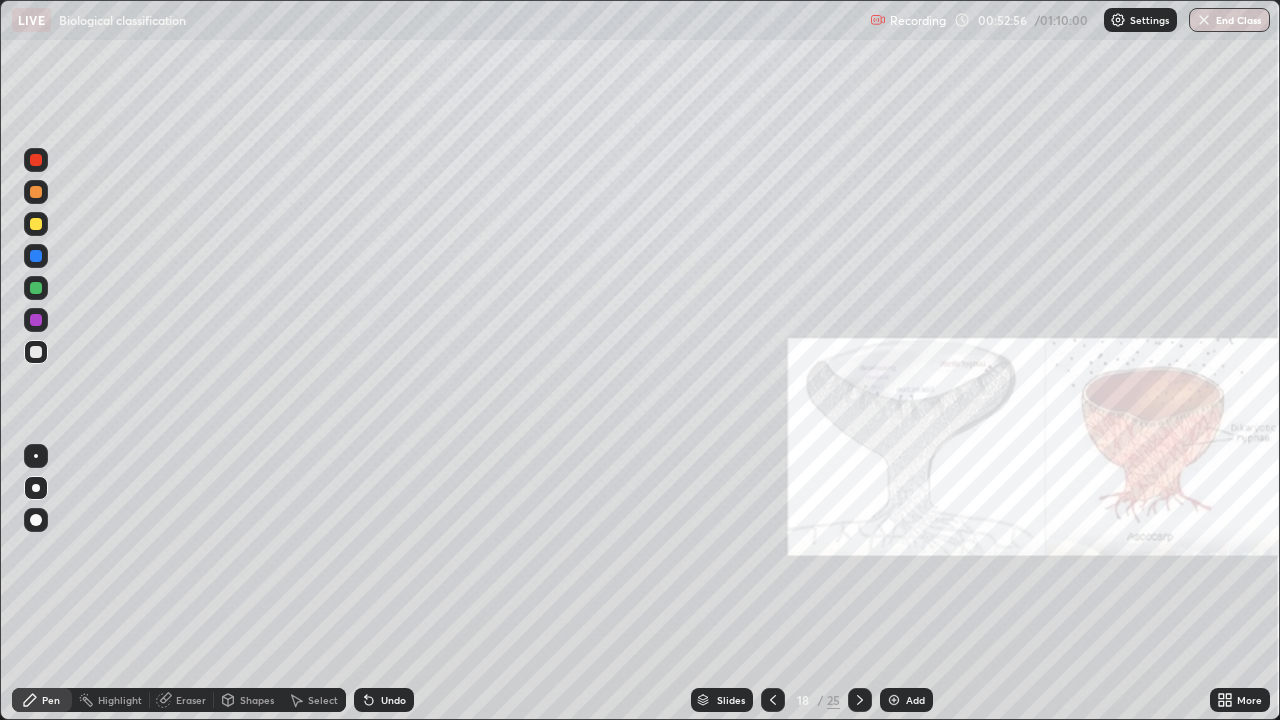 click at bounding box center (36, 288) 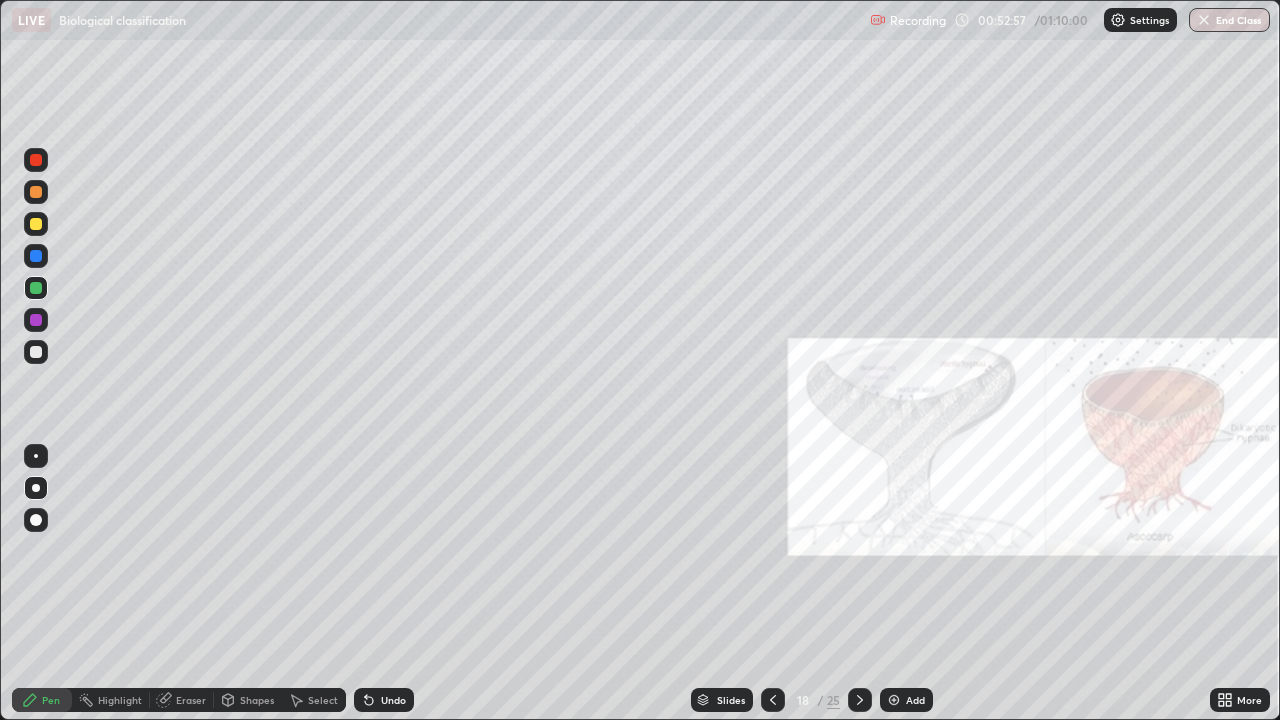 click at bounding box center (36, 352) 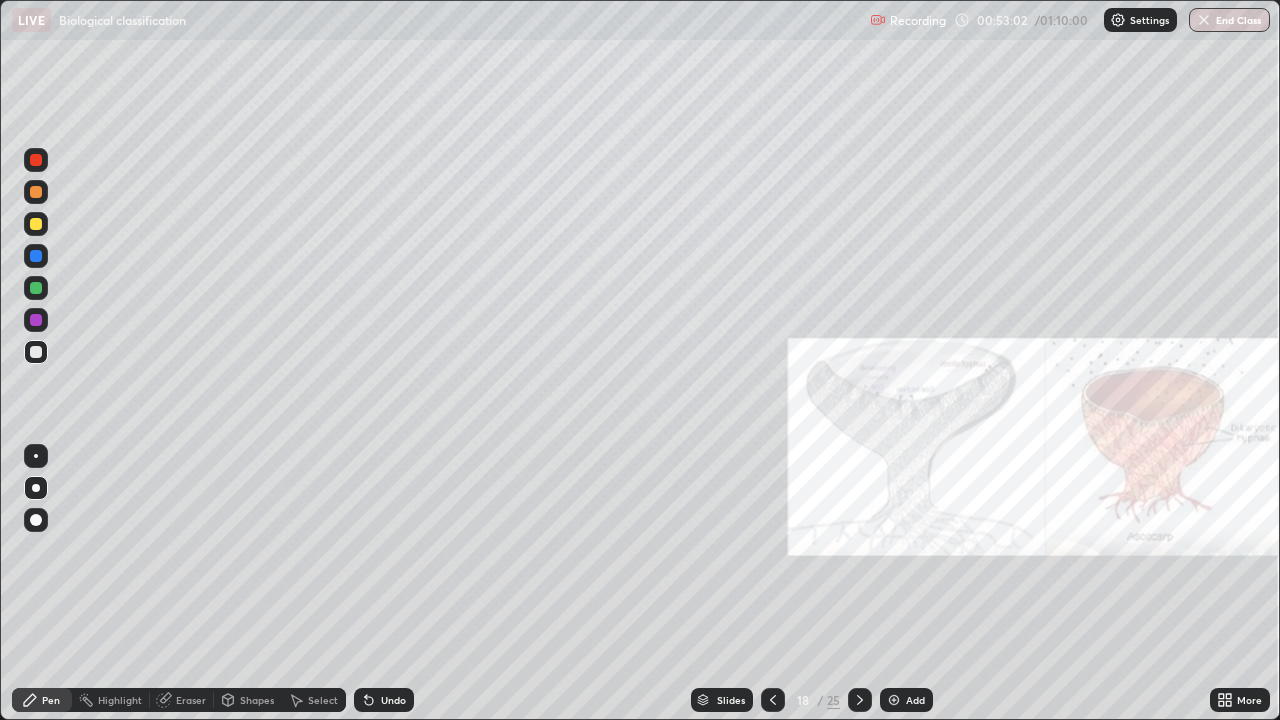 click at bounding box center [36, 520] 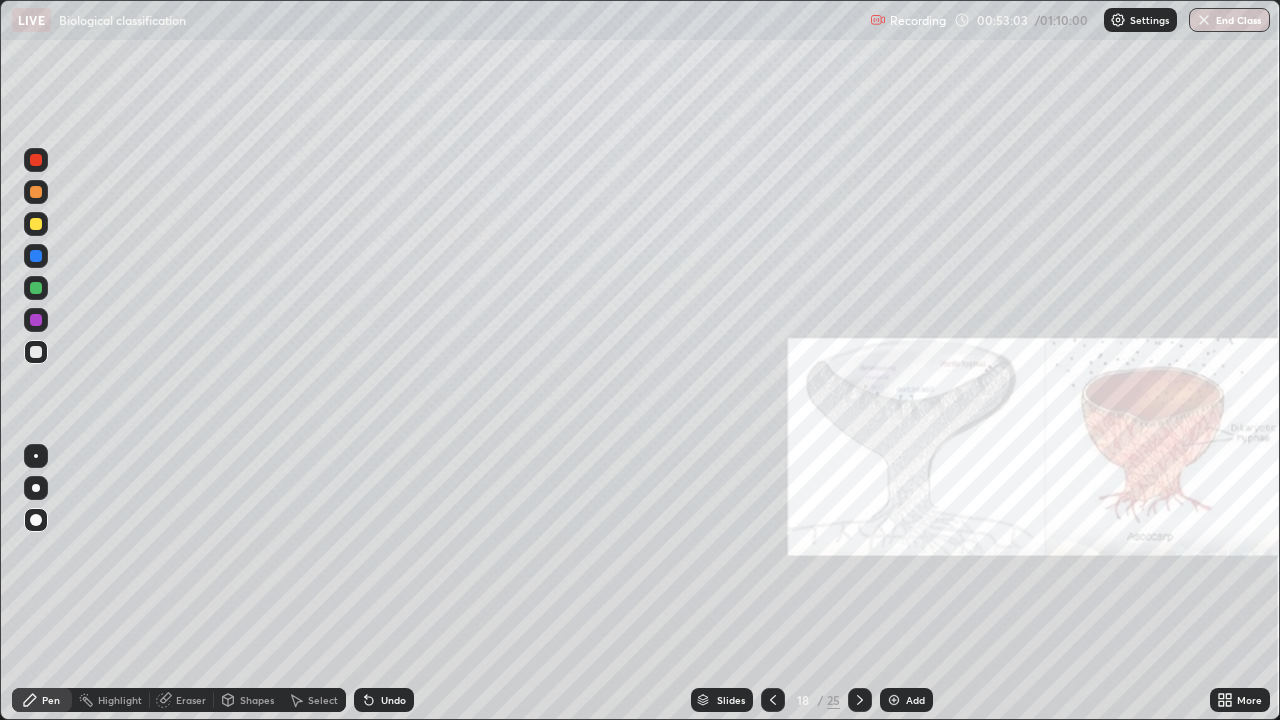 click at bounding box center (36, 160) 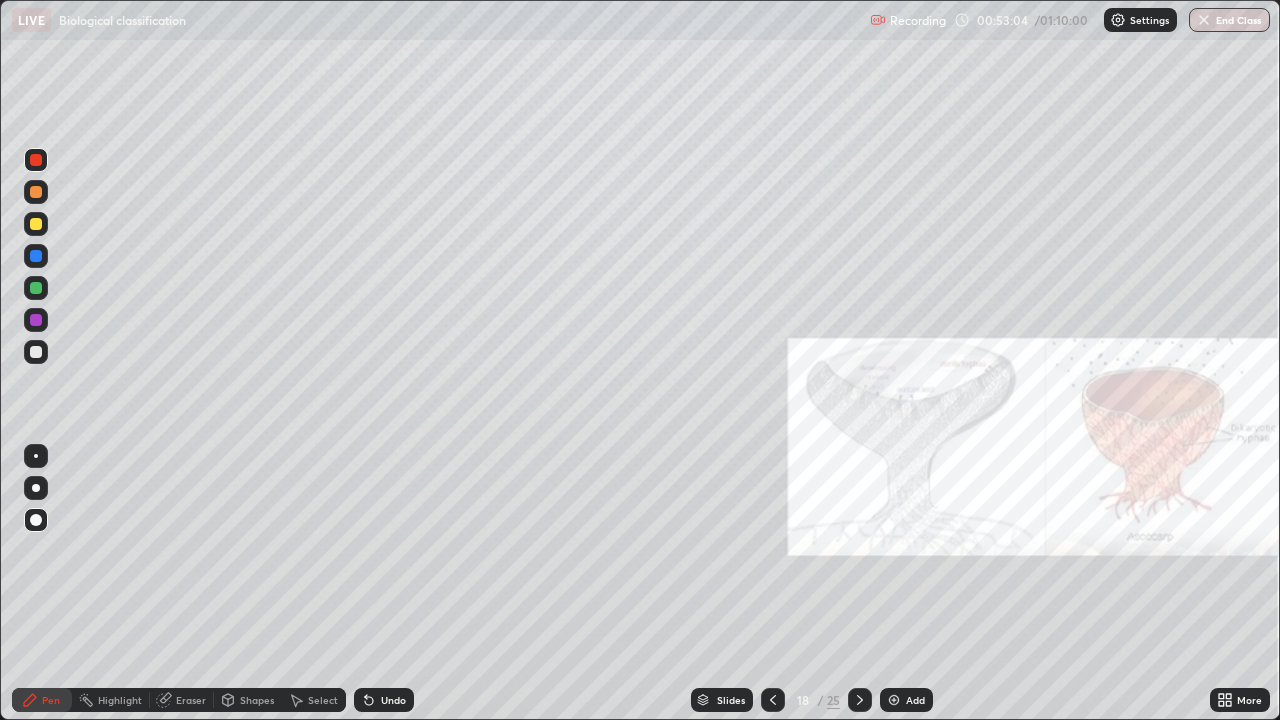 click at bounding box center [36, 256] 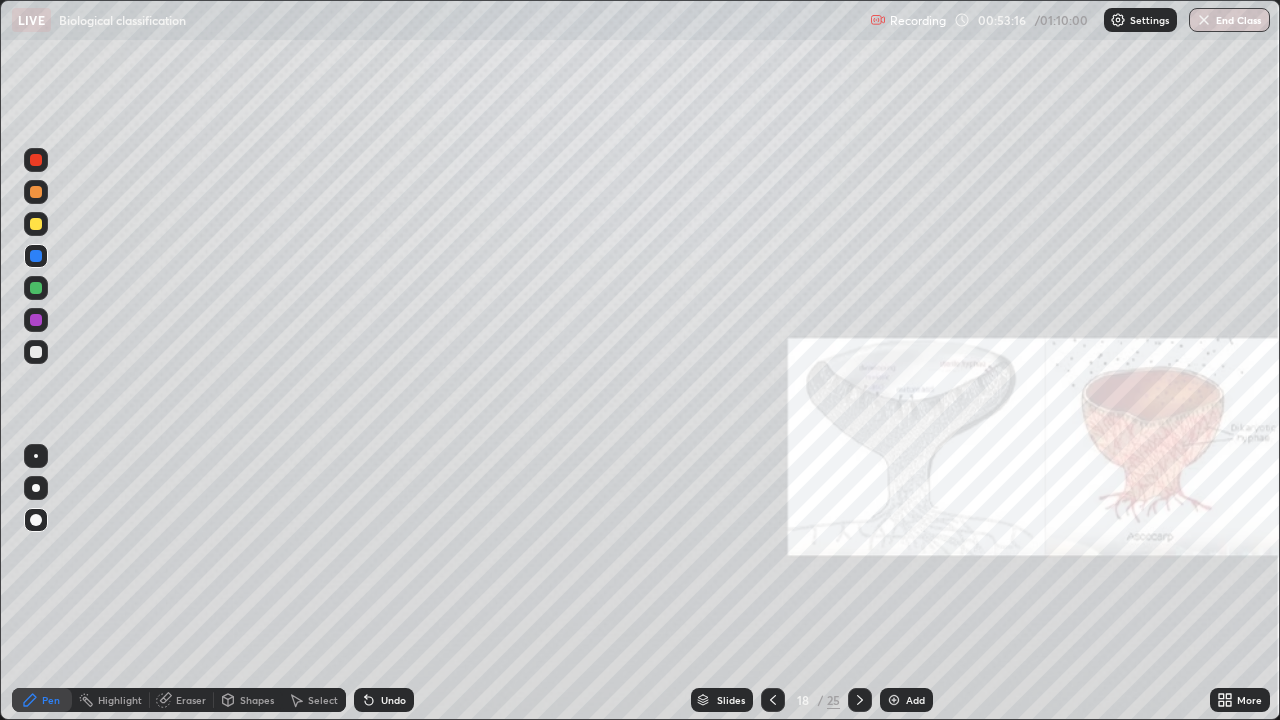 click at bounding box center [36, 352] 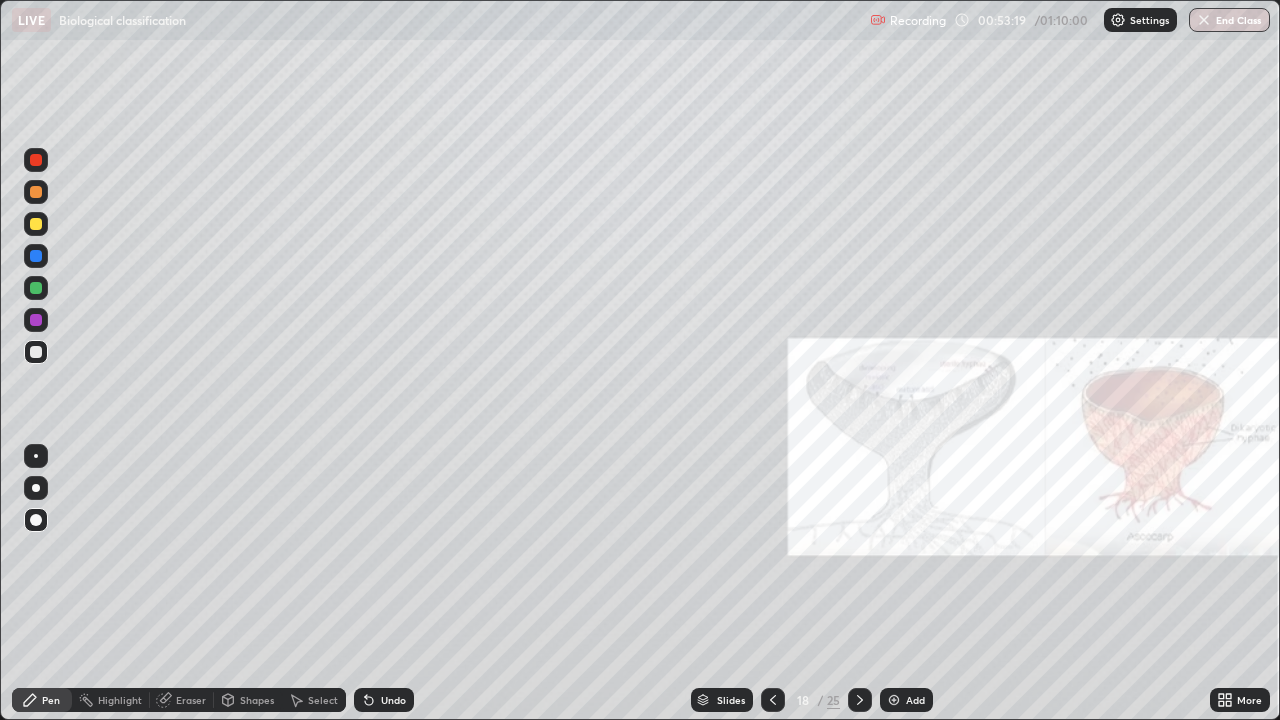 click on "Highlight" at bounding box center (111, 700) 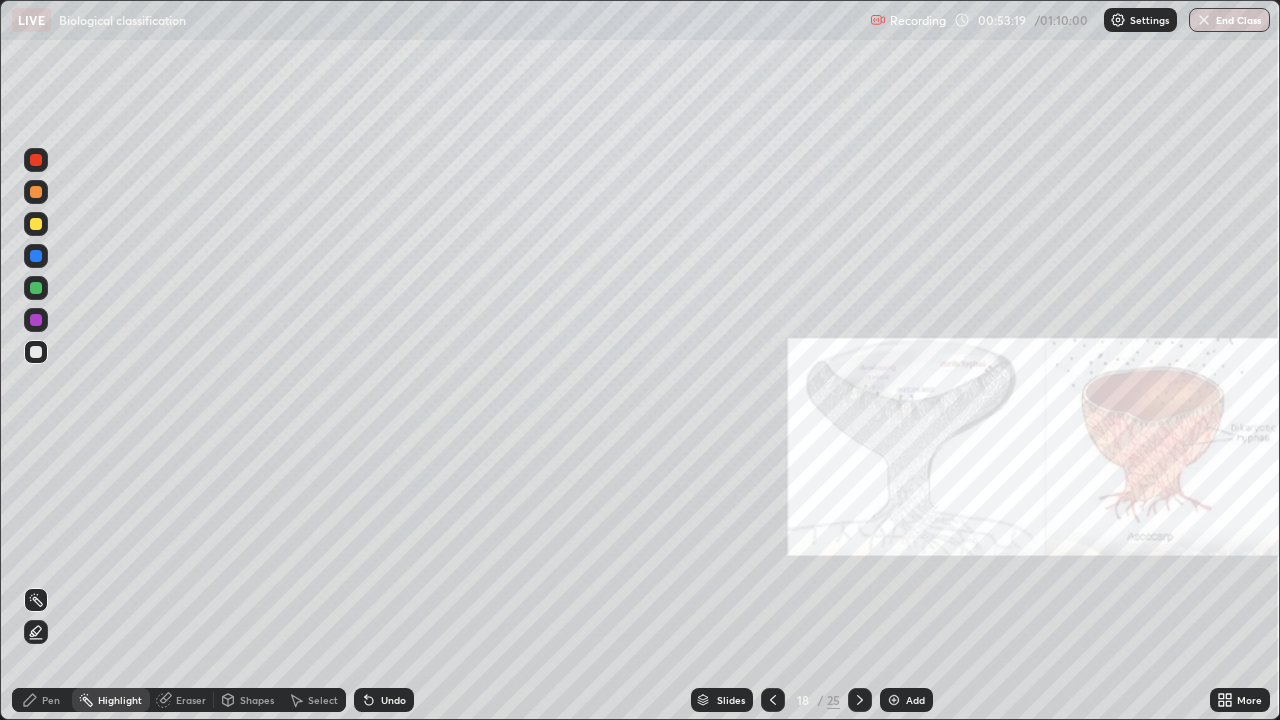 click 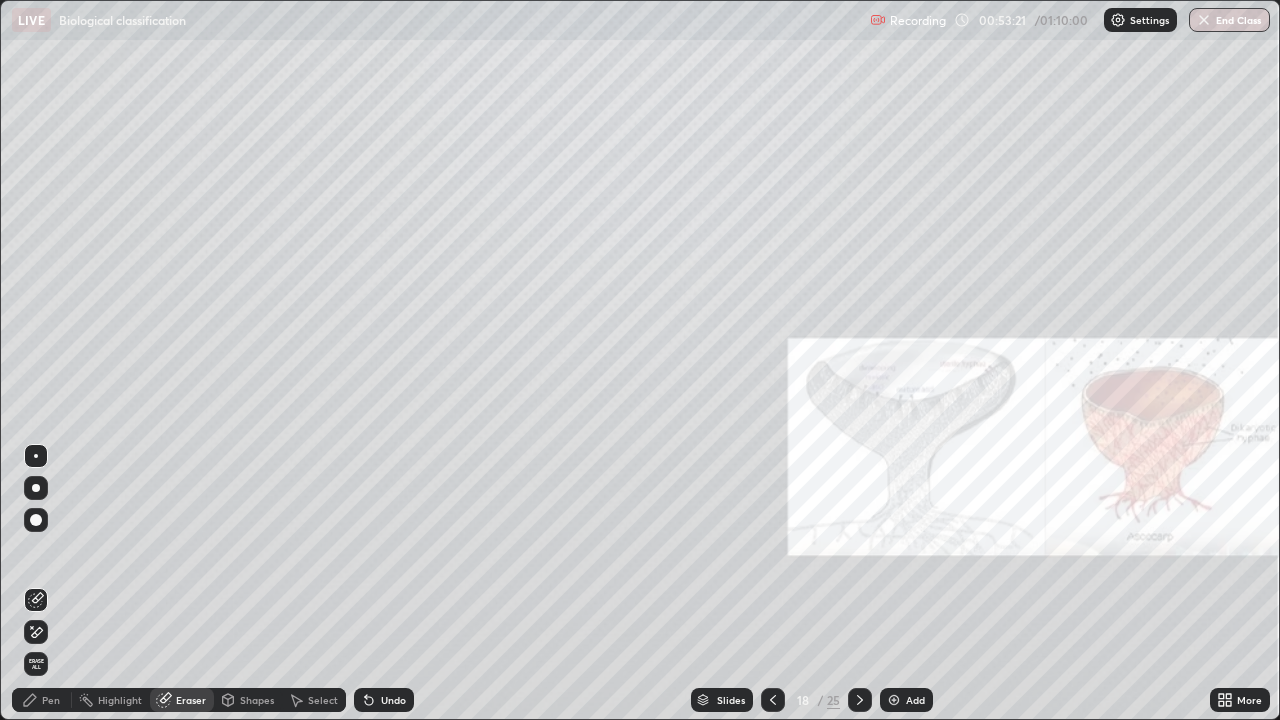 click on "Pen" at bounding box center (42, 700) 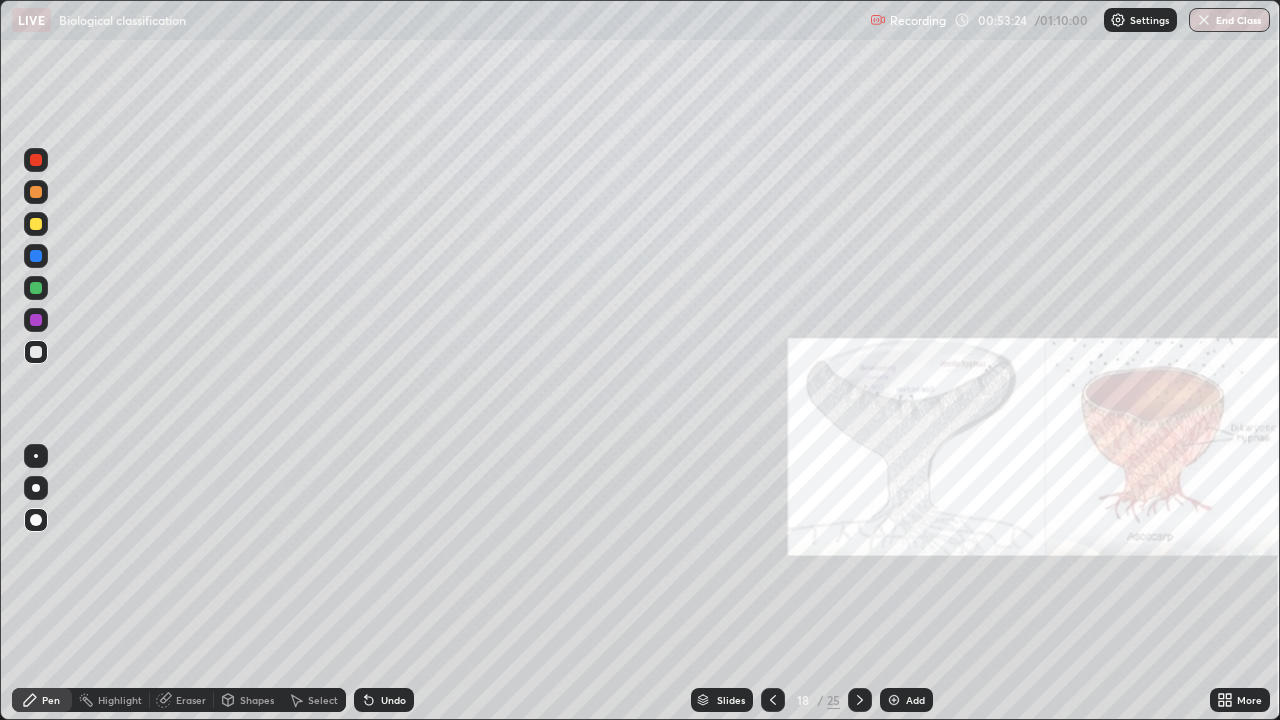 click at bounding box center [36, 488] 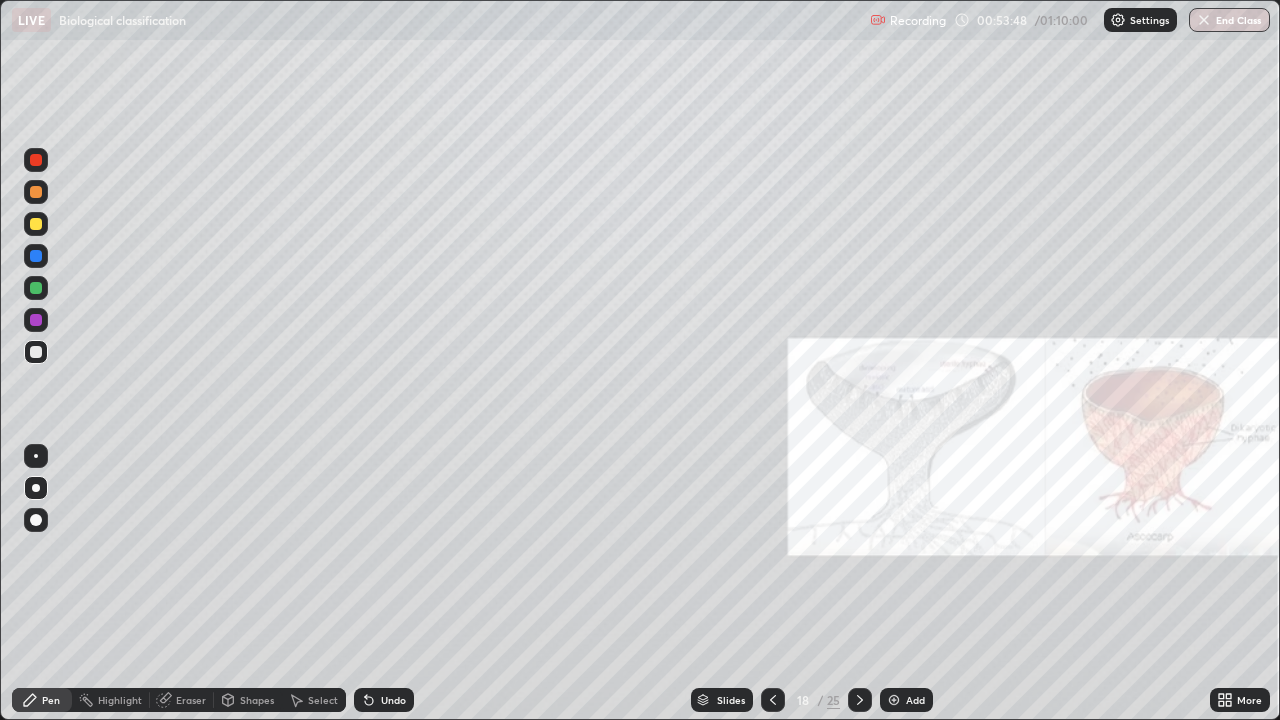 click on "Shapes" at bounding box center [248, 700] 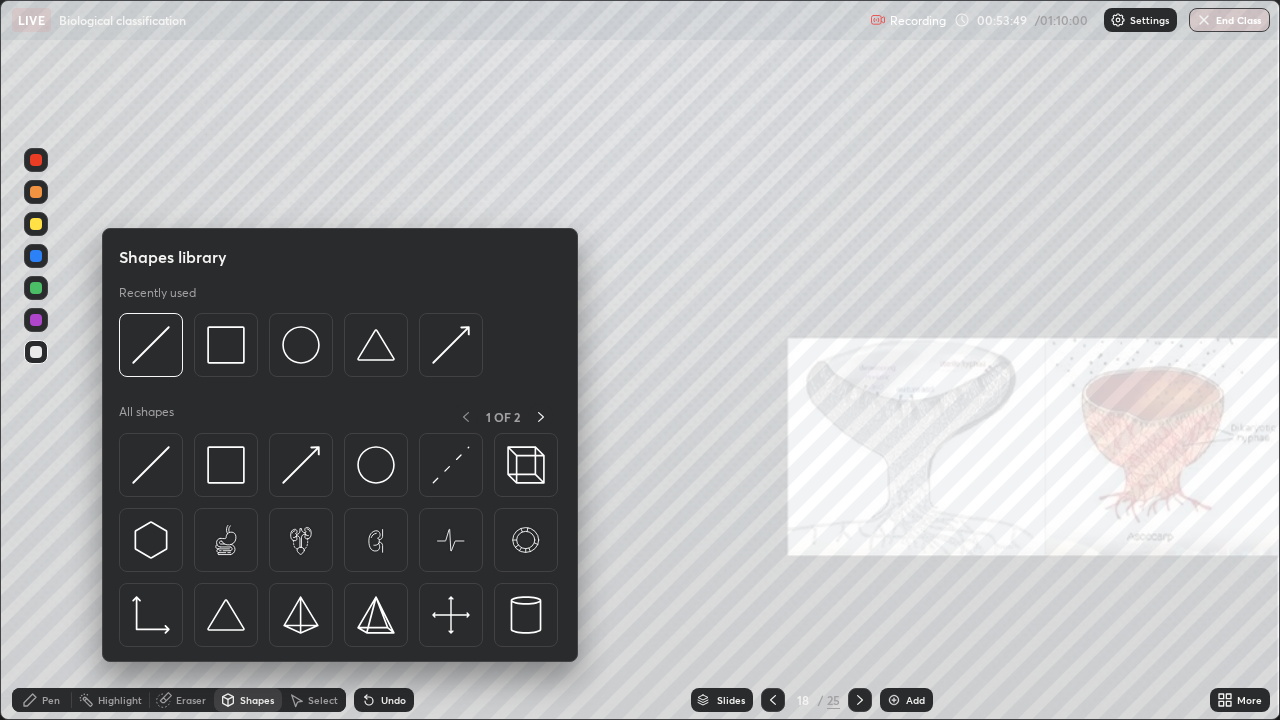 click on "Eraser" at bounding box center [191, 700] 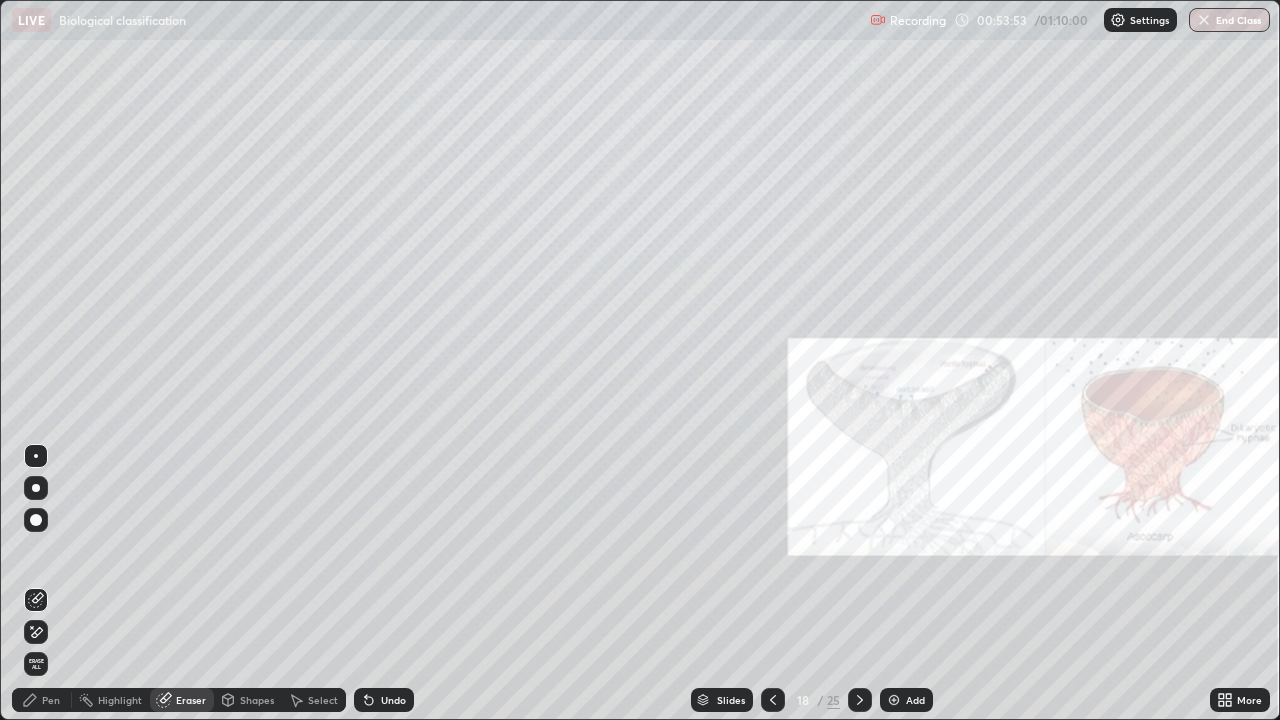 click on "Pen" at bounding box center (51, 700) 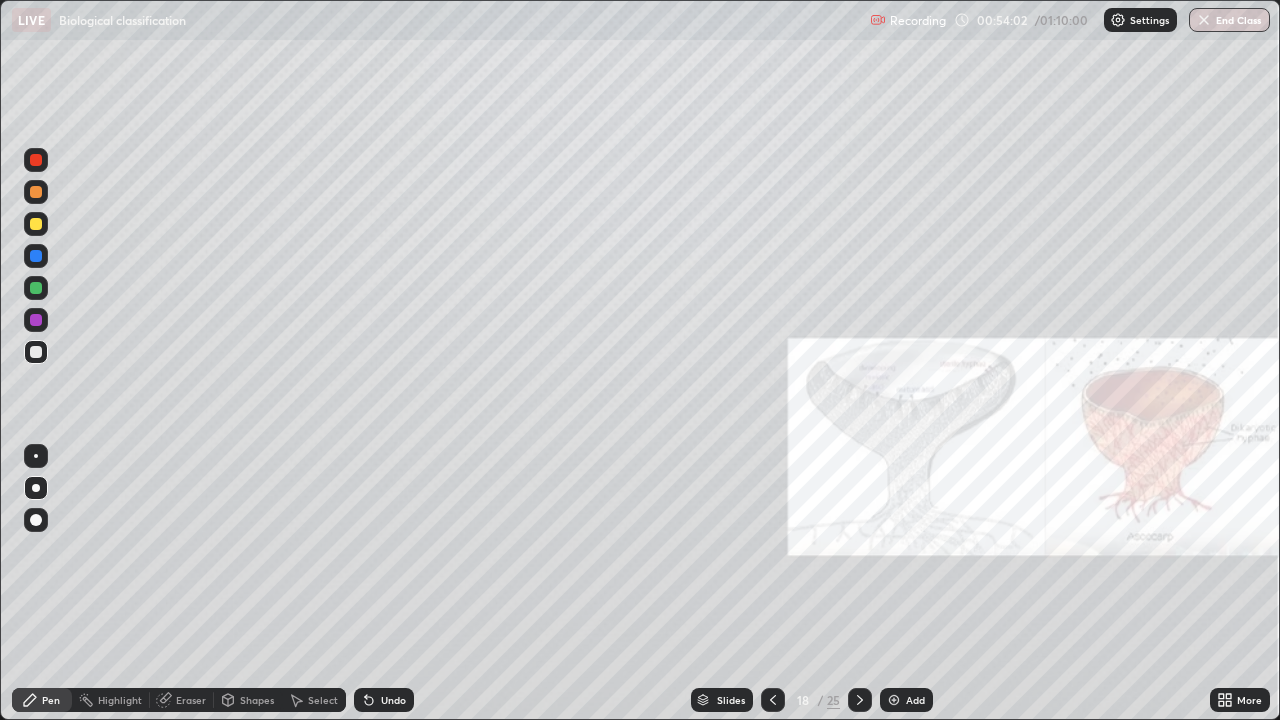click at bounding box center [36, 288] 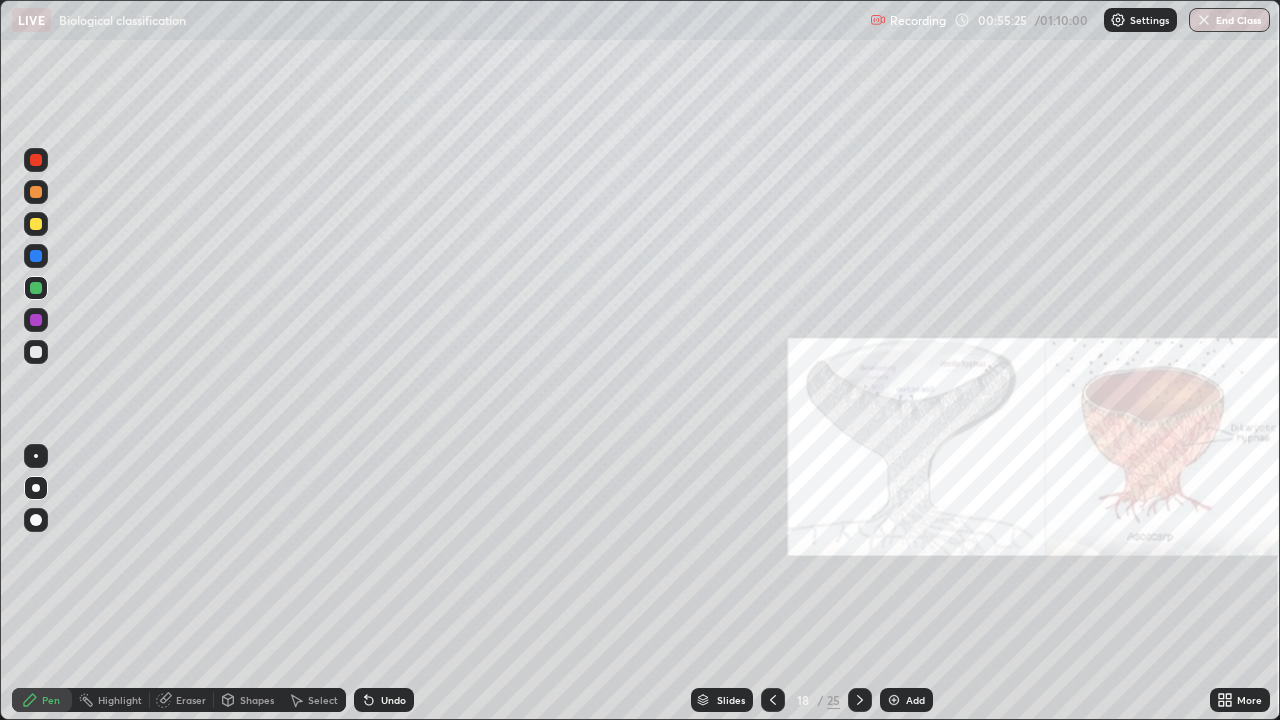 click at bounding box center [36, 352] 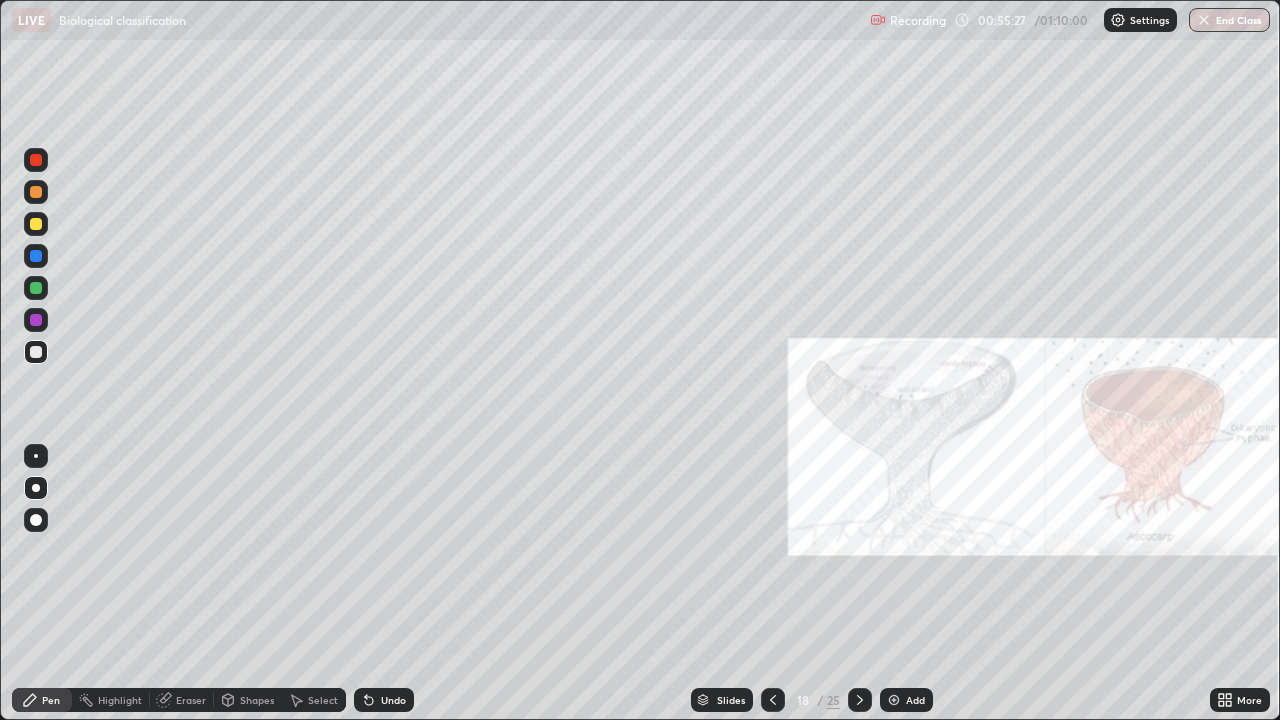 click at bounding box center (36, 224) 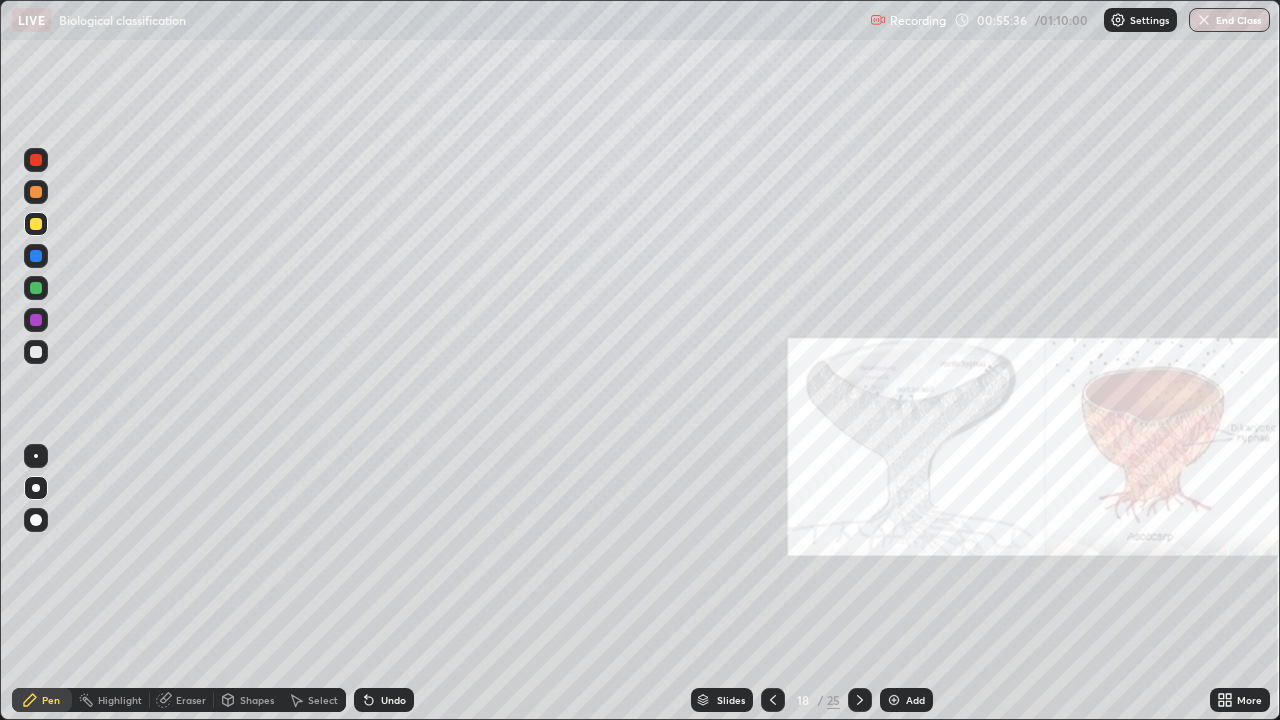 click at bounding box center (36, 352) 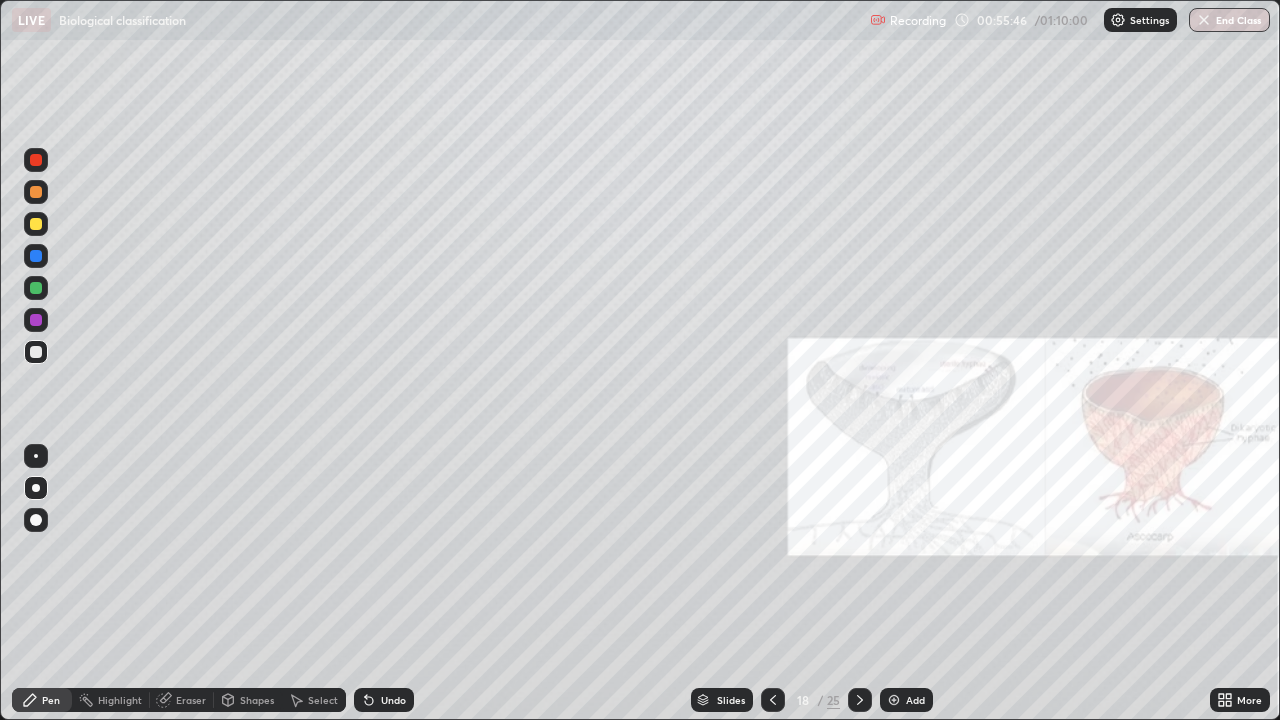 click at bounding box center (36, 352) 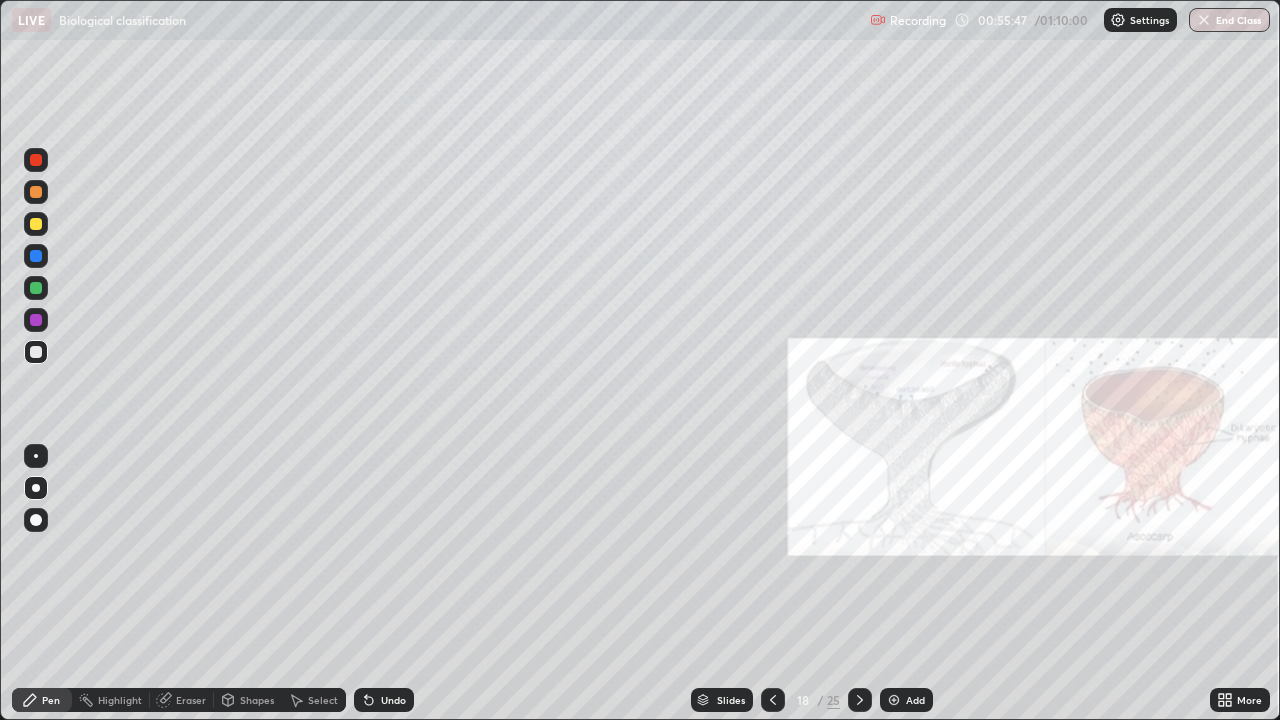 click at bounding box center [36, 256] 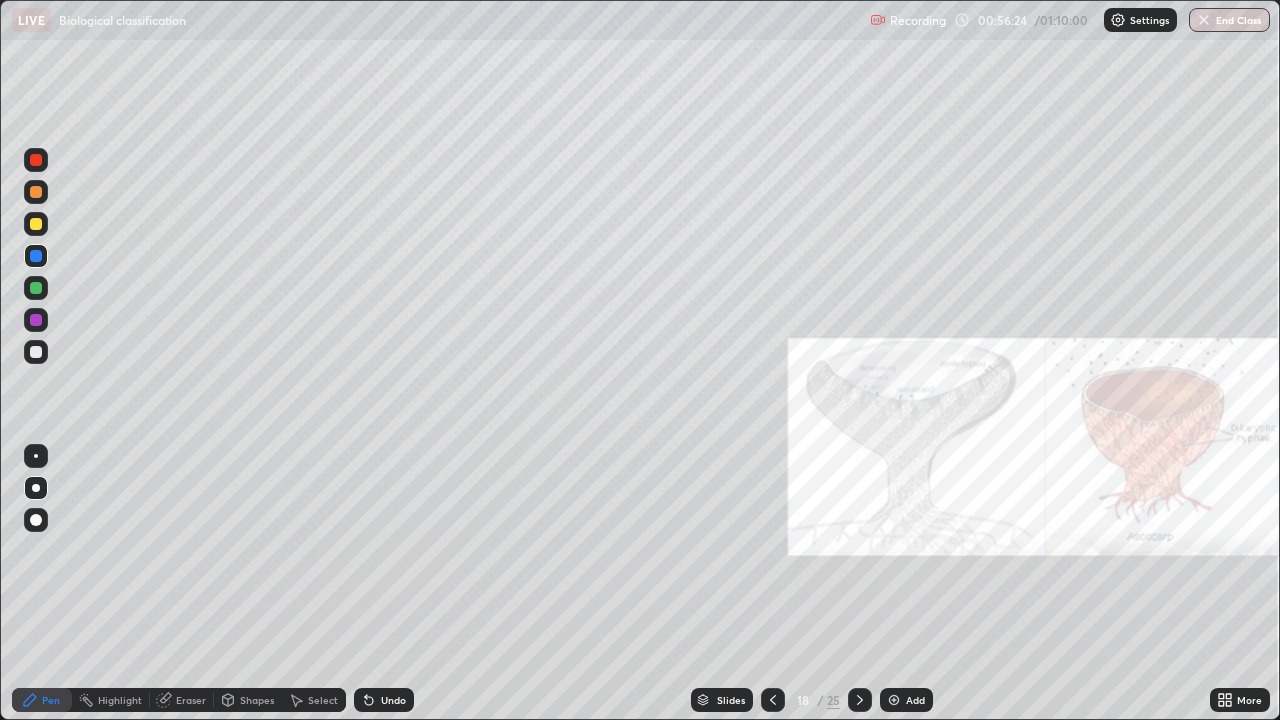click at bounding box center (36, 224) 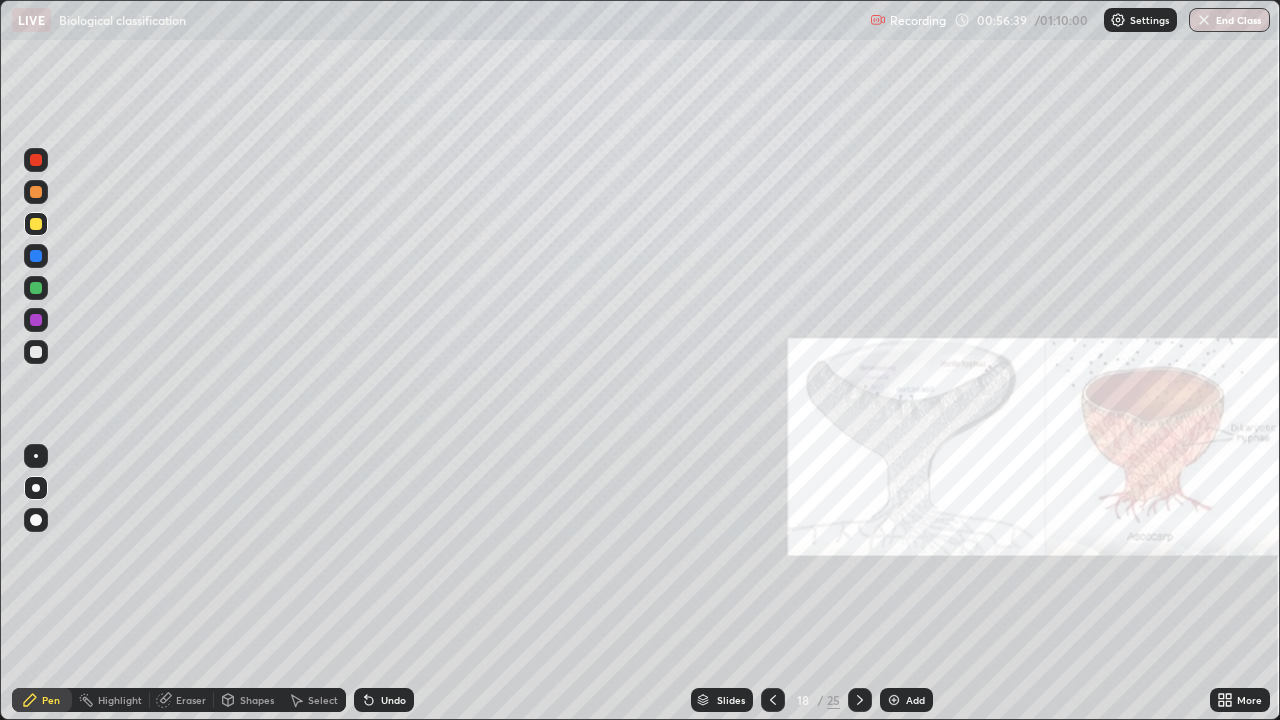 click at bounding box center [36, 288] 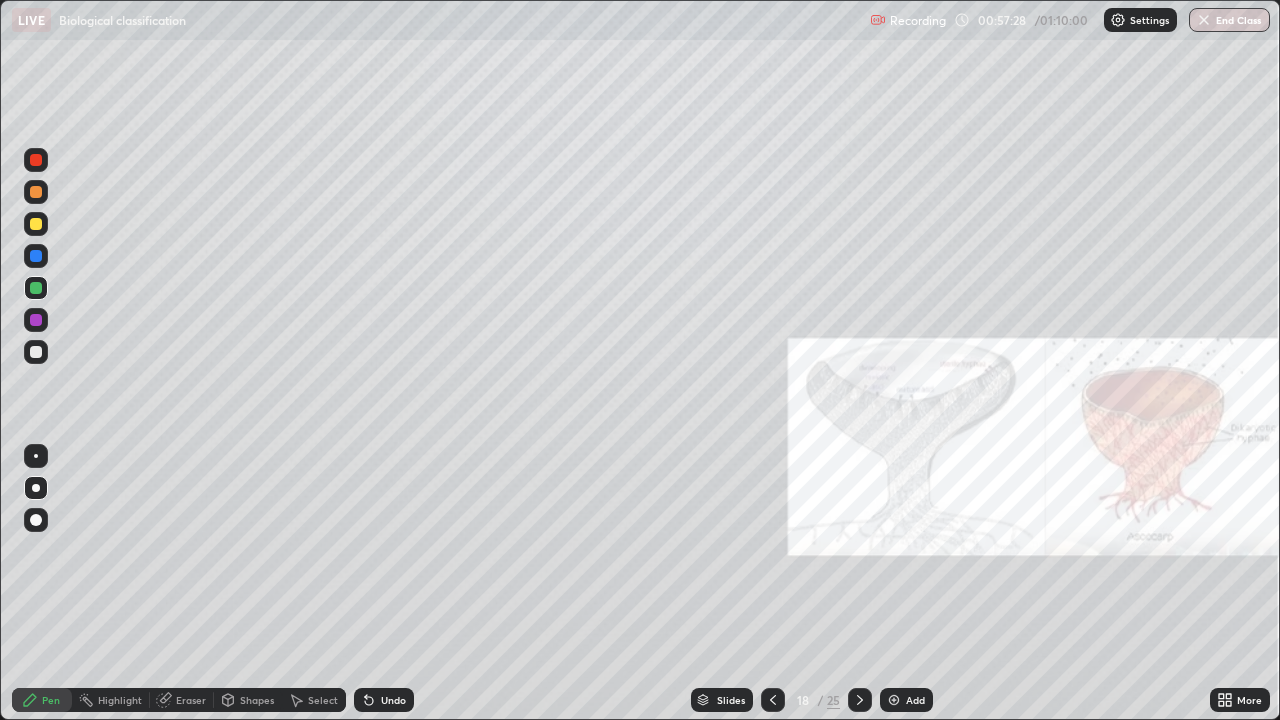 click at bounding box center [36, 160] 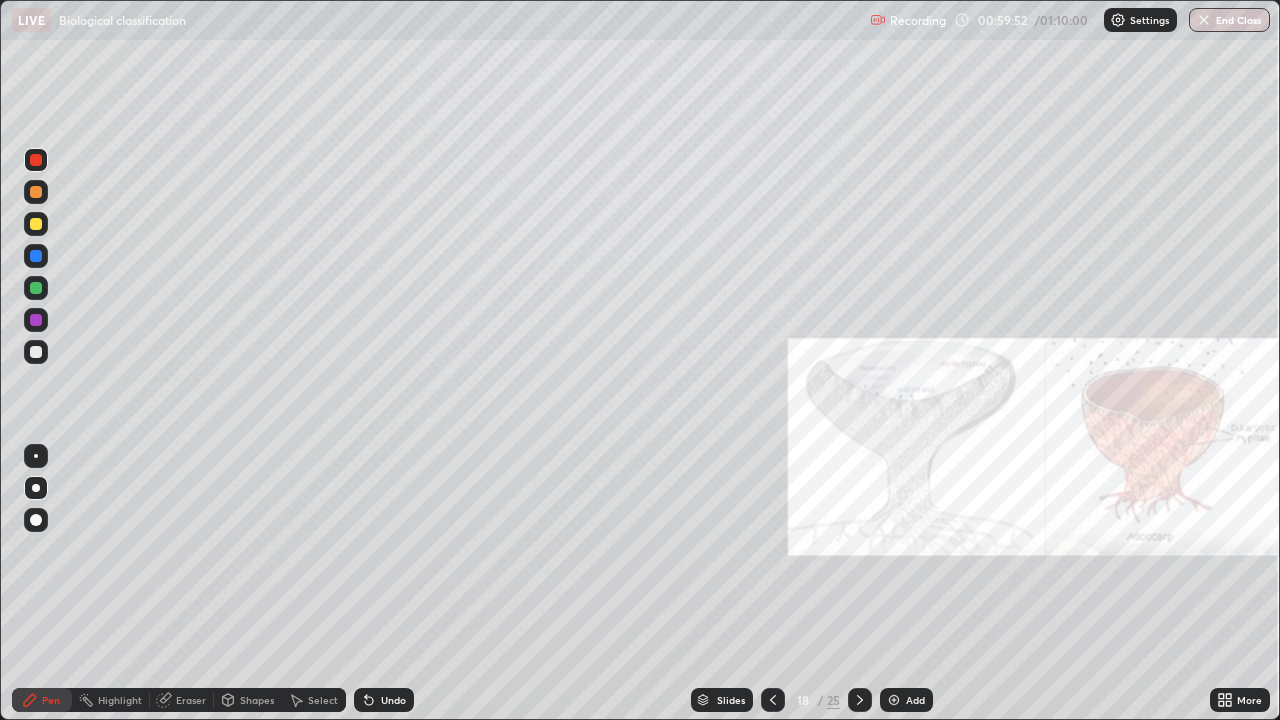 click on "More" at bounding box center [1240, 700] 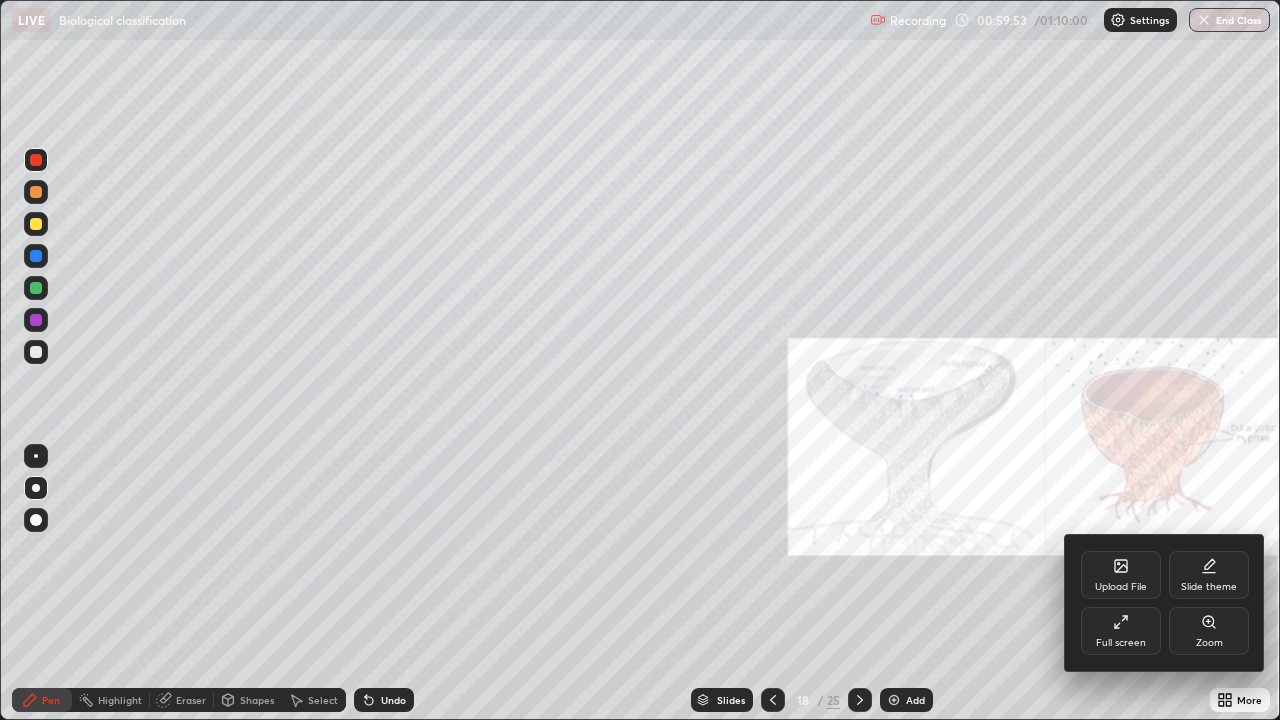 click on "Upload File" at bounding box center [1121, 575] 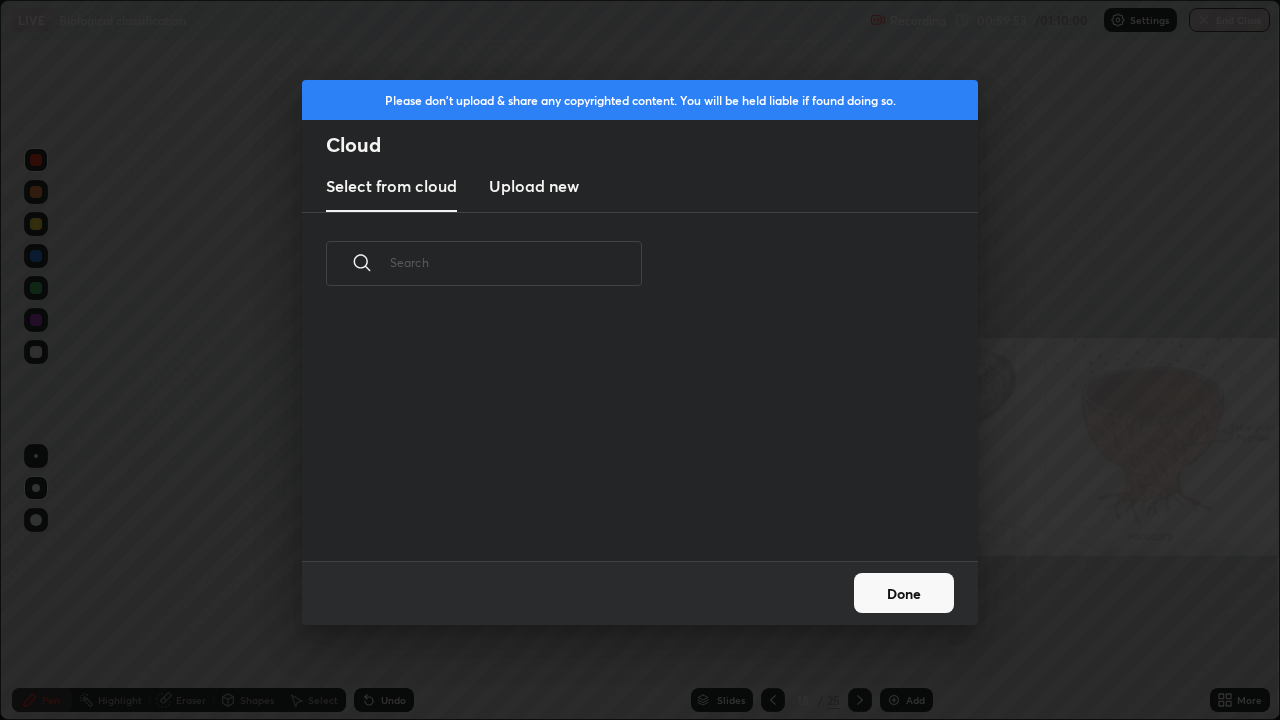 scroll, scrollTop: 7, scrollLeft: 11, axis: both 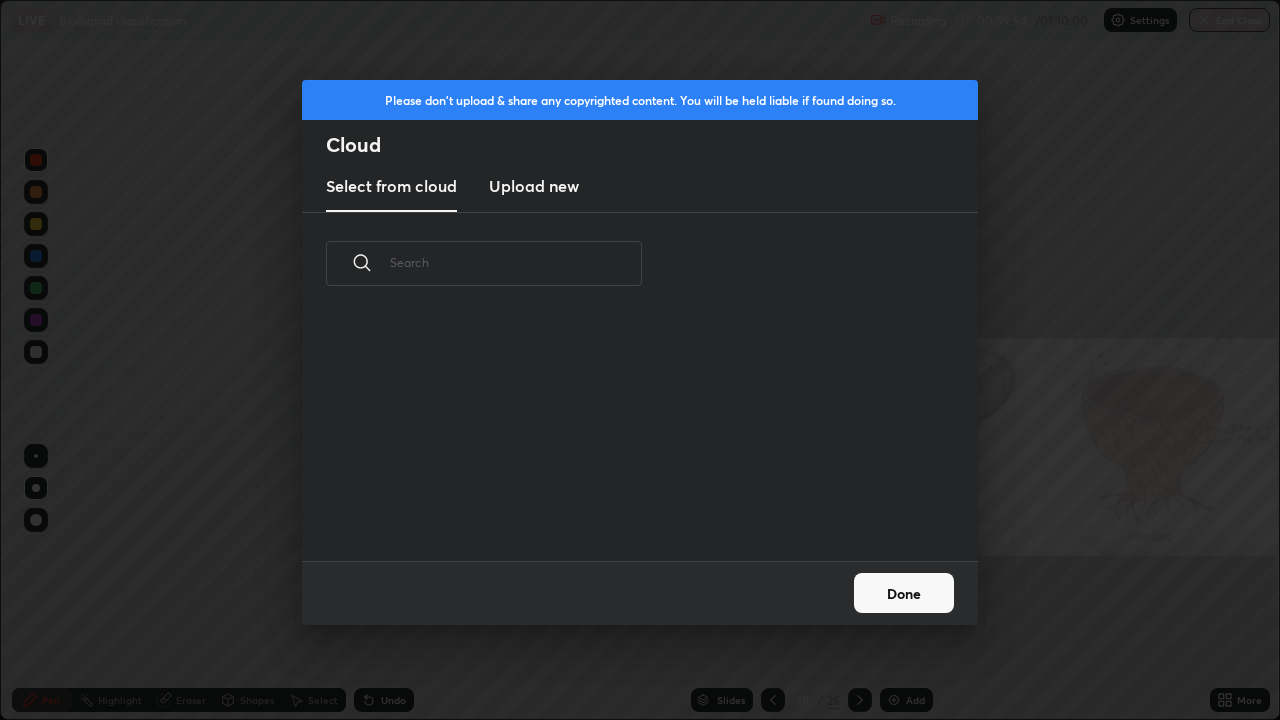 click on "Upload new" at bounding box center (534, 186) 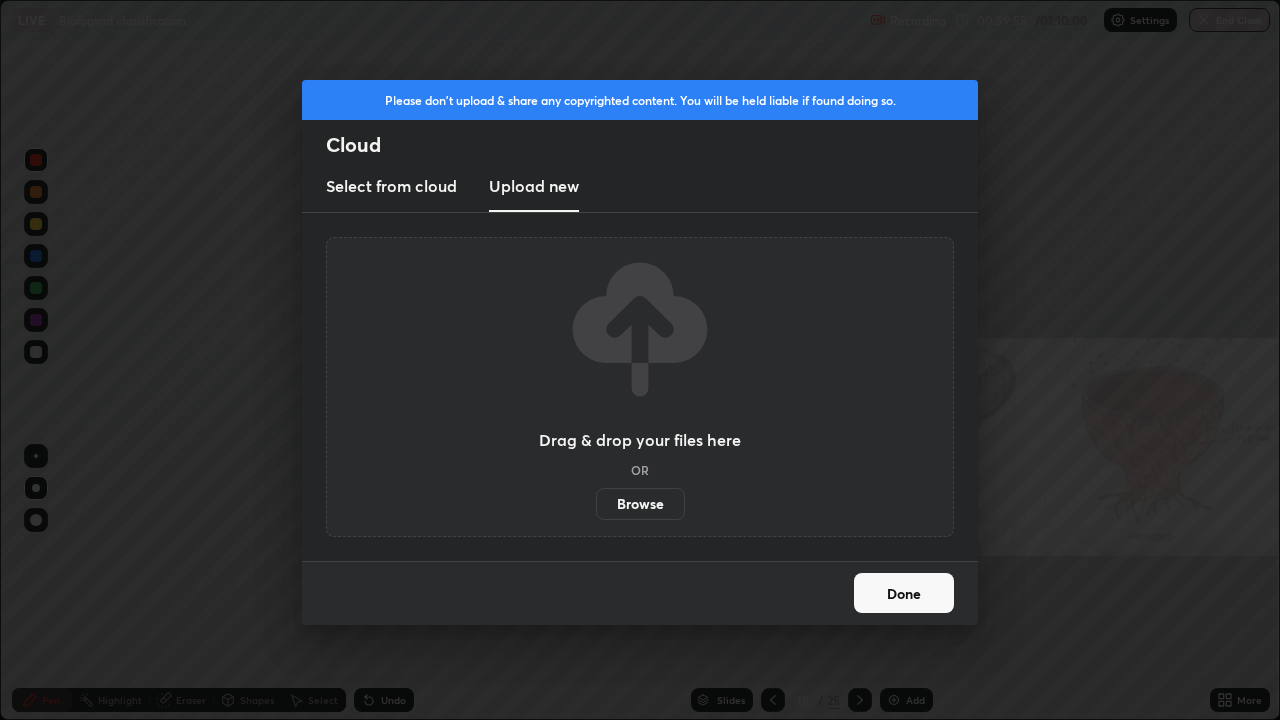 click on "Browse" at bounding box center [640, 504] 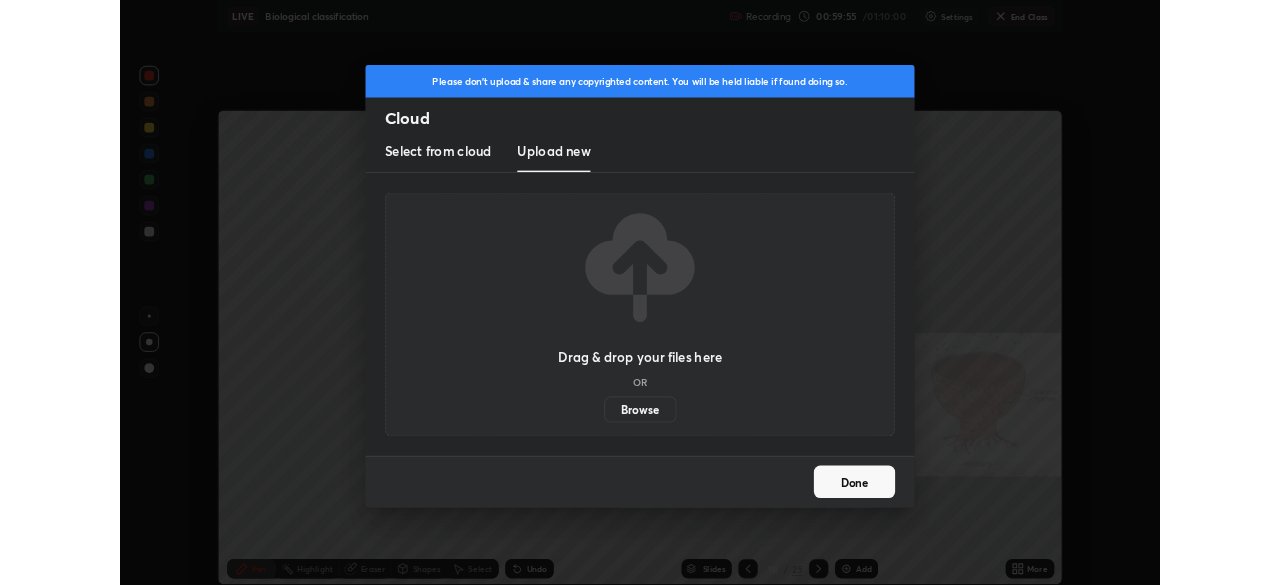 scroll, scrollTop: 585, scrollLeft: 1280, axis: both 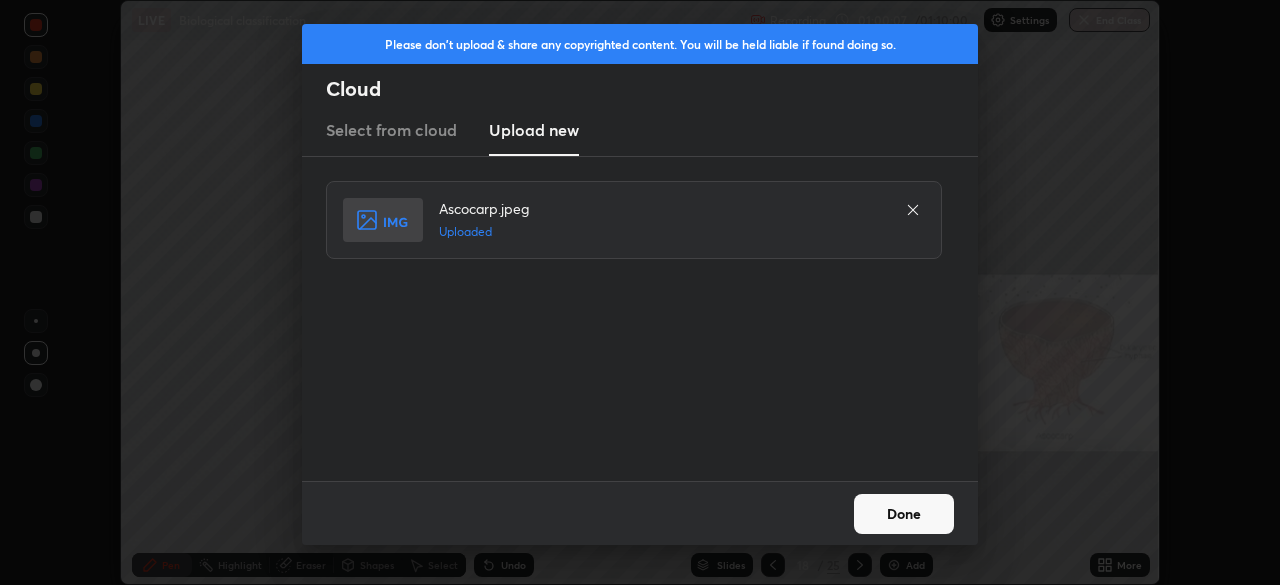 click on "Done" at bounding box center (904, 514) 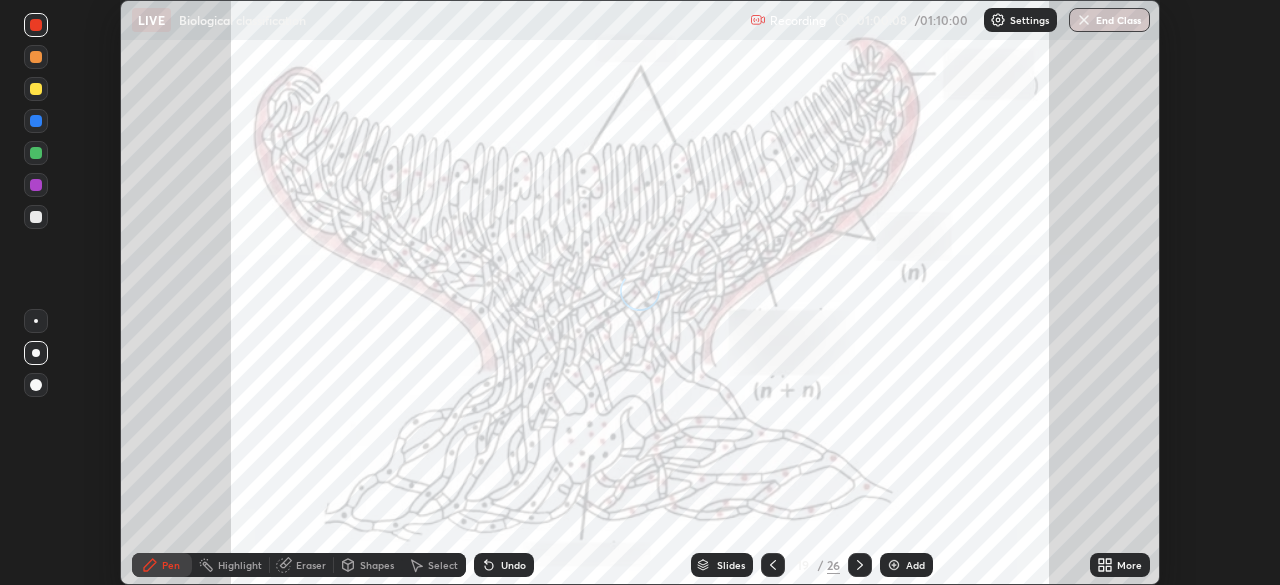 click on "More" at bounding box center (1129, 565) 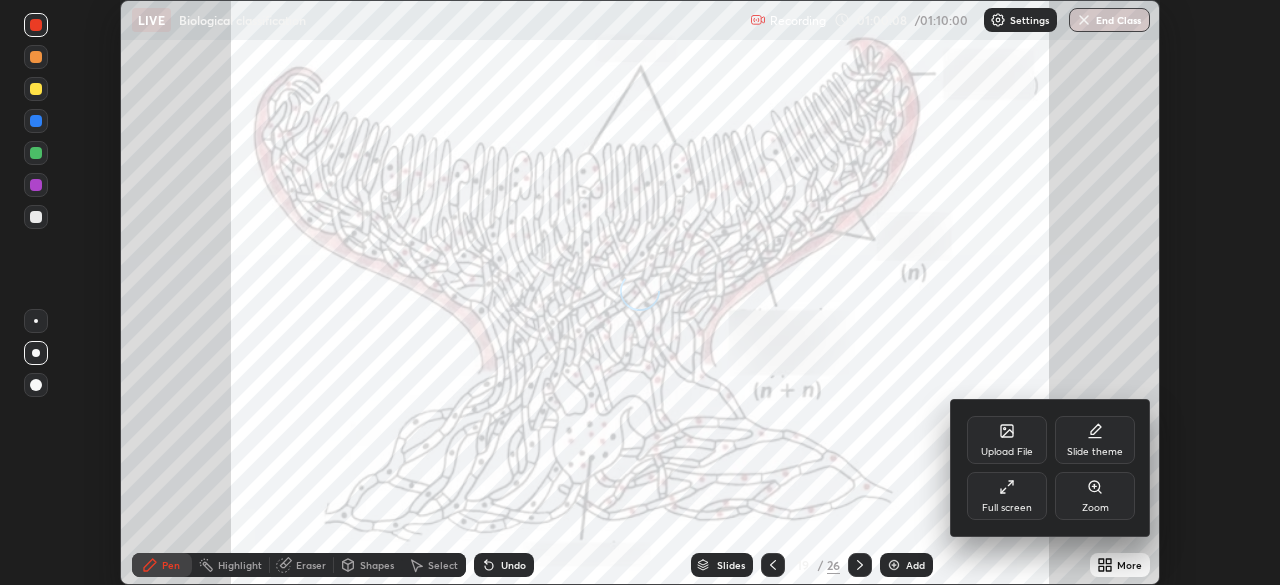 click on "Full screen" at bounding box center [1007, 496] 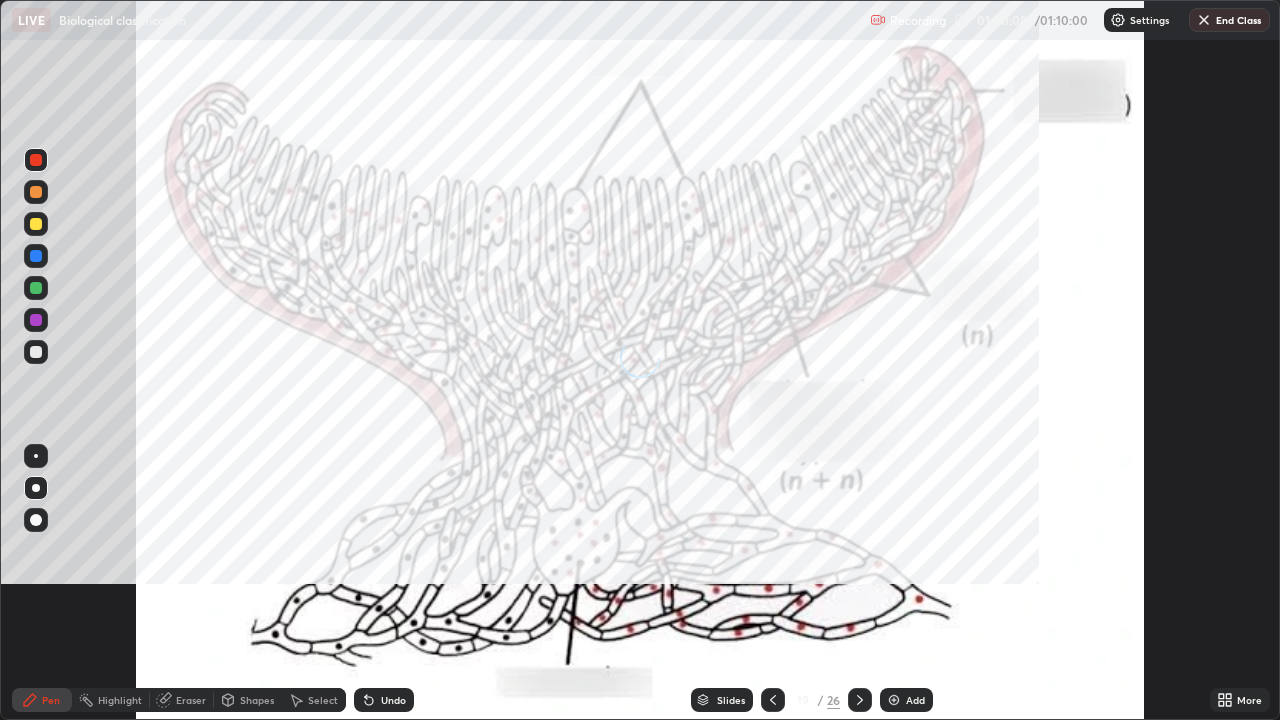 scroll, scrollTop: 99280, scrollLeft: 98720, axis: both 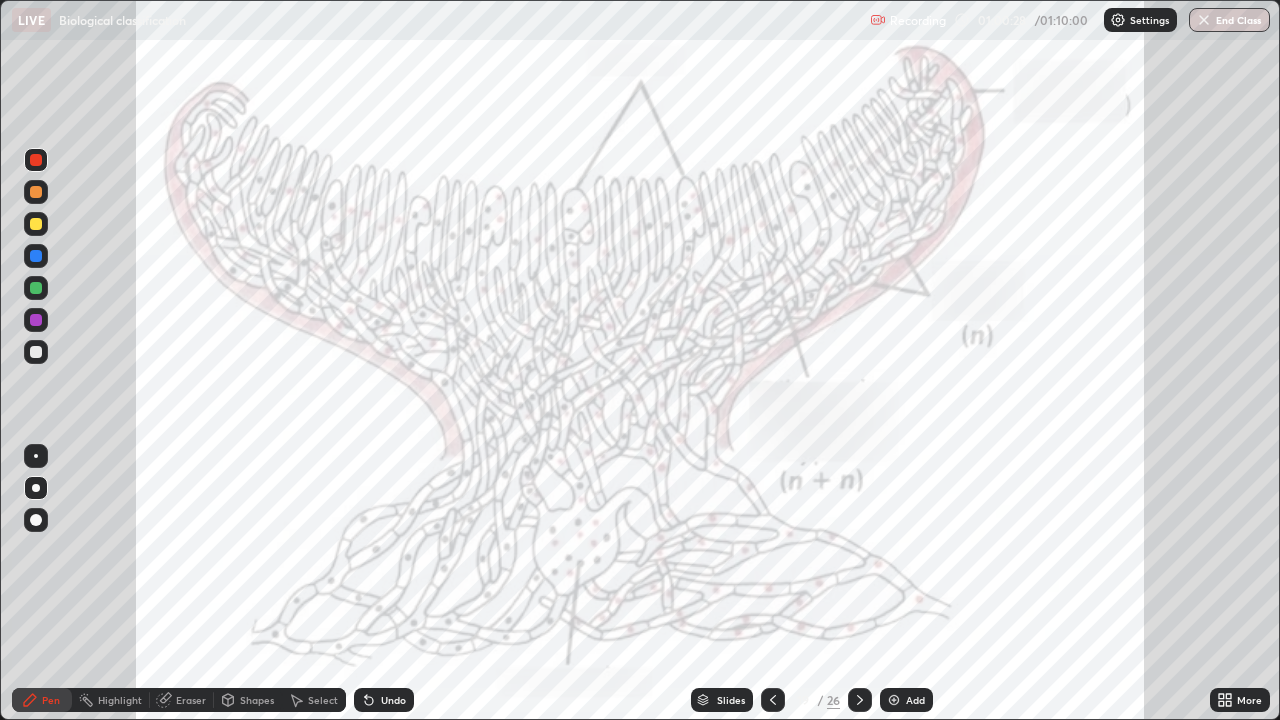 click at bounding box center [36, 224] 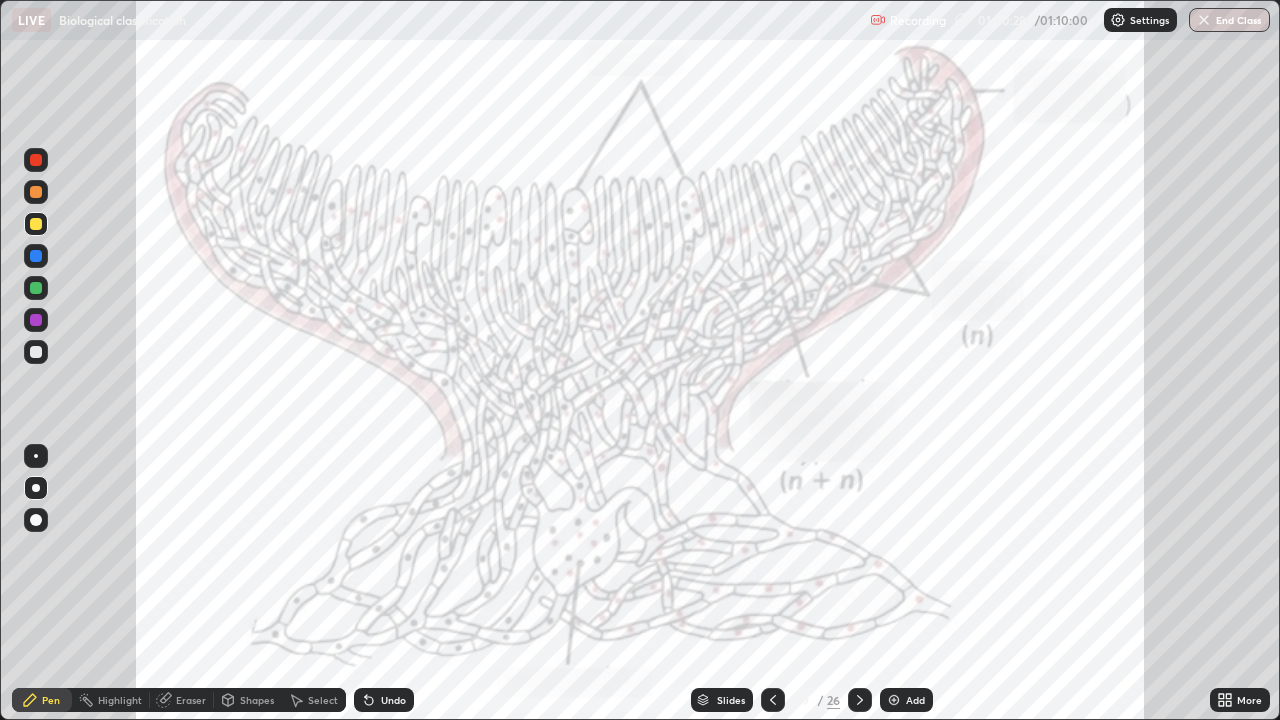 click at bounding box center (36, 160) 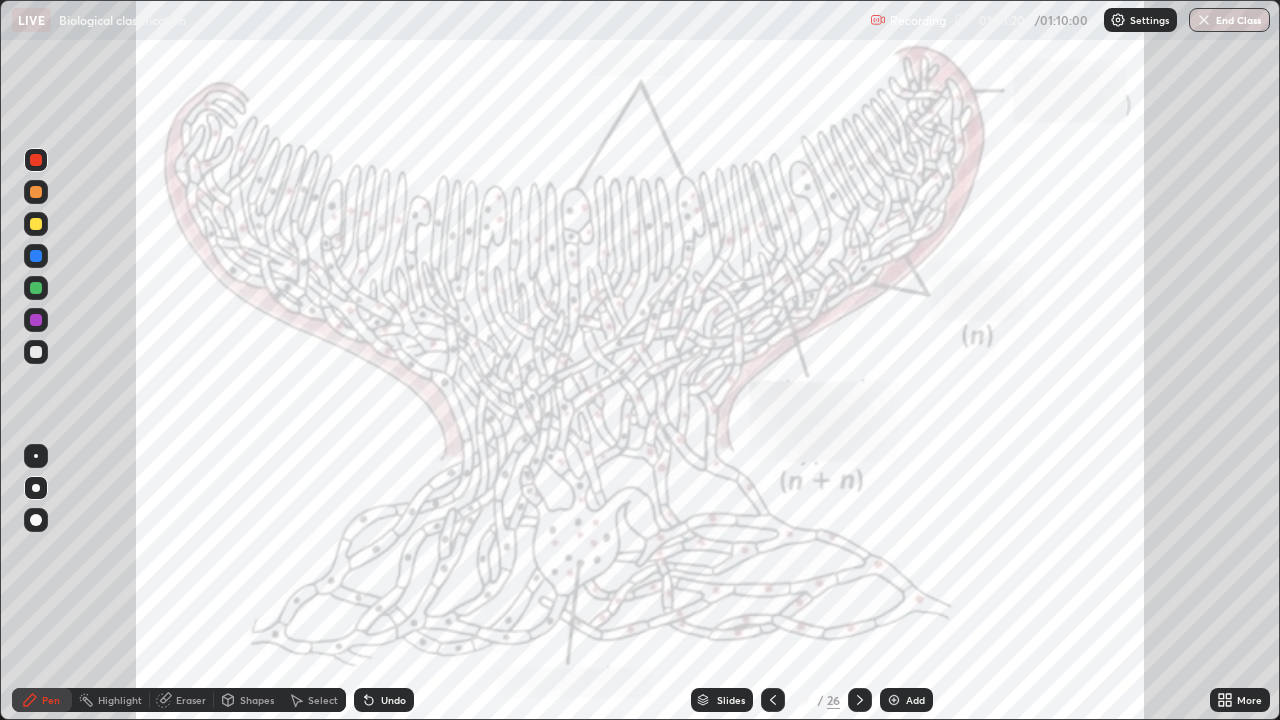 click 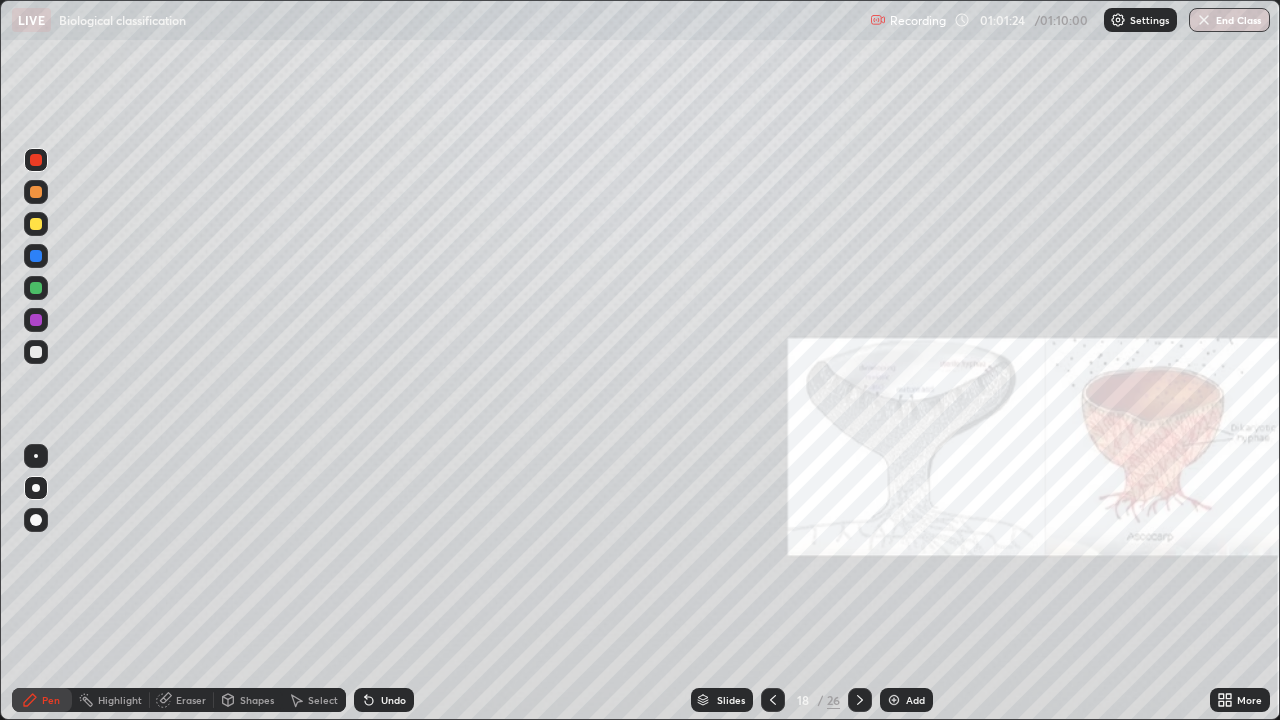 click at bounding box center [36, 256] 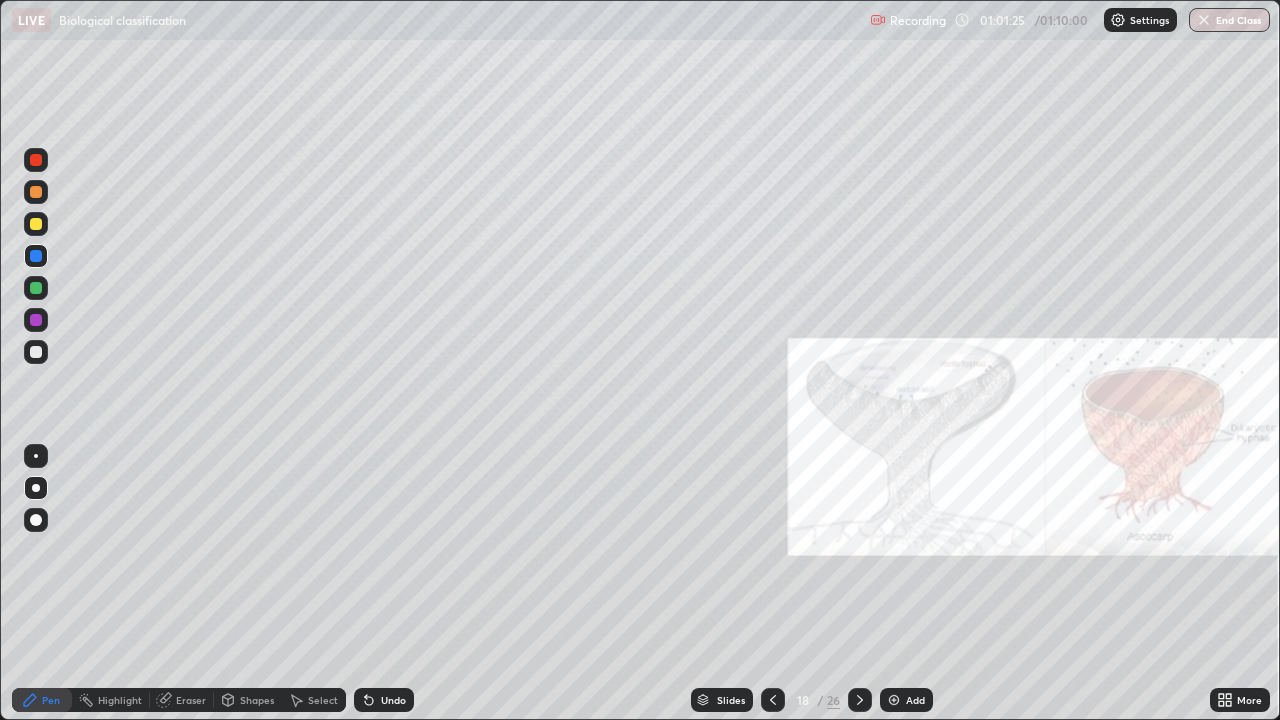 click at bounding box center [36, 160] 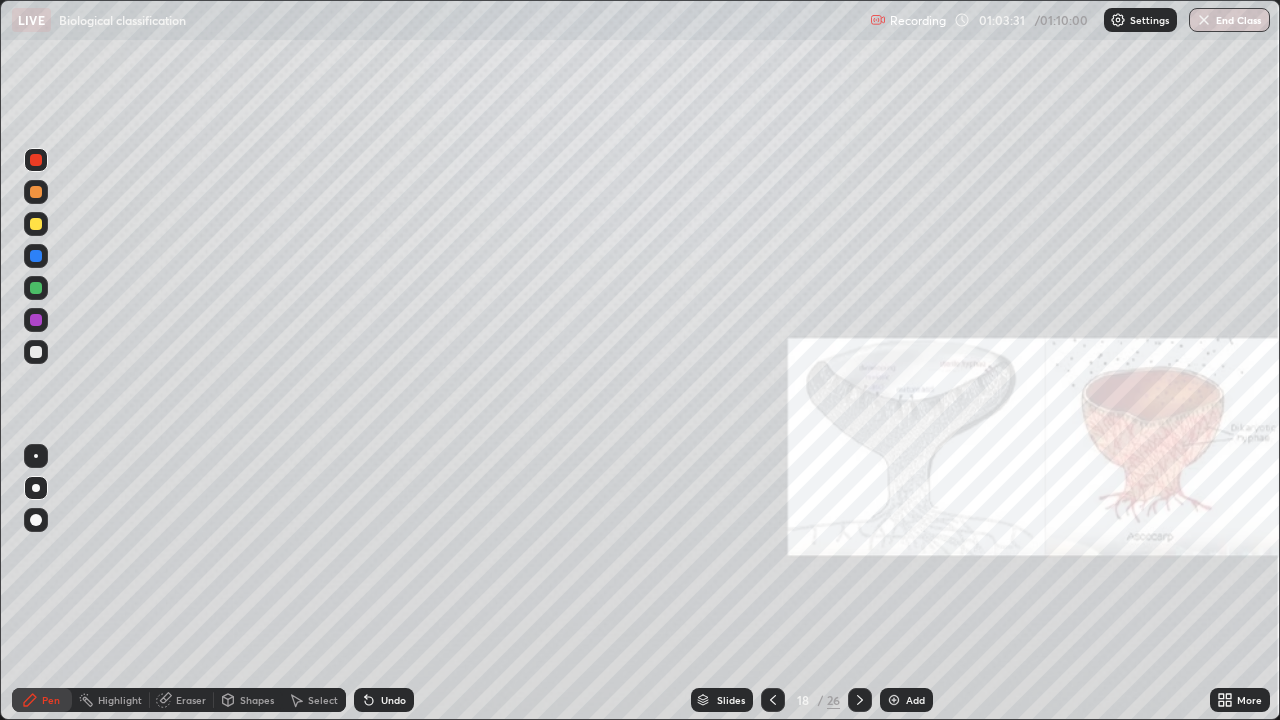 click 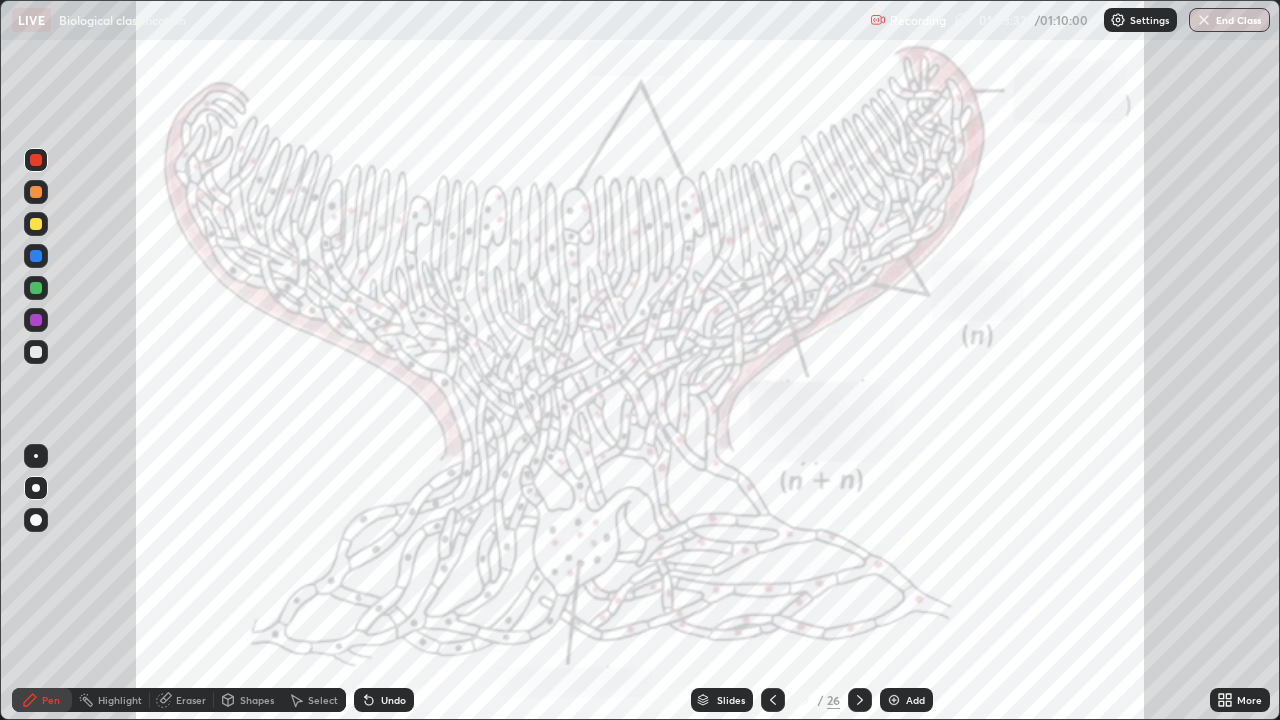 click 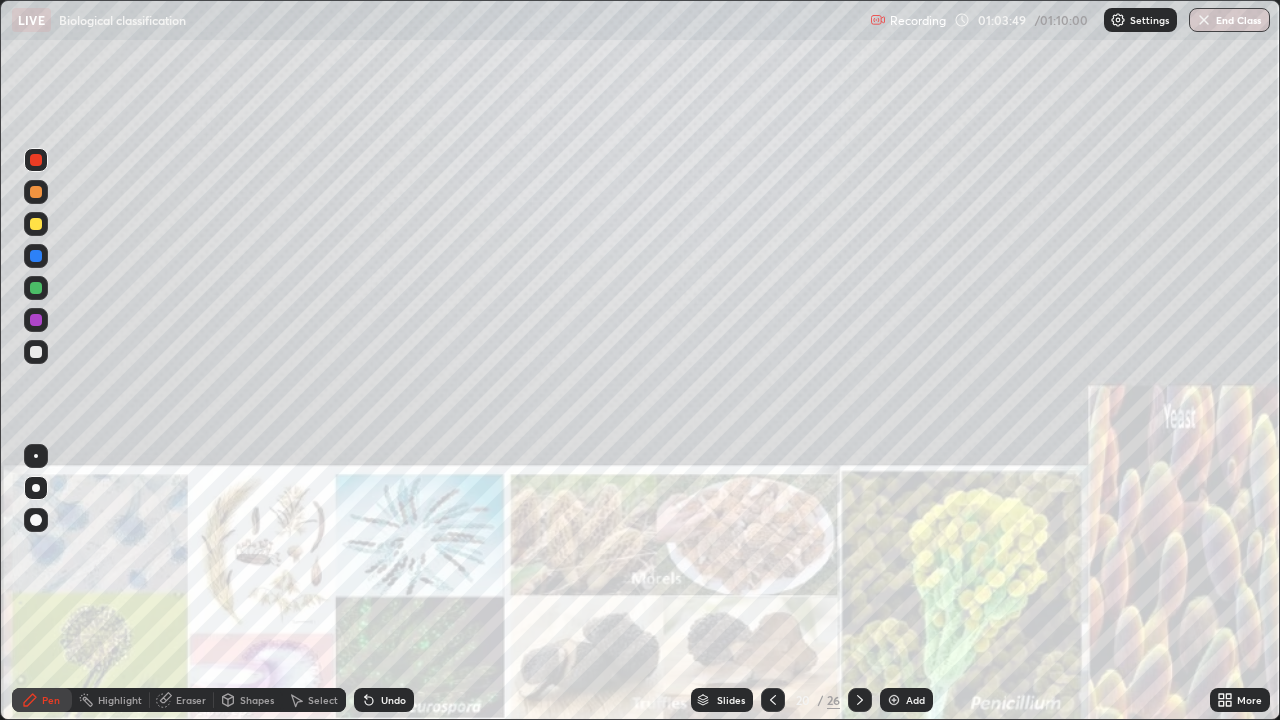 click at bounding box center (36, 256) 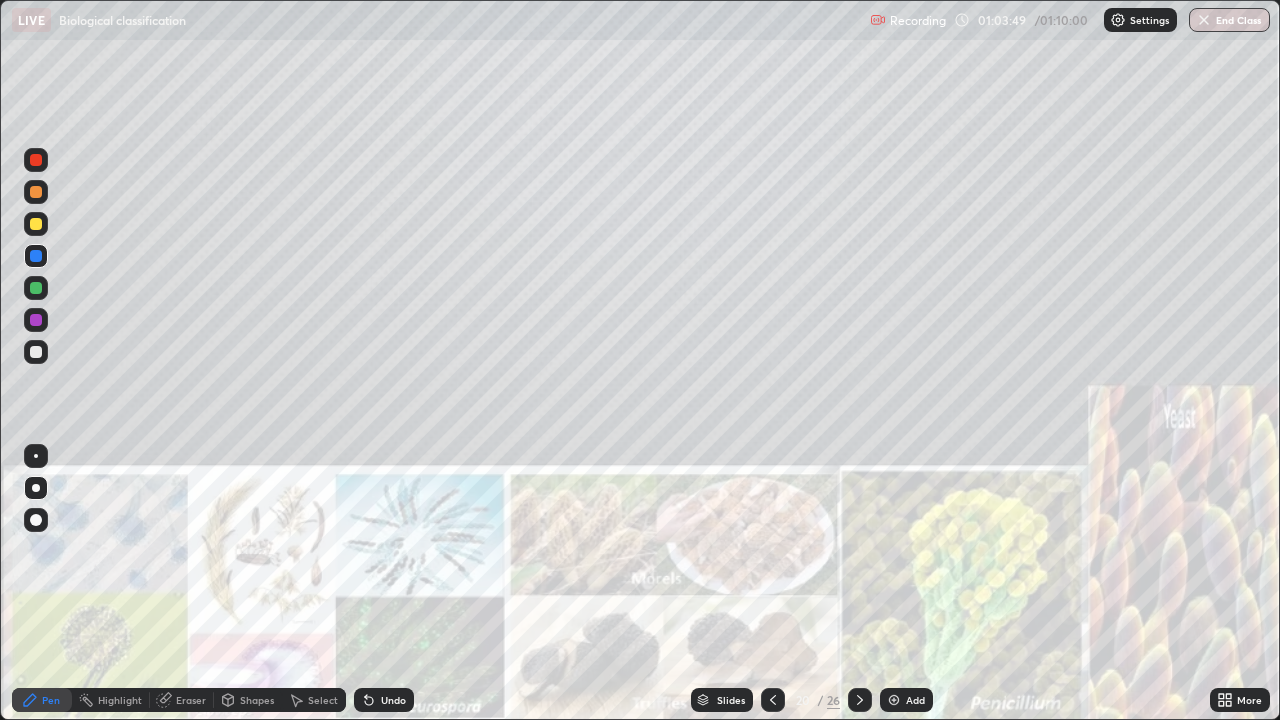 click at bounding box center (36, 224) 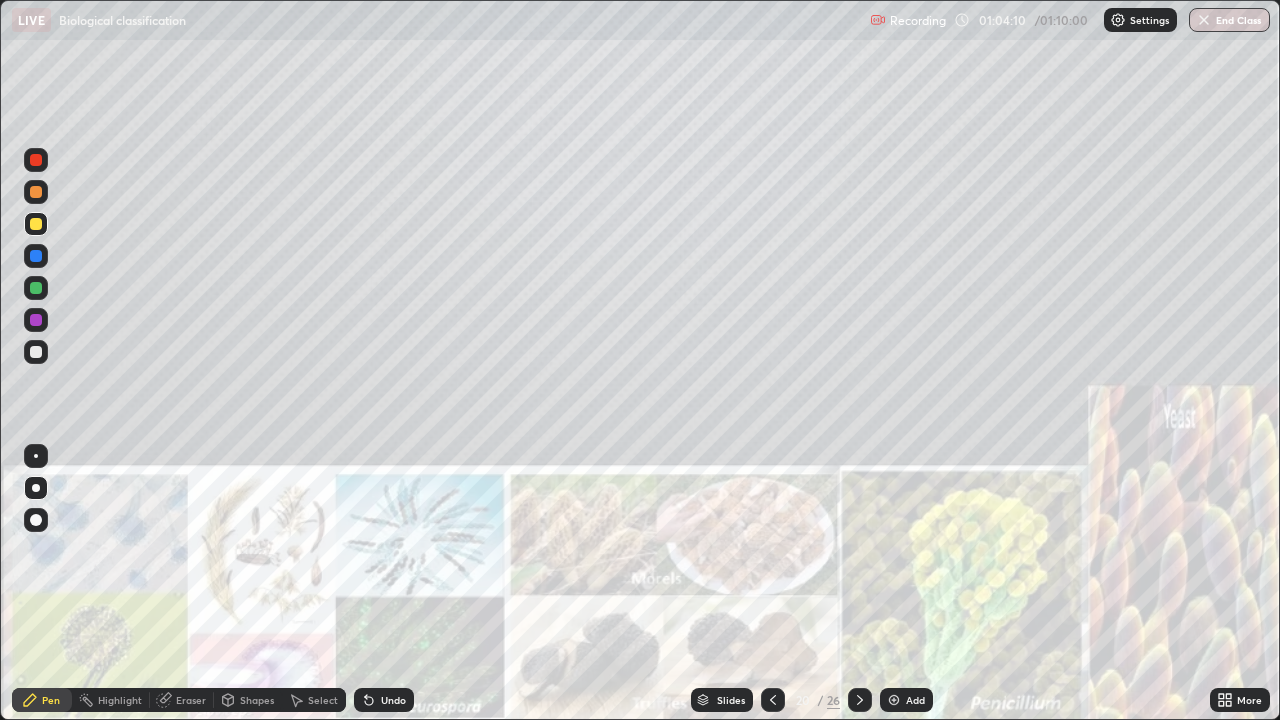 click on "Eraser" at bounding box center (191, 700) 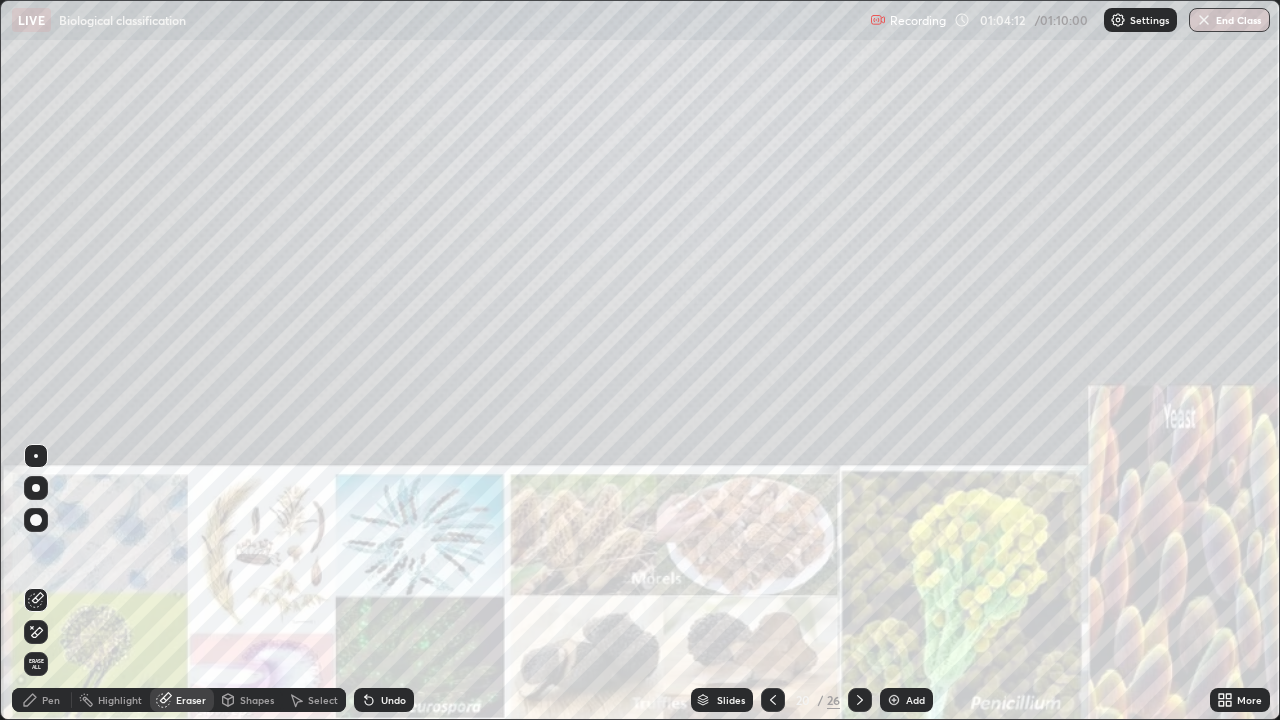 click on "Pen" at bounding box center (42, 700) 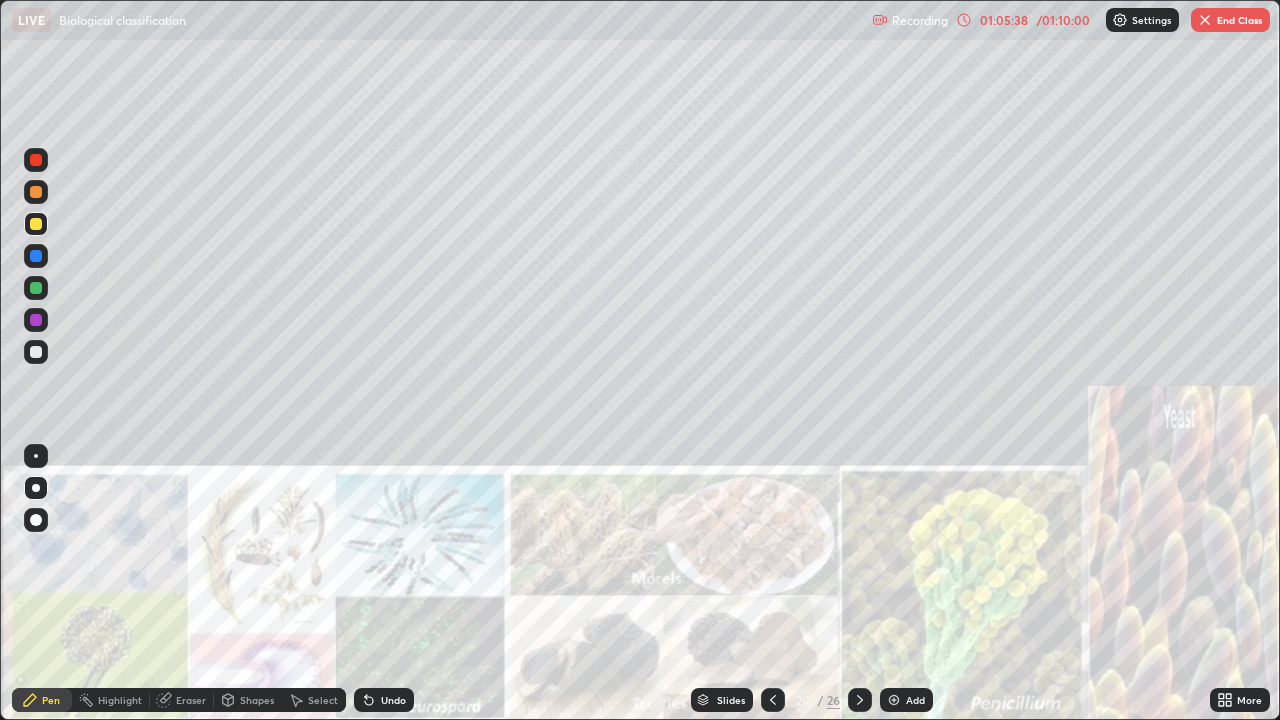 click at bounding box center [36, 160] 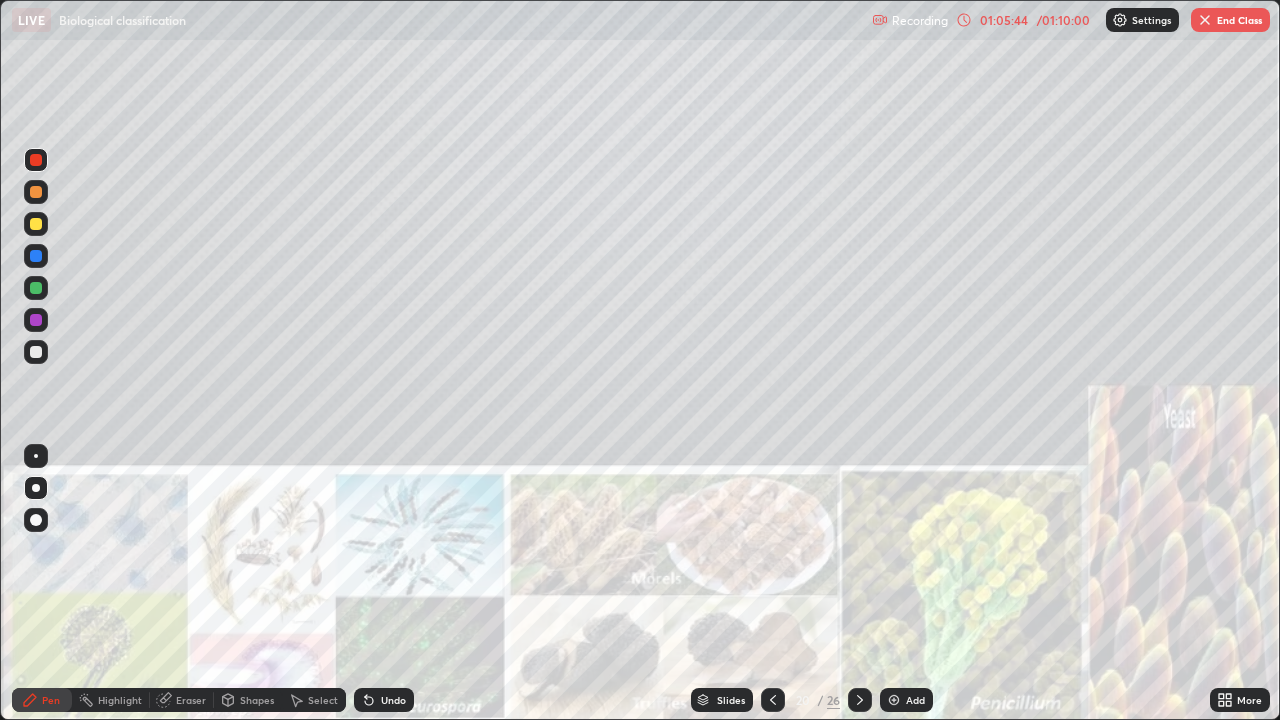 click at bounding box center [36, 352] 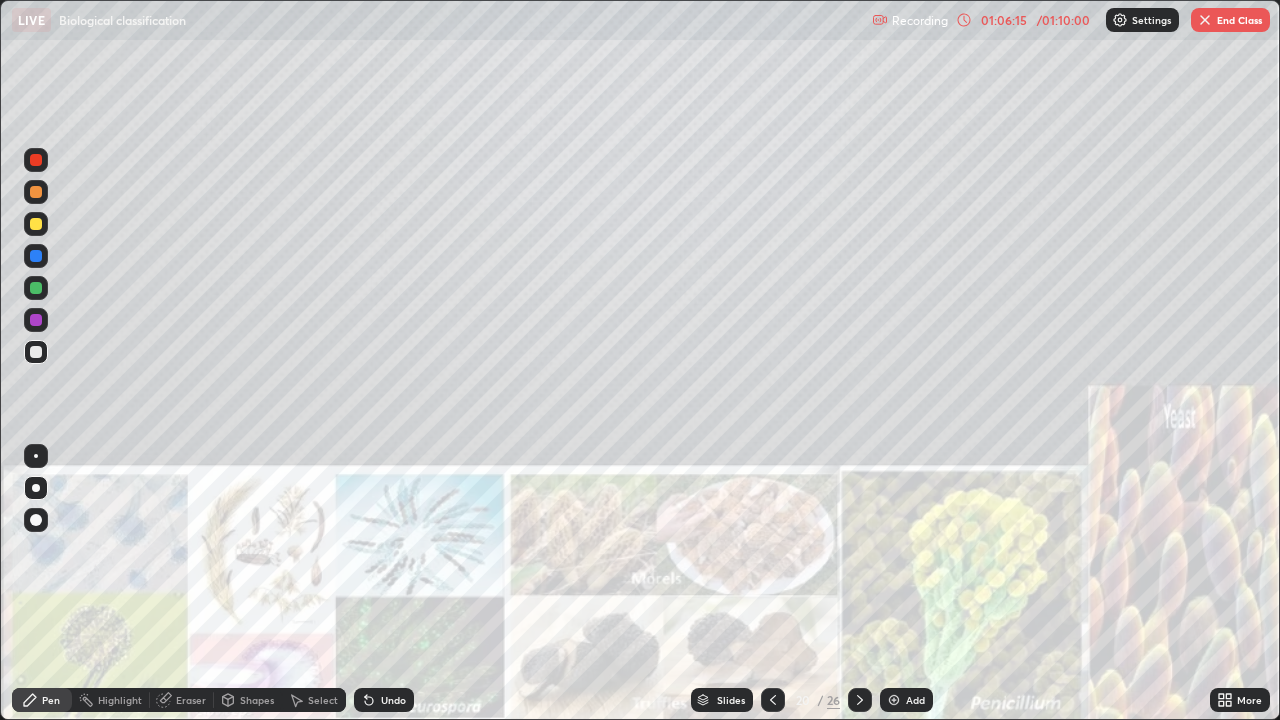 click at bounding box center [36, 160] 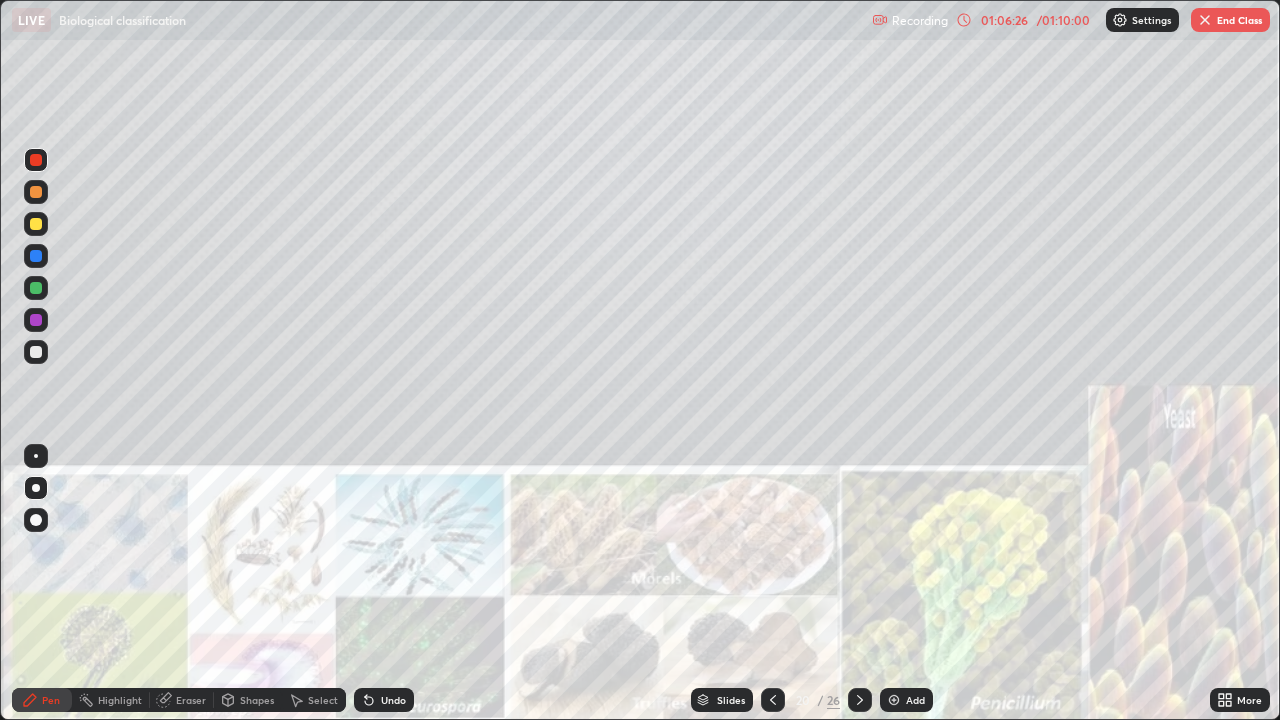 click at bounding box center [36, 352] 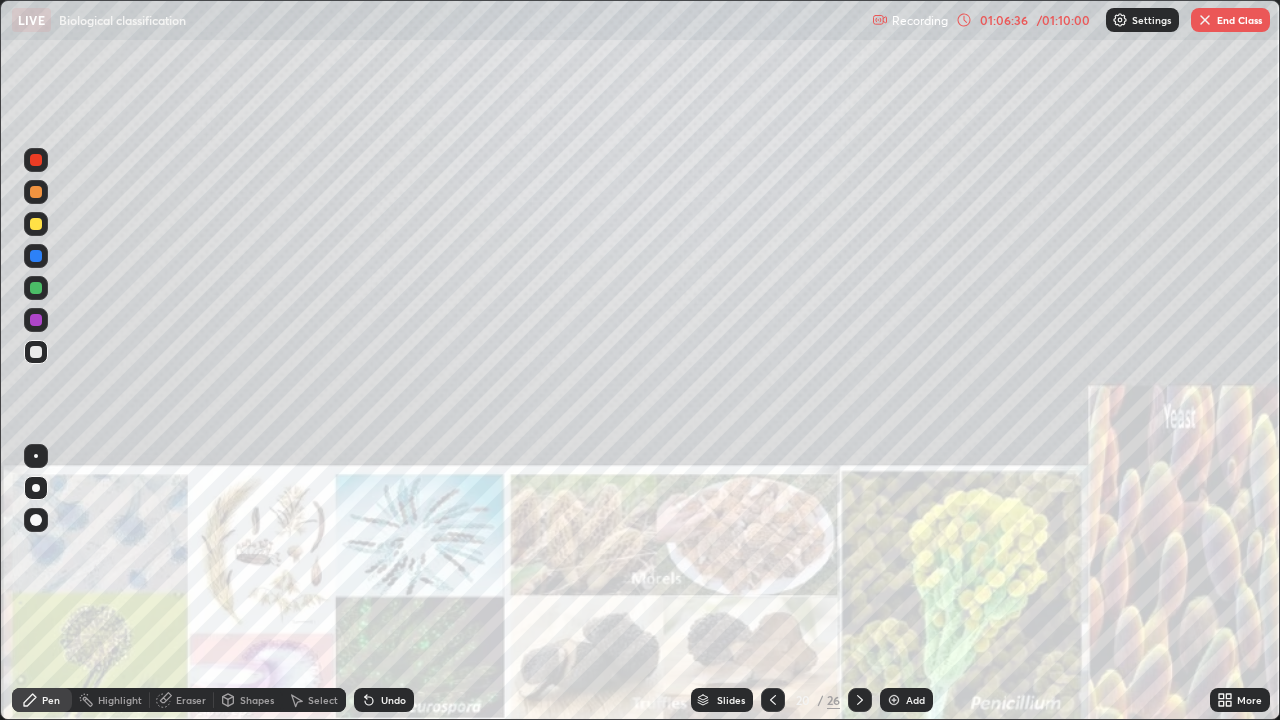 click at bounding box center [36, 160] 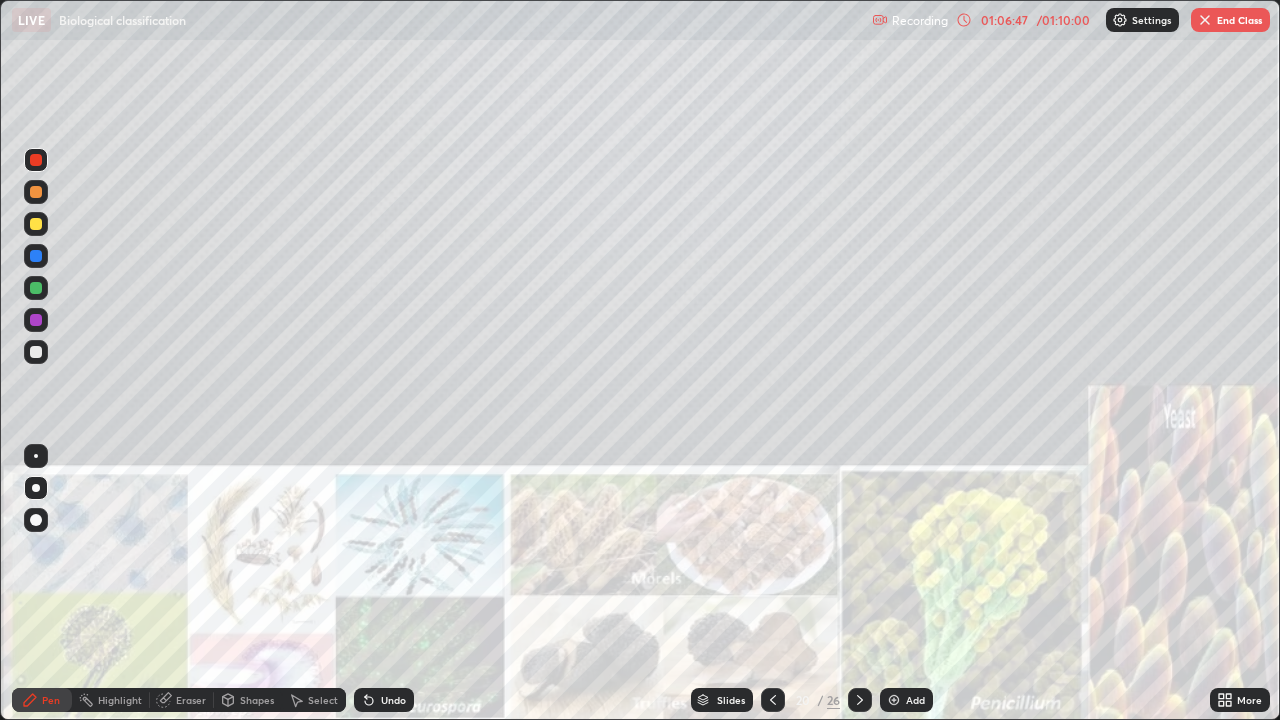 click on "Eraser" at bounding box center [191, 700] 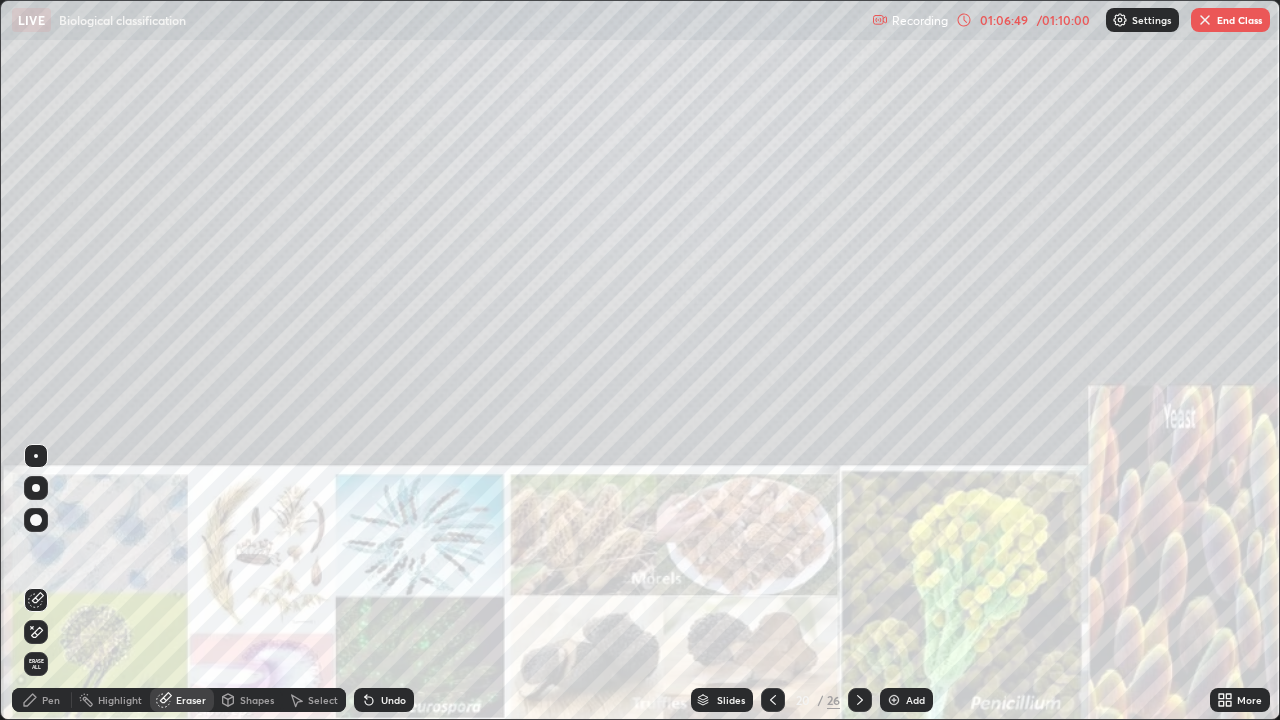 click on "Pen" at bounding box center (51, 700) 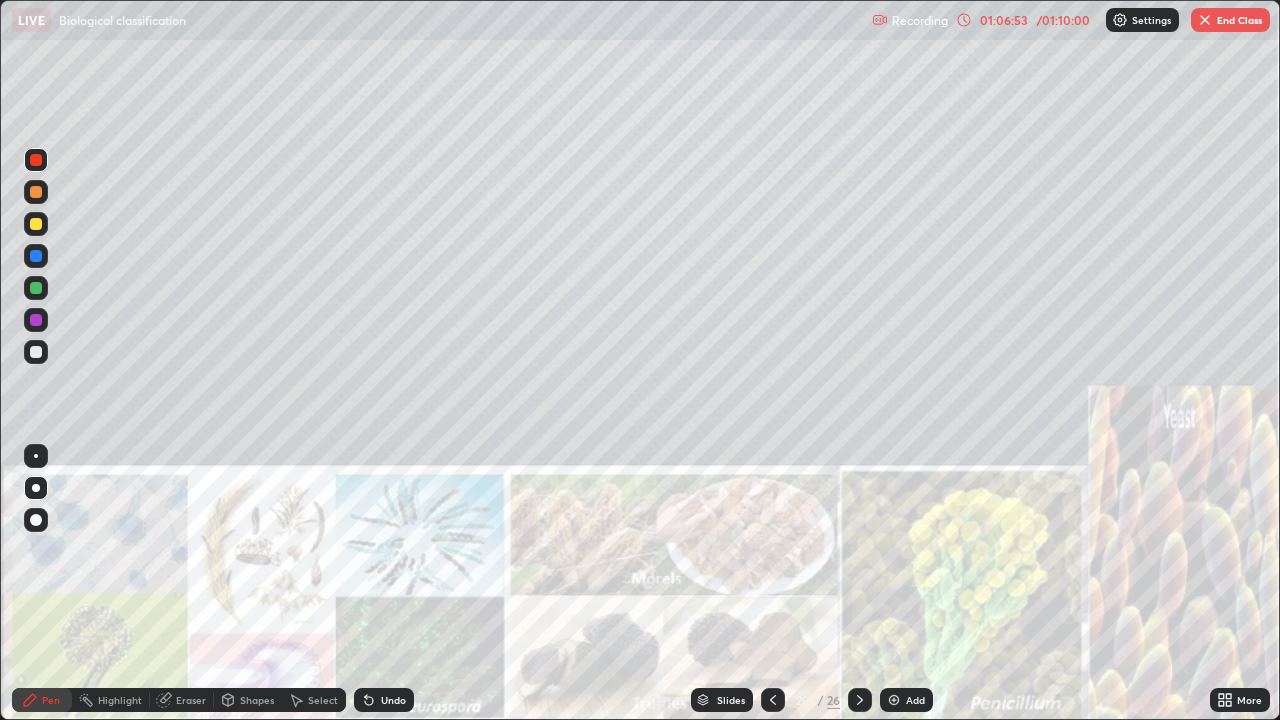 click at bounding box center [36, 352] 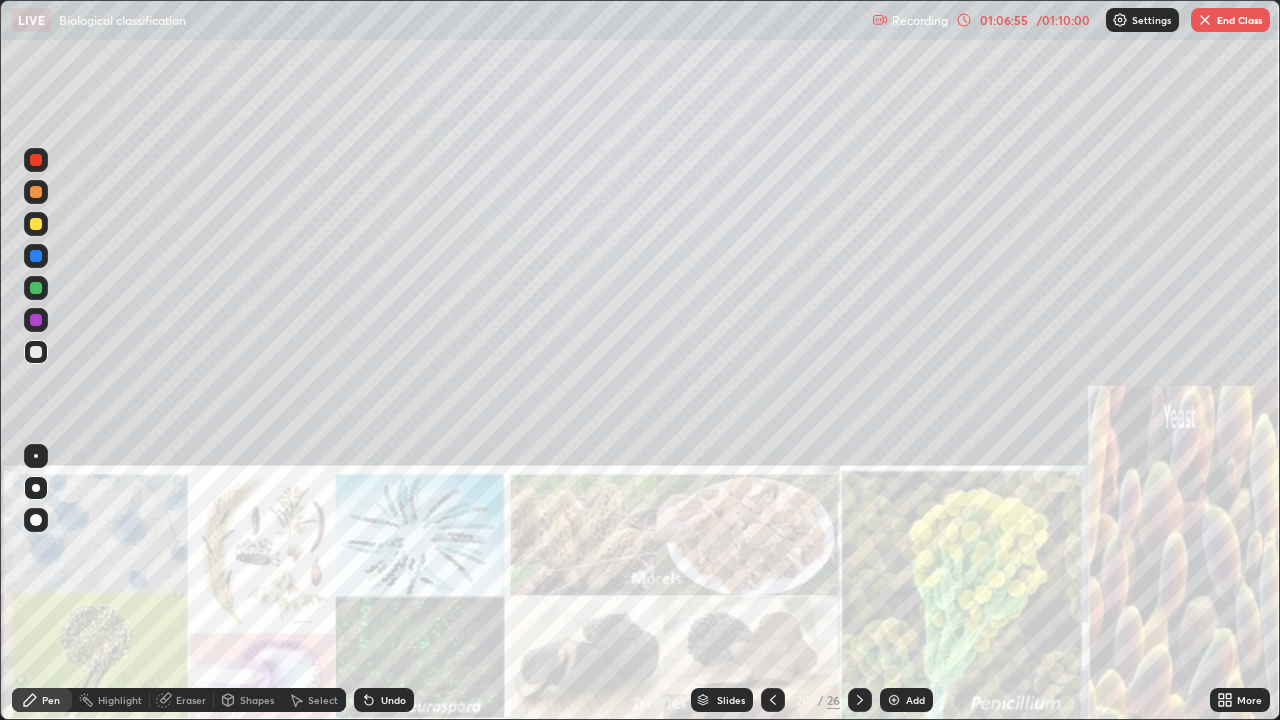 click at bounding box center (36, 160) 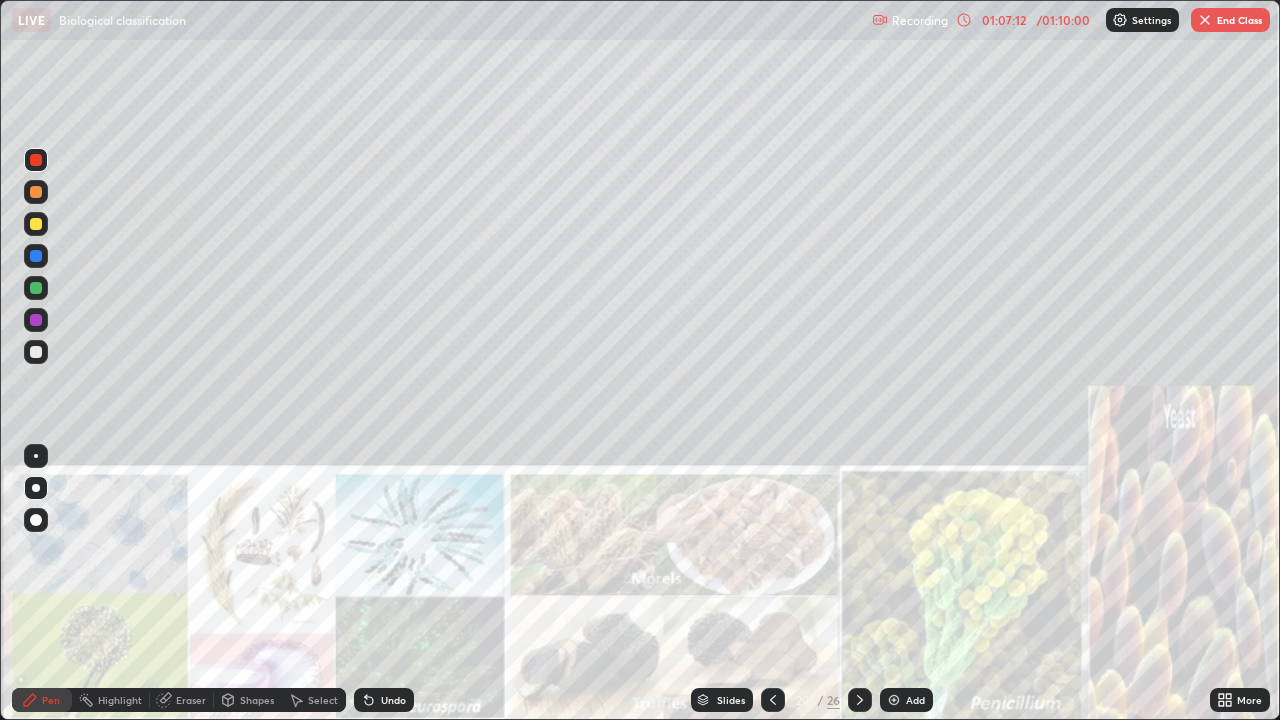 click at bounding box center [36, 352] 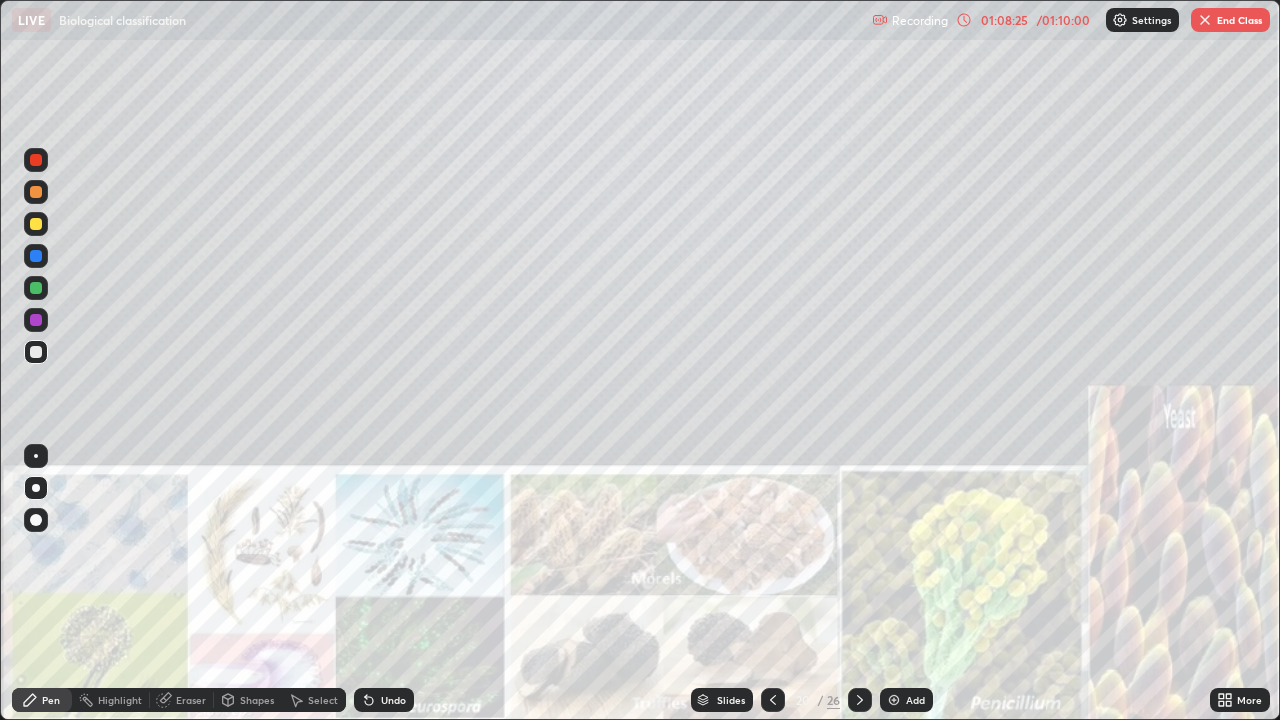 click on "End Class" at bounding box center (1230, 20) 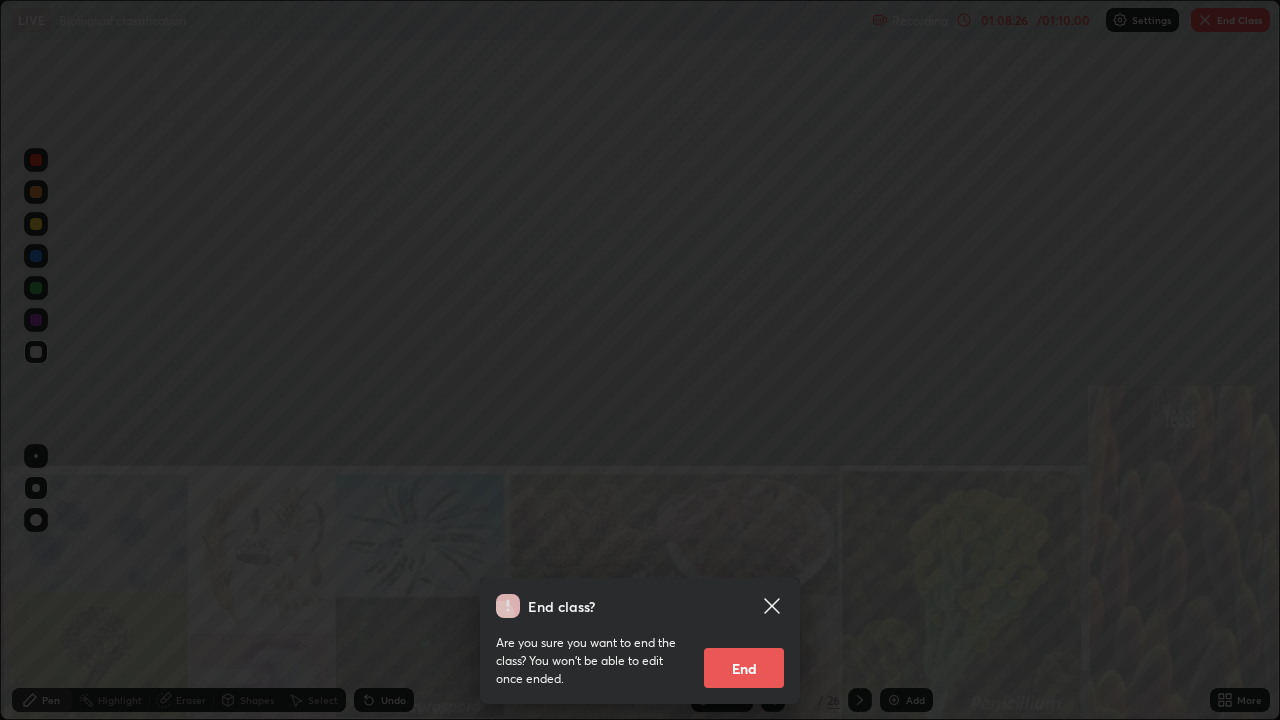 click on "End" at bounding box center (744, 668) 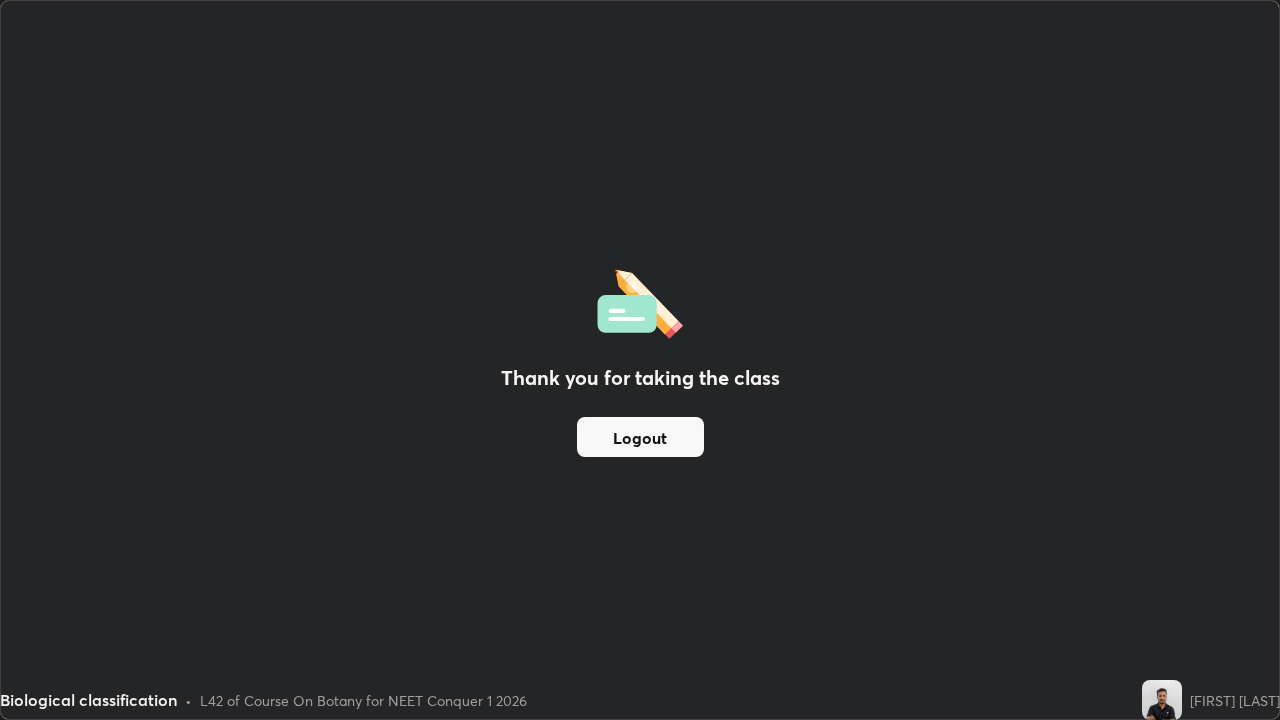 click on "Logout" at bounding box center (640, 437) 